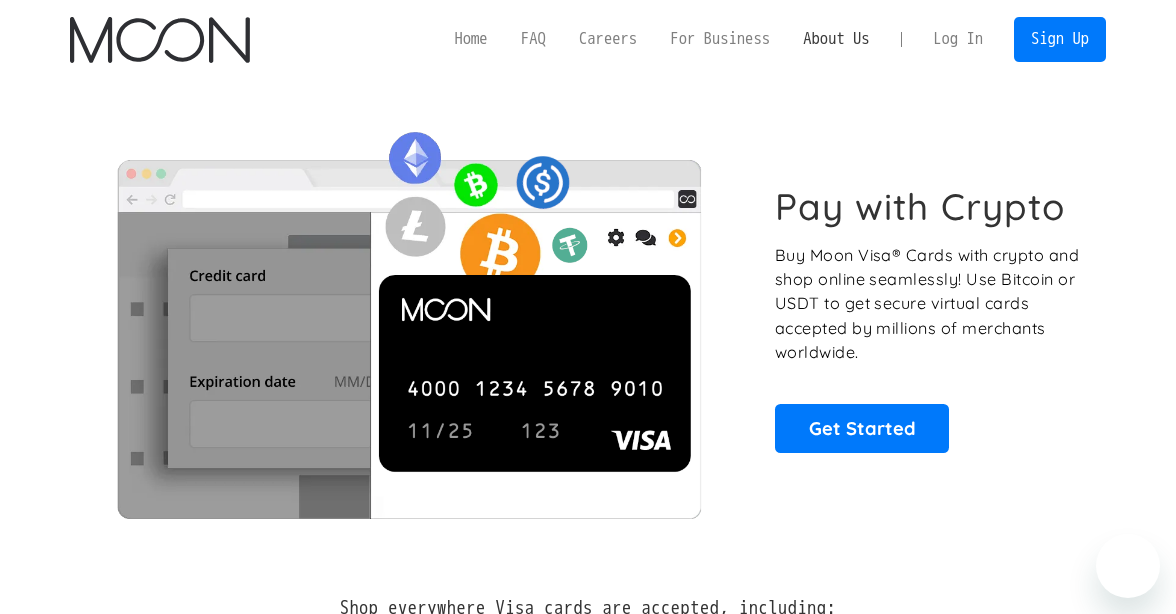 scroll, scrollTop: 0, scrollLeft: 0, axis: both 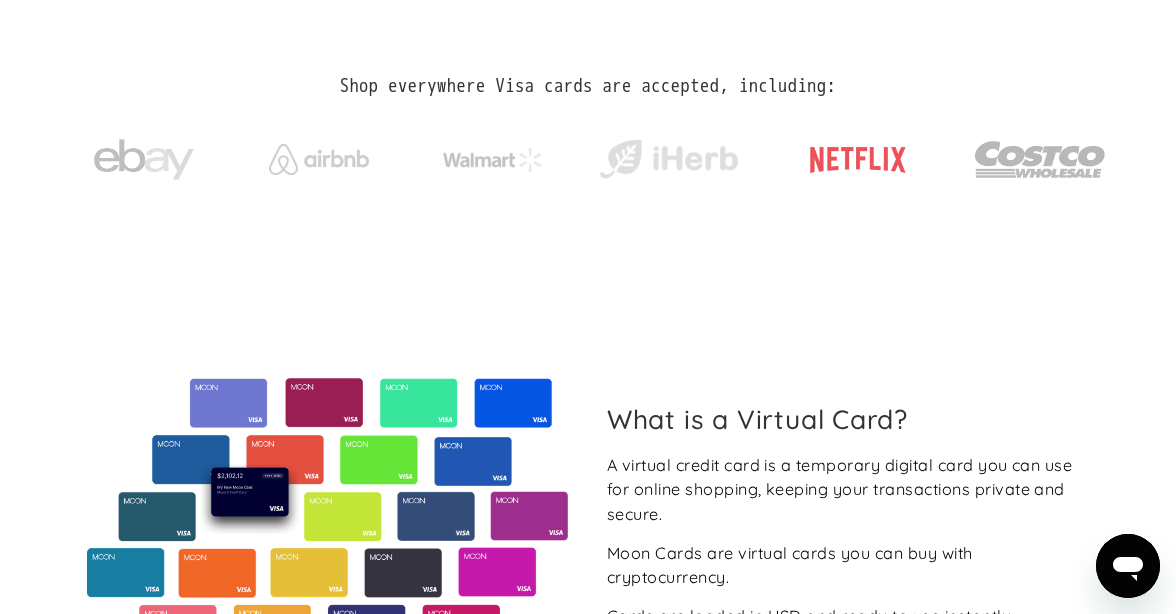 click at bounding box center [858, 160] 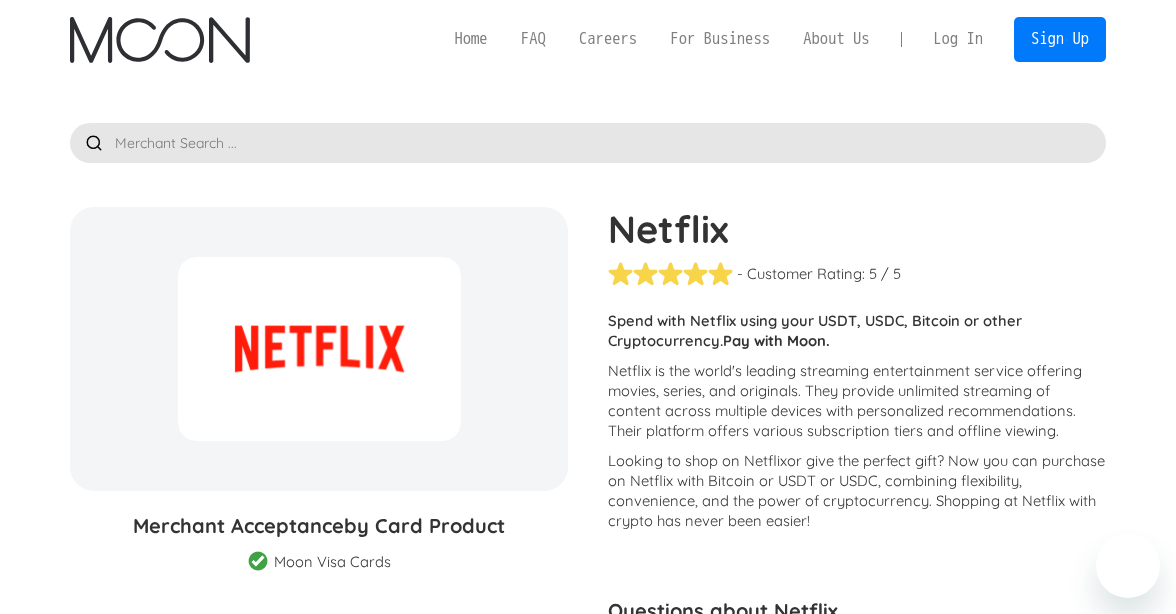 scroll, scrollTop: 0, scrollLeft: 0, axis: both 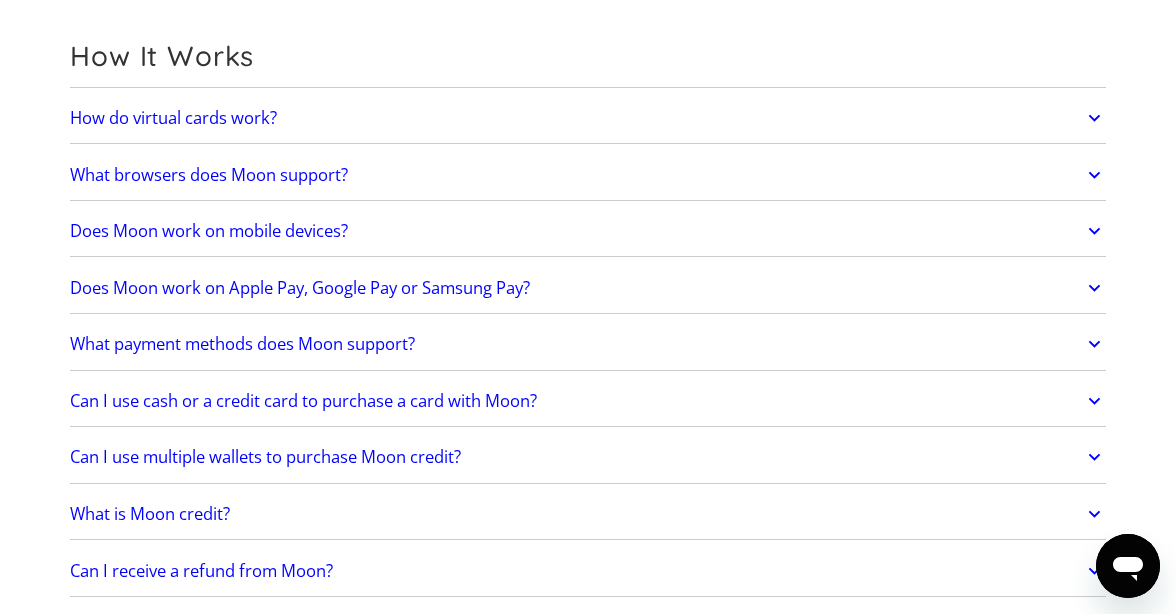 click on "Does Moon work on Apple Pay, Google Pay or Samsung Pay?" at bounding box center (587, 287) 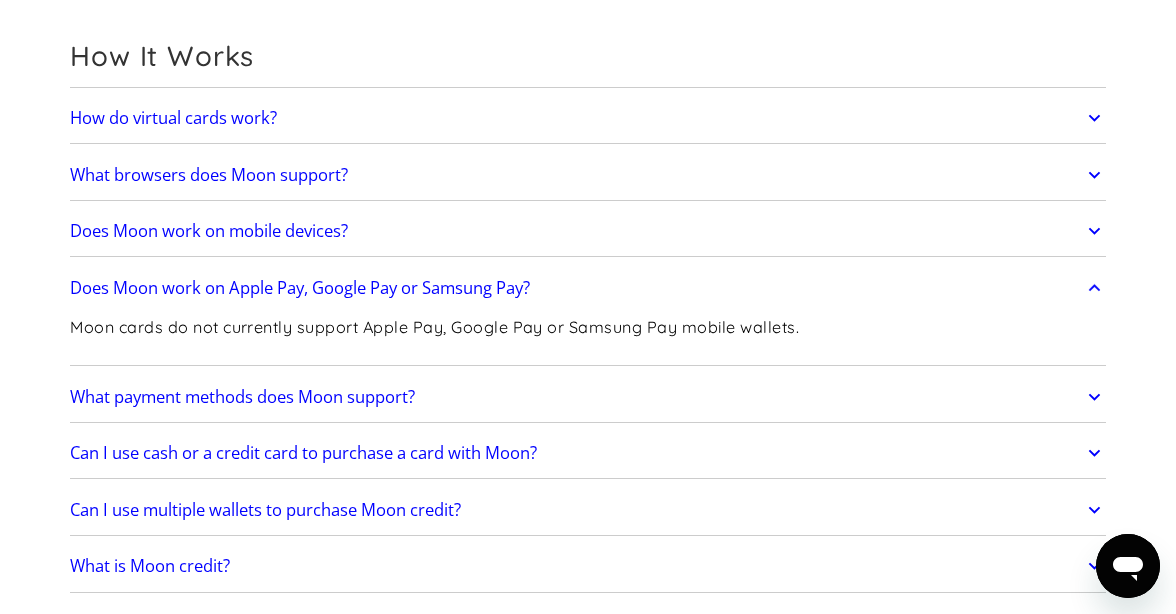 drag, startPoint x: 128, startPoint y: 339, endPoint x: 812, endPoint y: 341, distance: 684.0029 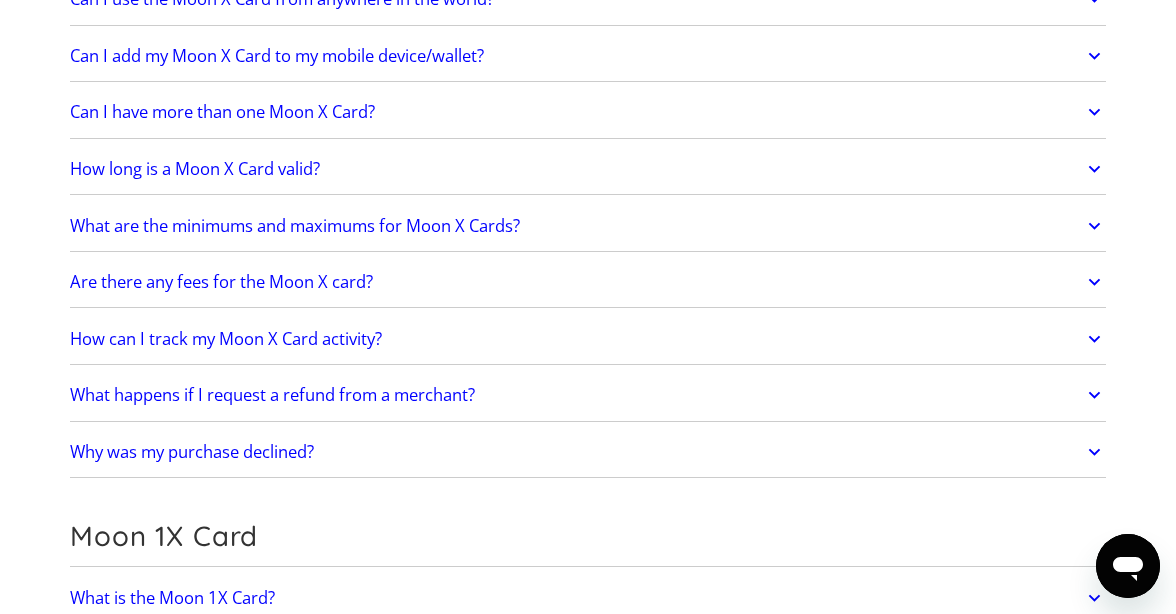 scroll, scrollTop: 1939, scrollLeft: 0, axis: vertical 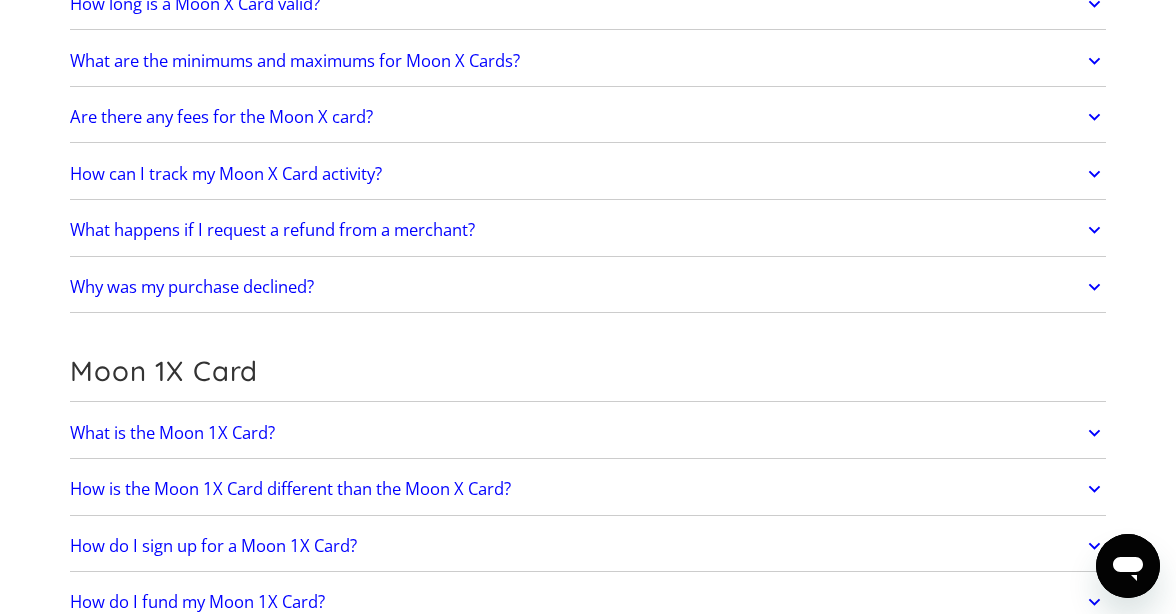 click on "Why was my purchase declined? Typically, purchases are declined for one of the following reasons: Card details are entered incorrectly. Insufficient balance (make sure you have enough balance to cover any fees or potential gratuity). Merchant does not accept the card. Merchant is in a restricted country or is in a restricted merchant category. If you’re using a warehouse, freight forwarder or reshipper address the merchant may decline your purchase. If none of these apply, message us via chat or at  support@paywithmoon.com , and we'll have a look with you." at bounding box center (587, 288) 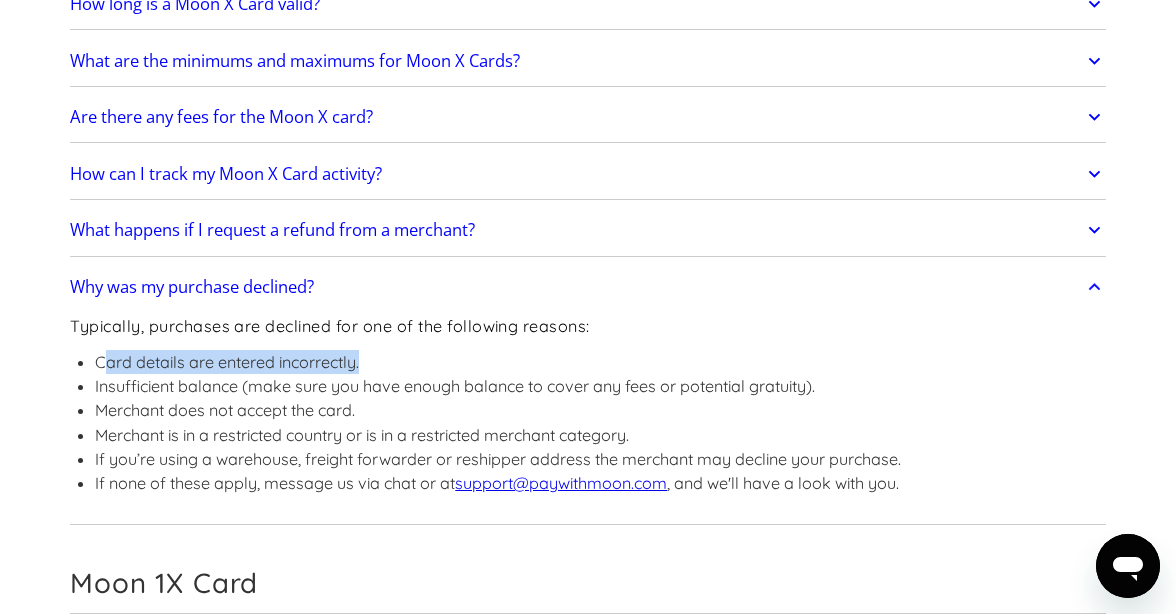 drag, startPoint x: 104, startPoint y: 384, endPoint x: 363, endPoint y: 385, distance: 259.00192 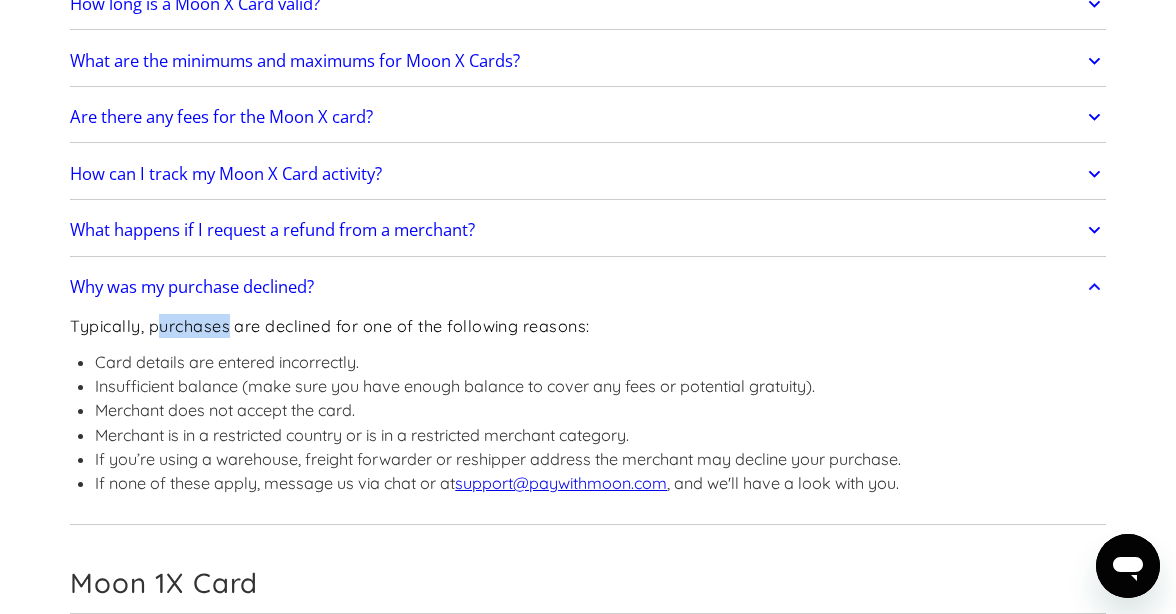 drag, startPoint x: 152, startPoint y: 345, endPoint x: 280, endPoint y: 346, distance: 128.0039 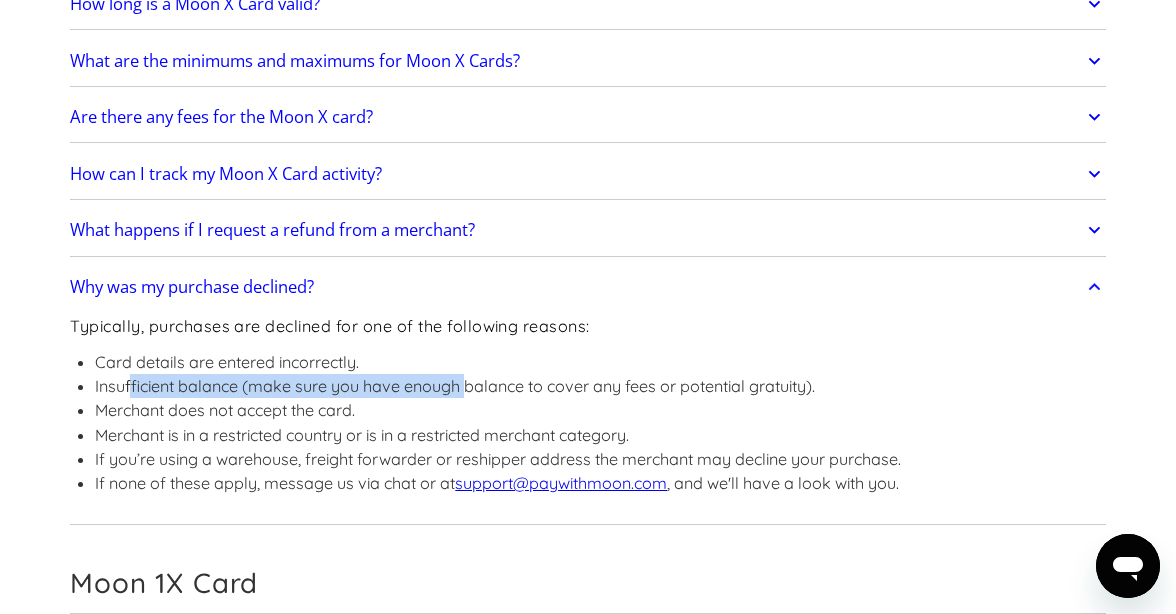 drag, startPoint x: 147, startPoint y: 408, endPoint x: 480, endPoint y: 407, distance: 333.0015 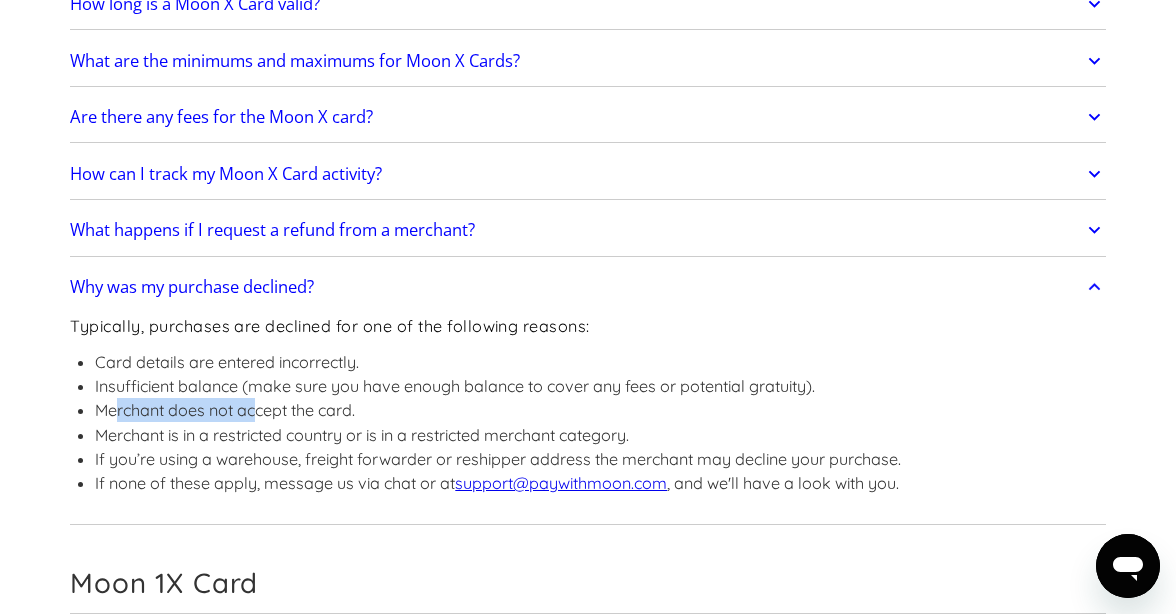 drag, startPoint x: 155, startPoint y: 431, endPoint x: 268, endPoint y: 431, distance: 113 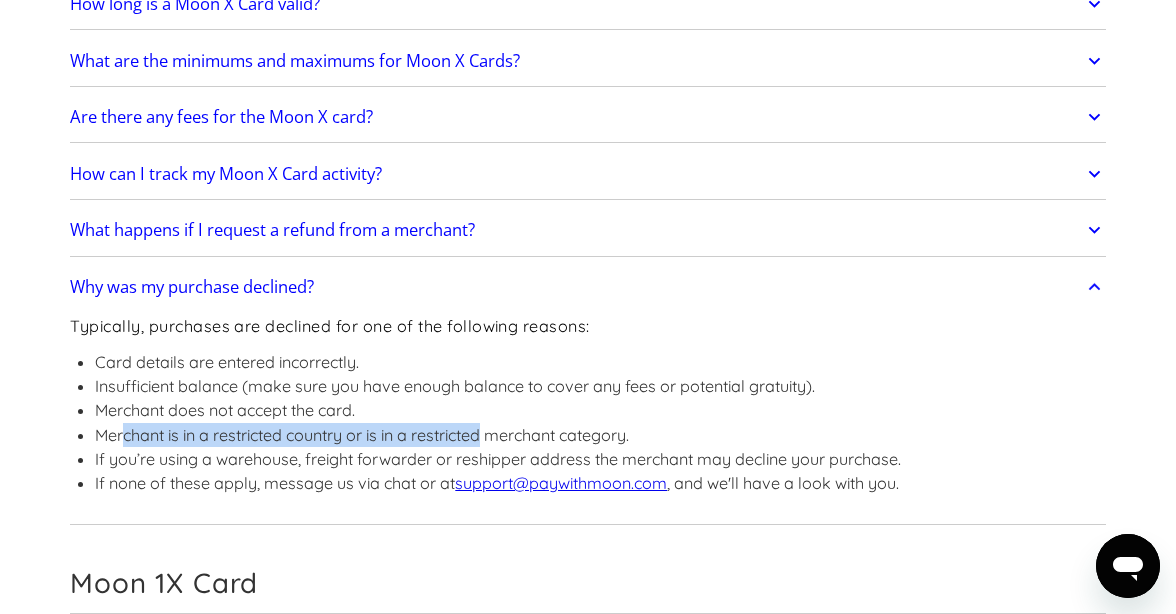 drag, startPoint x: 144, startPoint y: 467, endPoint x: 486, endPoint y: 467, distance: 342 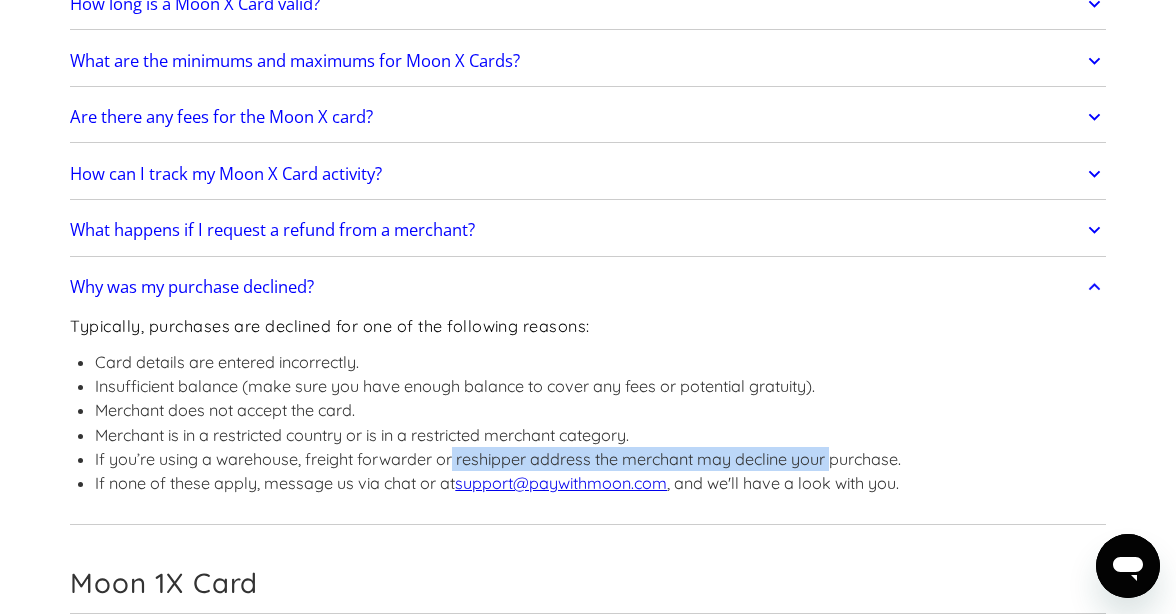 drag, startPoint x: 840, startPoint y: 493, endPoint x: 452, endPoint y: 477, distance: 388.32974 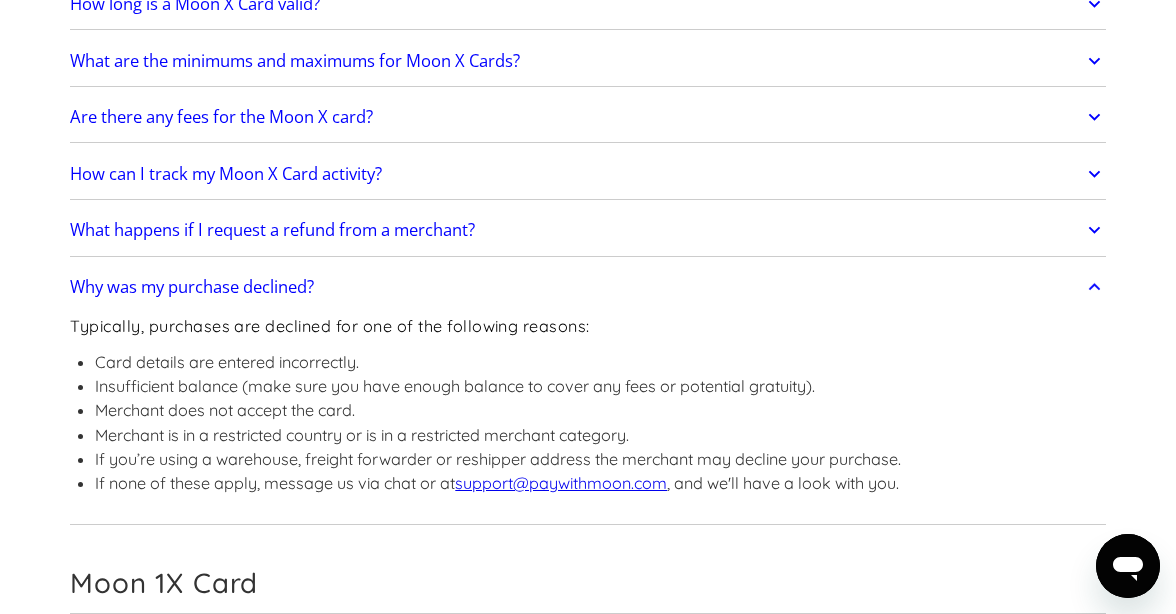 click on "Frequently Asked Questions Get Started
How do I sign up? Head to  paywithmoon.com/signup  to get started.
How do I login? Head to  paywithmoon.com/login  to get started.
What MFA method do you support? Moon supports account verification via email only. Email account verification is not needed for "Log in with Google".
What information do I need to sign up? To create a Moon account you need to provide an email address and a password. The email address you use to create your account will be used to receive 2FA codes, so please ensure you do not lose access to your email inbox.
Can I create more than one (1) Moon account? No. Each user may only have one account.
How It Works
How do virtual cards work? Virtual cards are just like regular cards, except there is no physical plastic. By entering virtual card details where you would normally input your credit or debit card details, you can complete purchases without giving out your personal card details.
What browsers does Moon support? Safari" at bounding box center (588, 521) 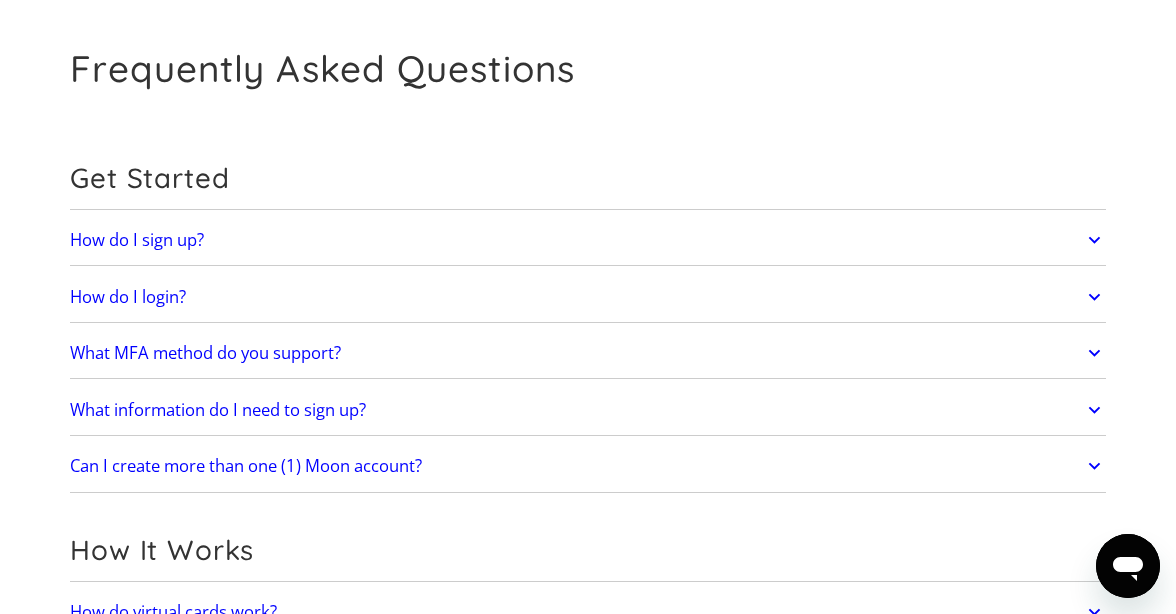 scroll, scrollTop: 0, scrollLeft: 0, axis: both 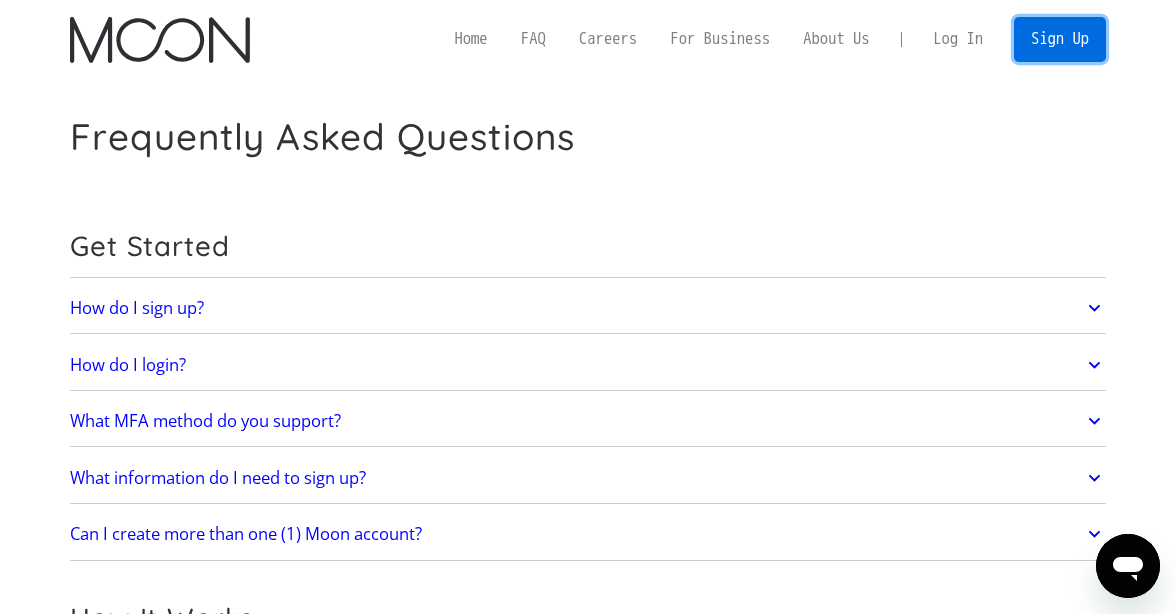 click on "Sign Up" at bounding box center (1059, 39) 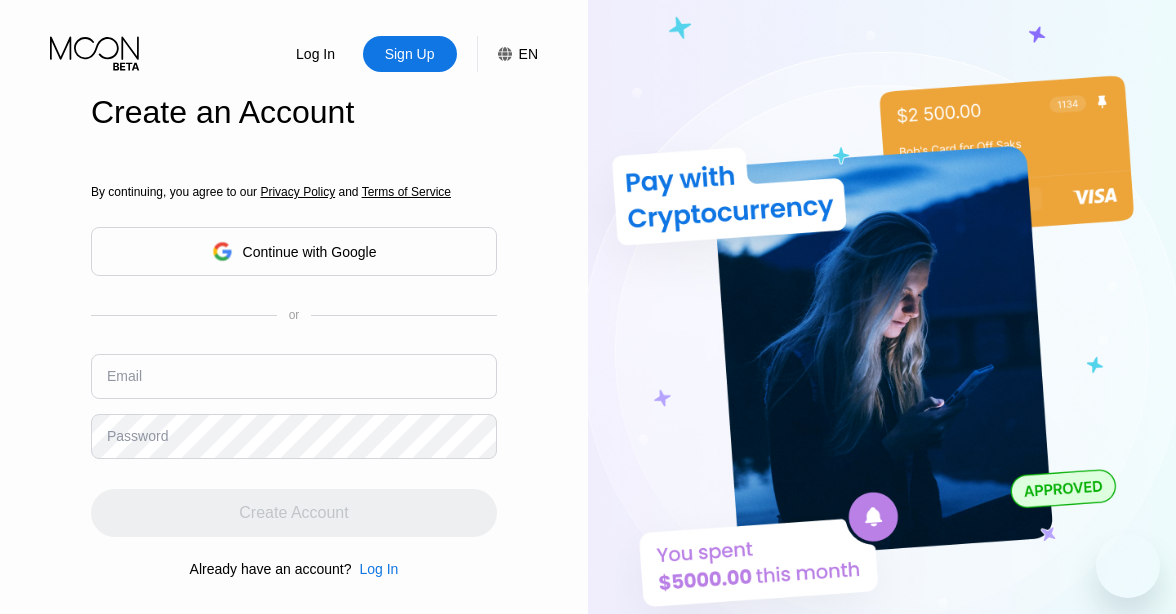 scroll, scrollTop: 0, scrollLeft: 0, axis: both 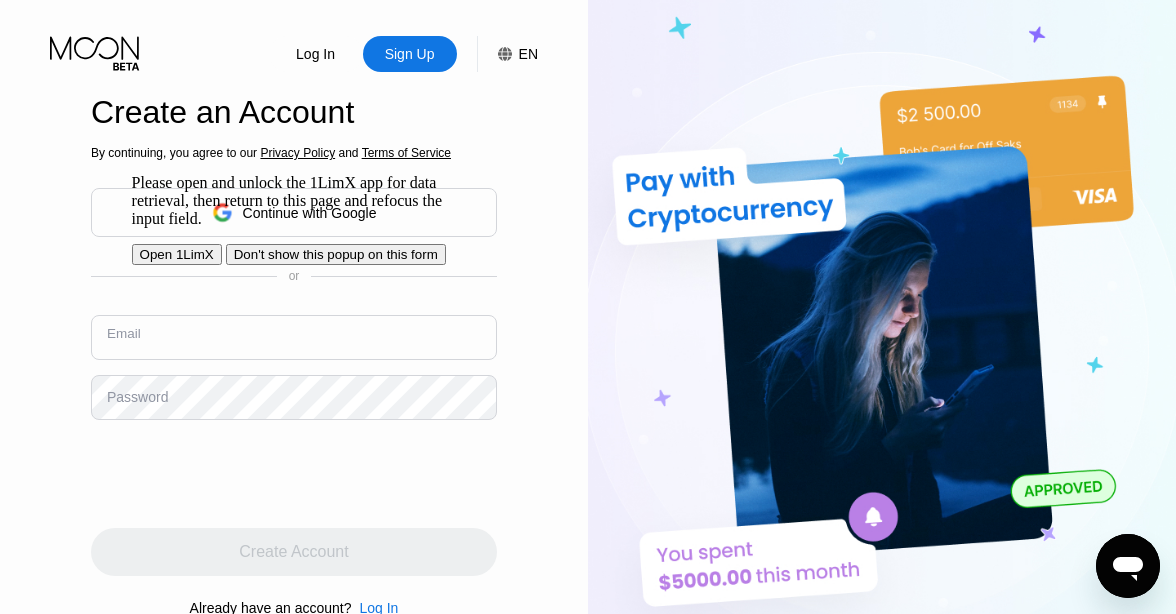 click at bounding box center [294, 337] 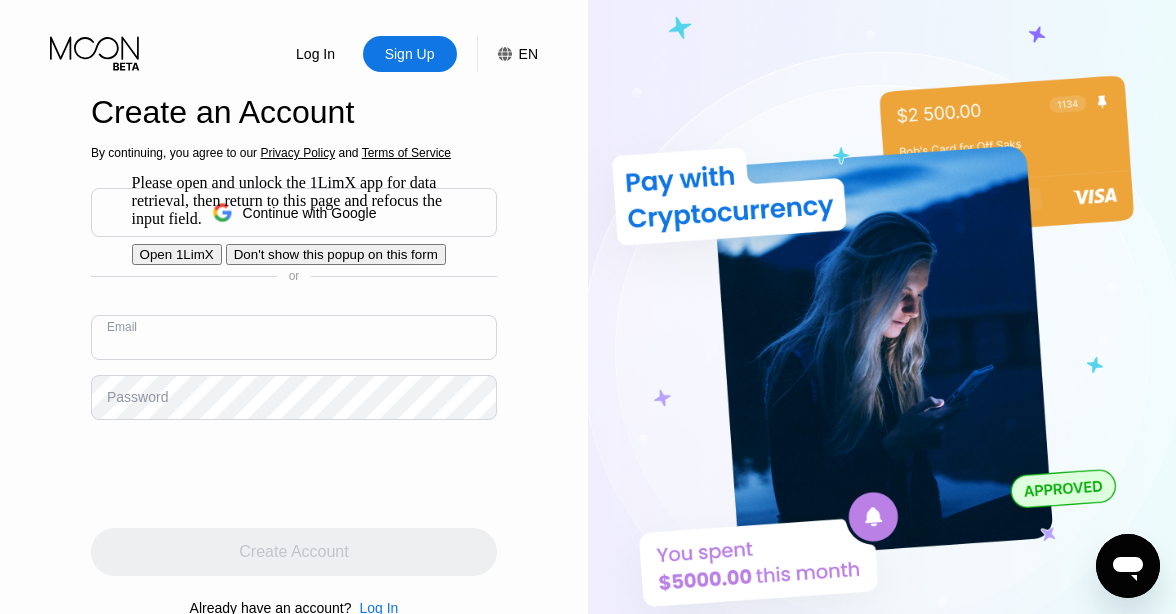 click on "Please open and unlock the 1LimX app for data retrieval, then return to this page and refocus the input field.
Open 1LimX
Don't show this popup on this form" at bounding box center (294, 219) 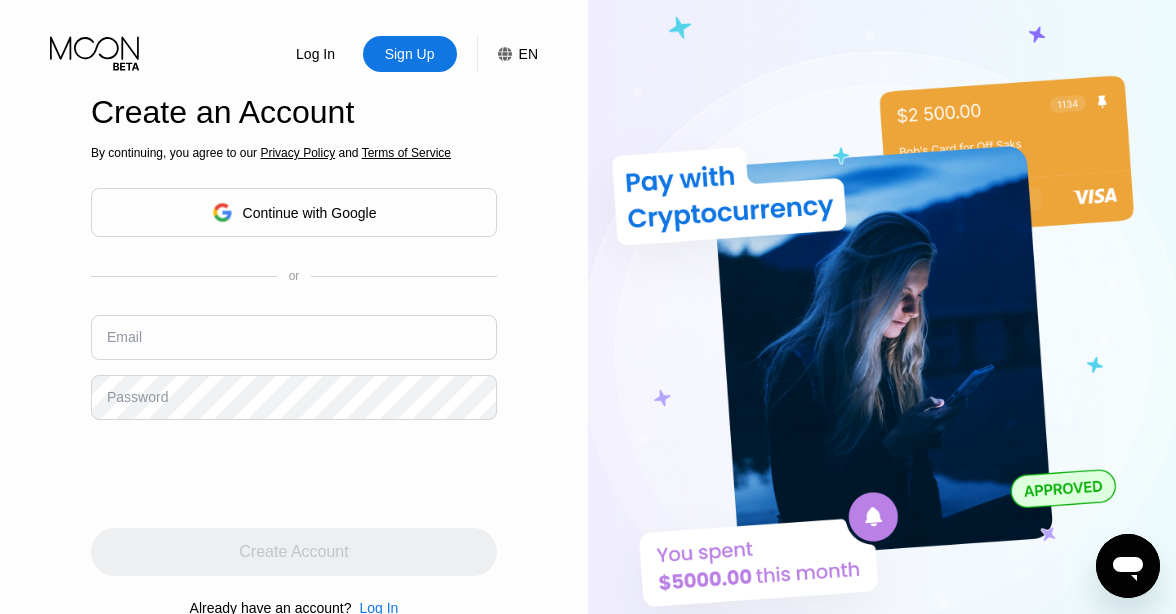 click on "or" at bounding box center [294, 276] 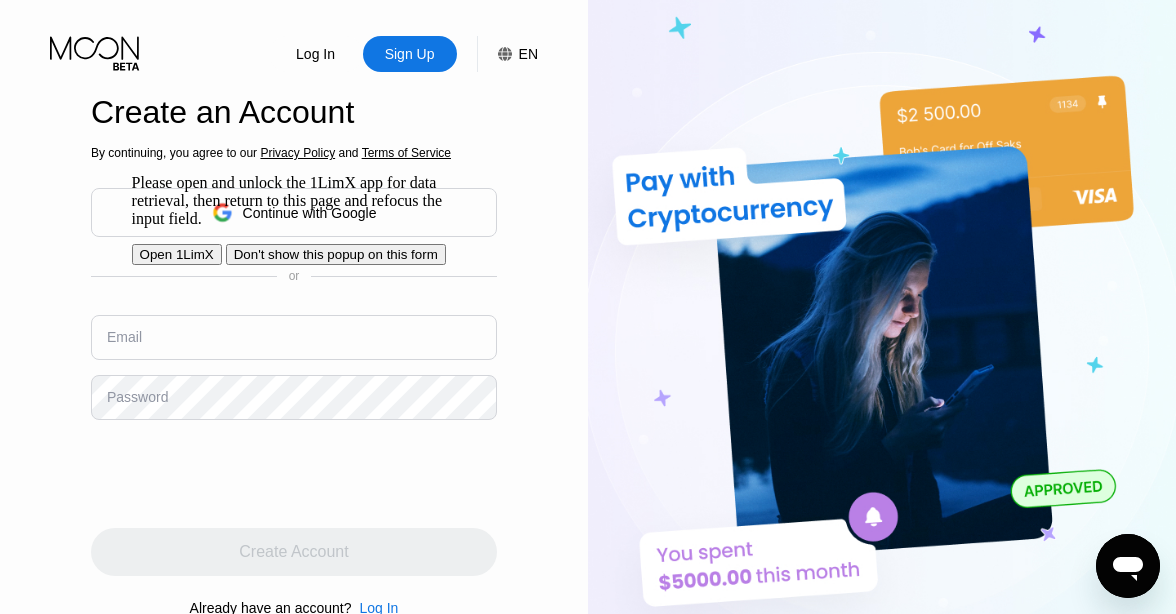 click on "Open 1LimX" at bounding box center (177, 254) 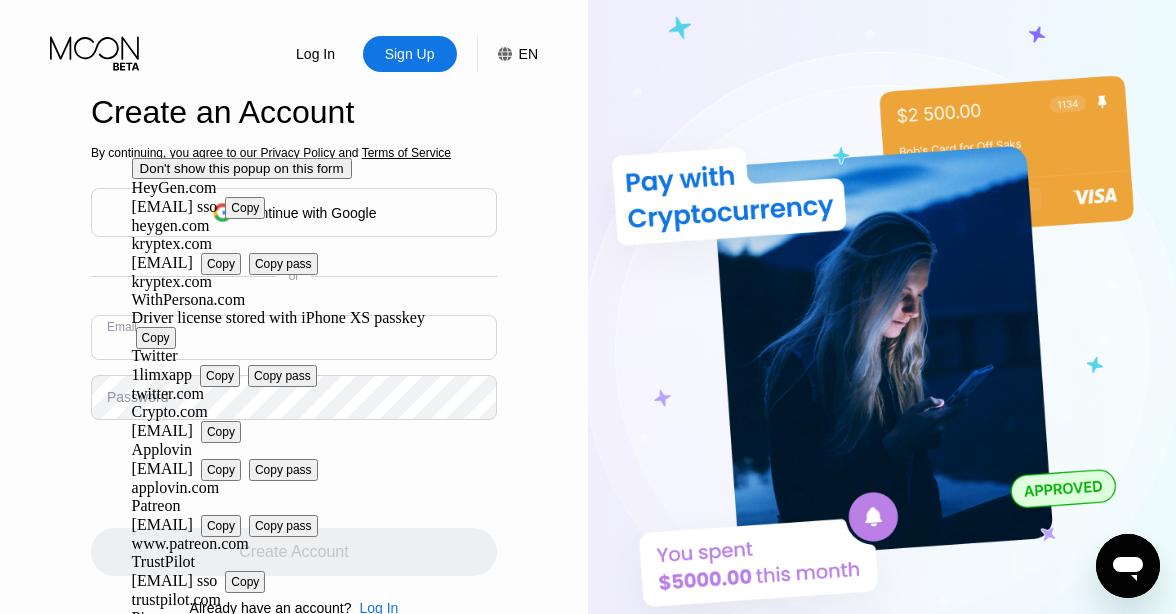 click on "dolinh199x@gmail.com sso" at bounding box center [175, 206] 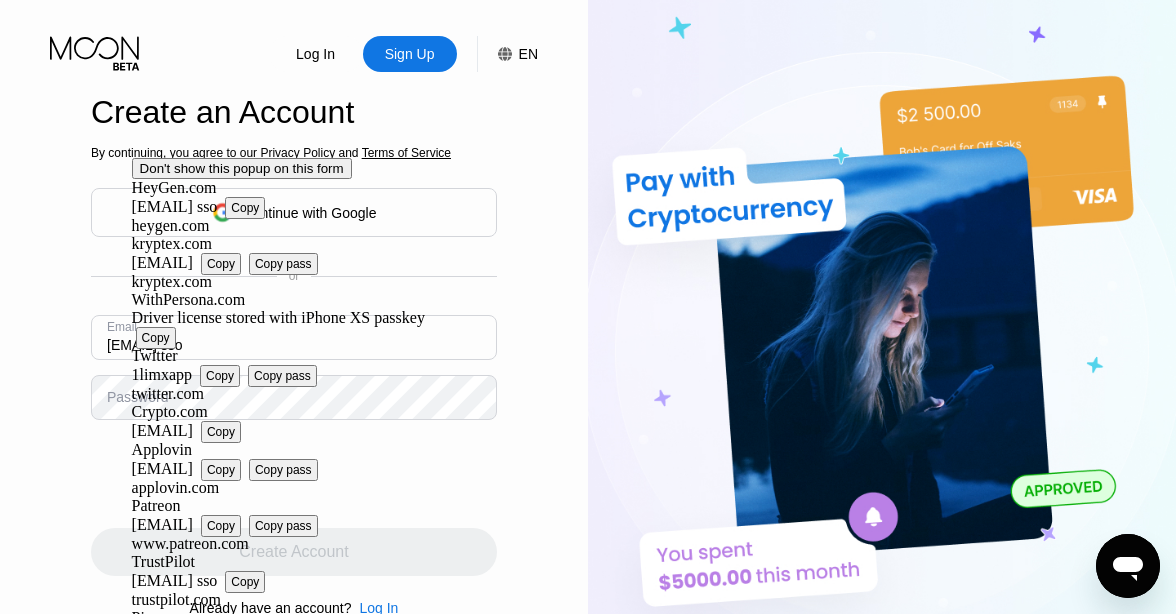 click on "dolinh199x@gmail.com sso" at bounding box center (294, 337) 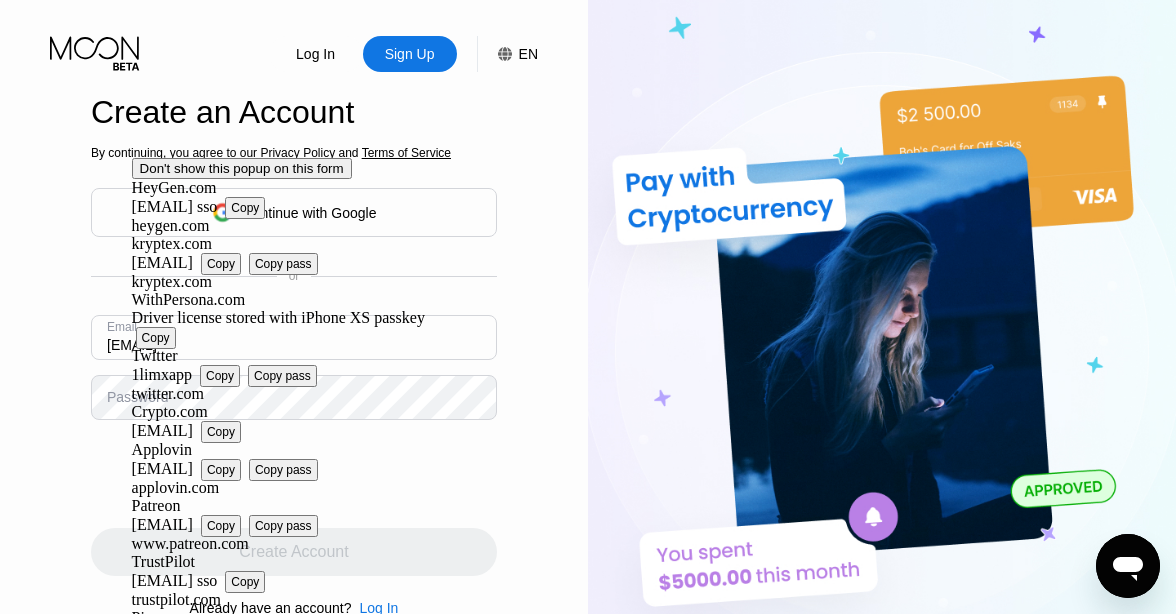 type on "[USERNAME]@[DOMAIN].com" 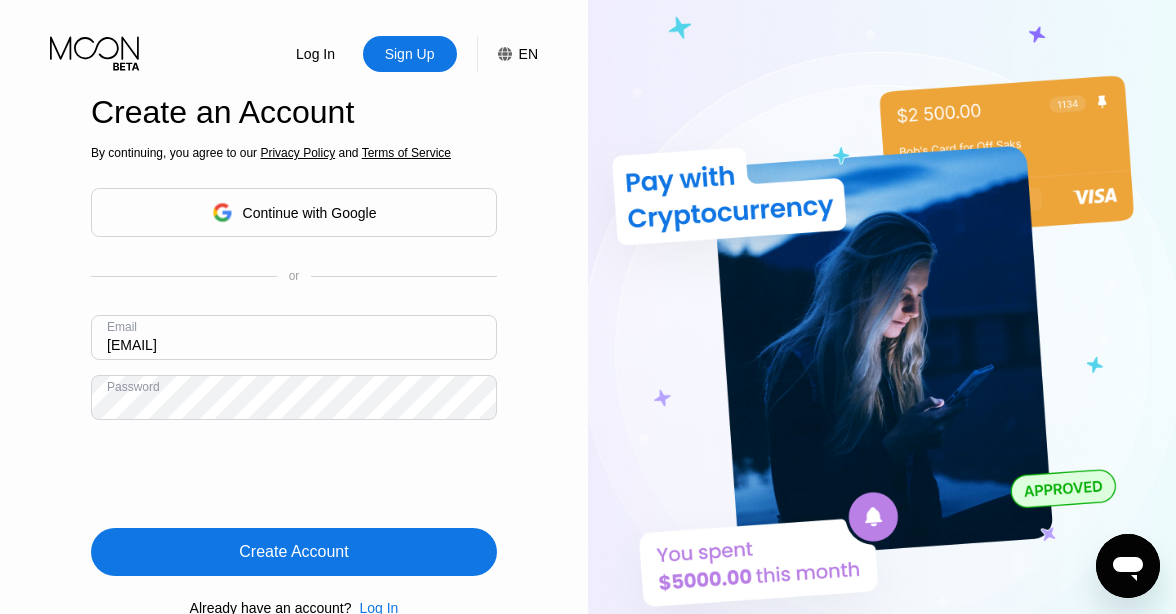 click on "Create Account" at bounding box center [294, 552] 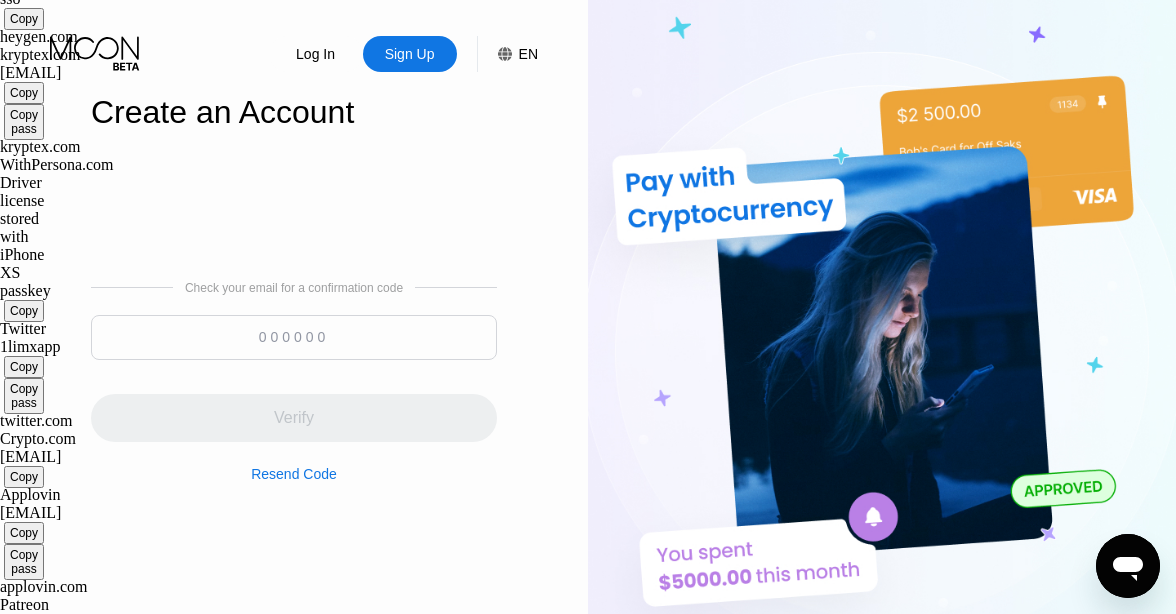 click on "Check your email for a confirmation code Verify Resend Code" at bounding box center (294, 381) 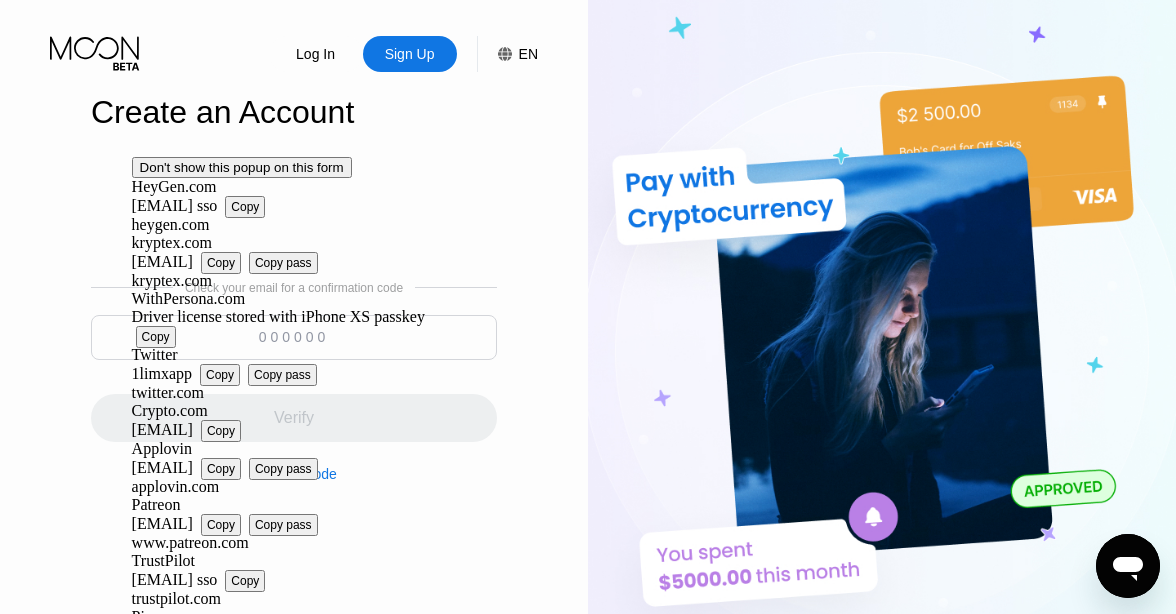 paste on "531676" 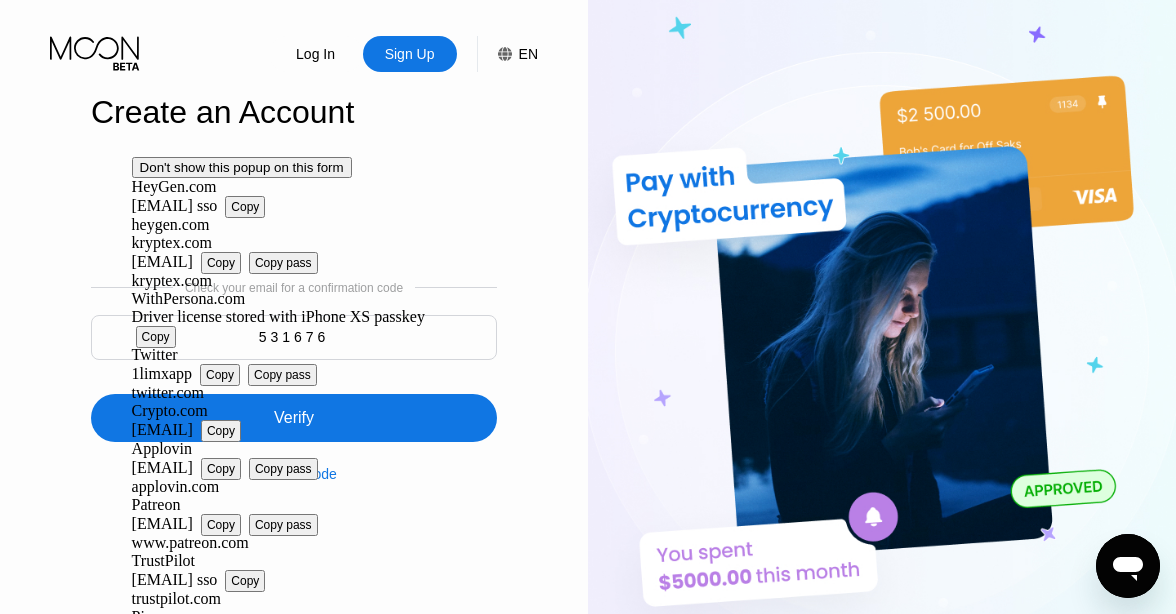 type on "531676" 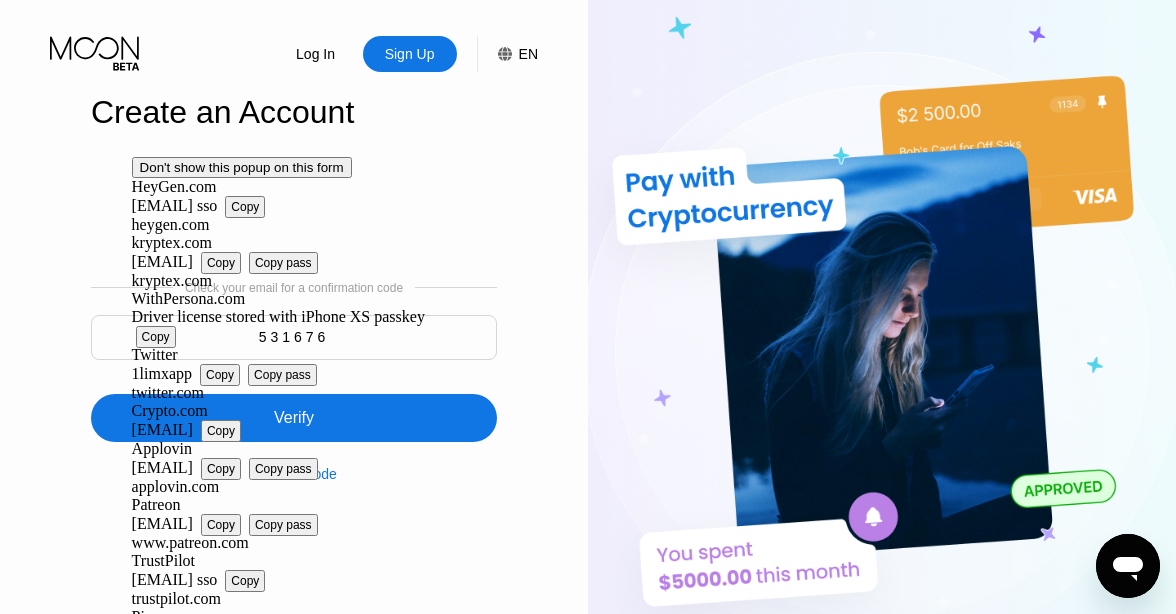 click on "Verify" at bounding box center [294, 418] 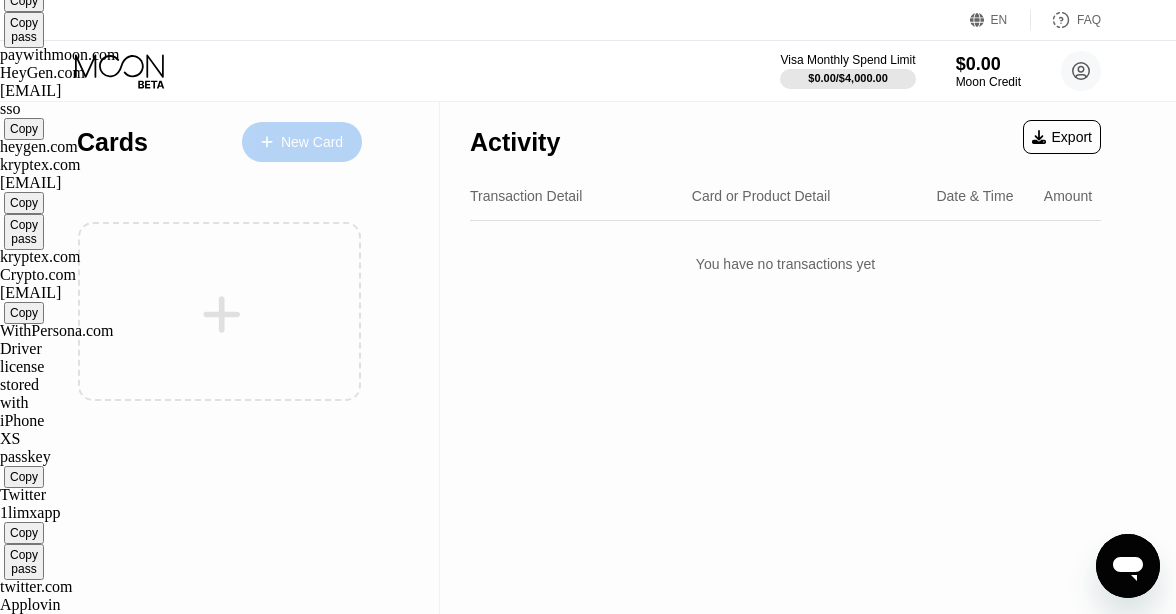 click on "New Card" at bounding box center (312, 142) 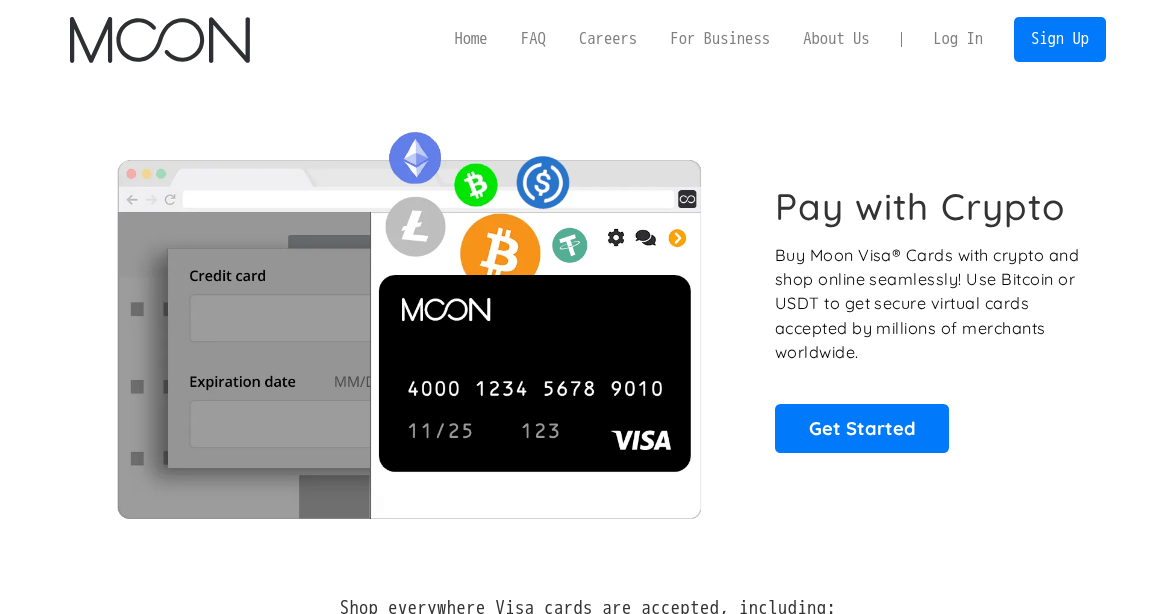 scroll, scrollTop: 0, scrollLeft: 0, axis: both 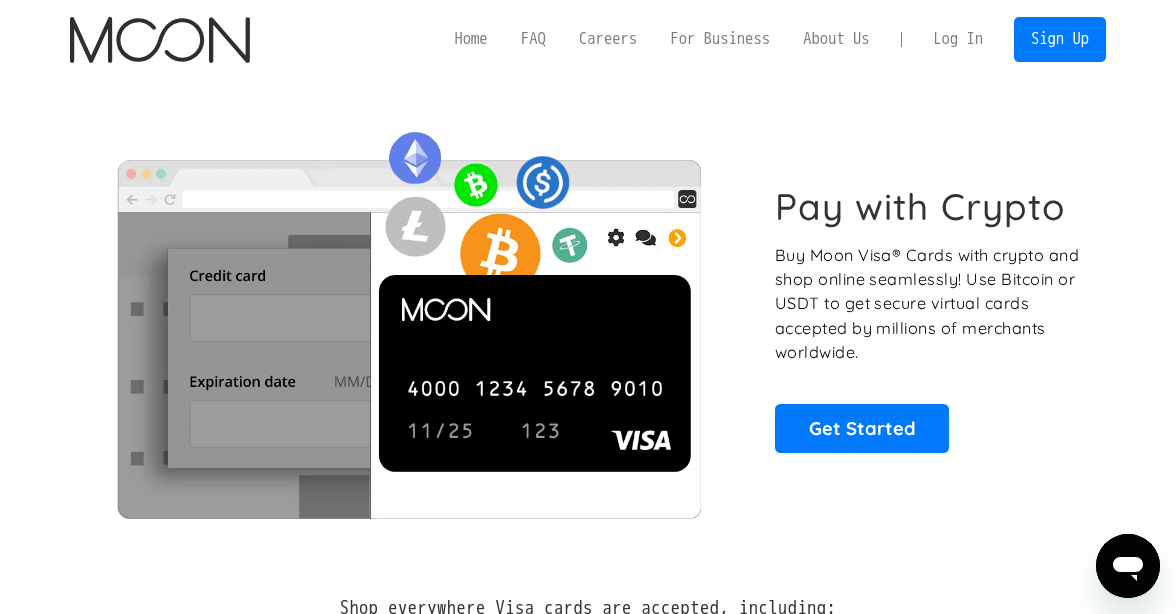 click on "Log In" at bounding box center [958, 39] 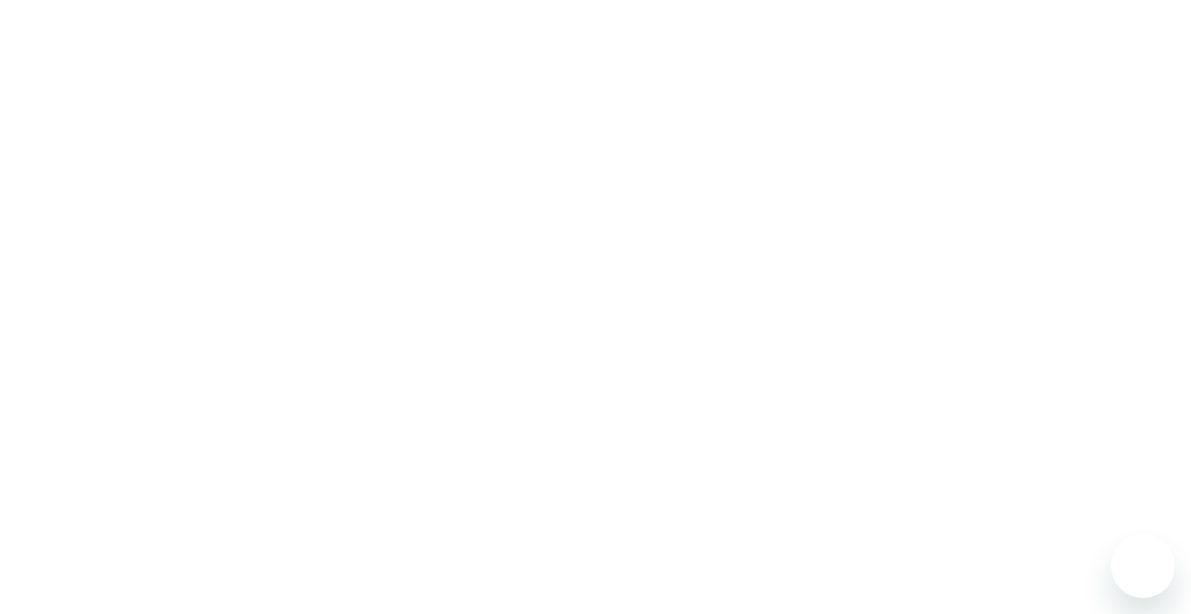 scroll, scrollTop: 0, scrollLeft: 0, axis: both 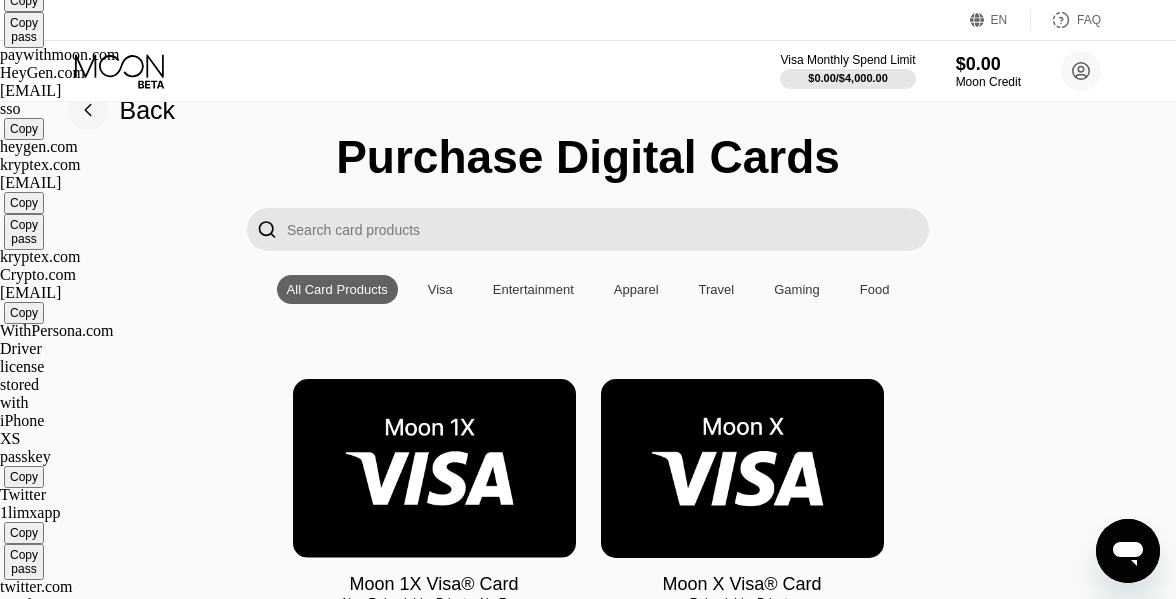 click at bounding box center (434, 468) 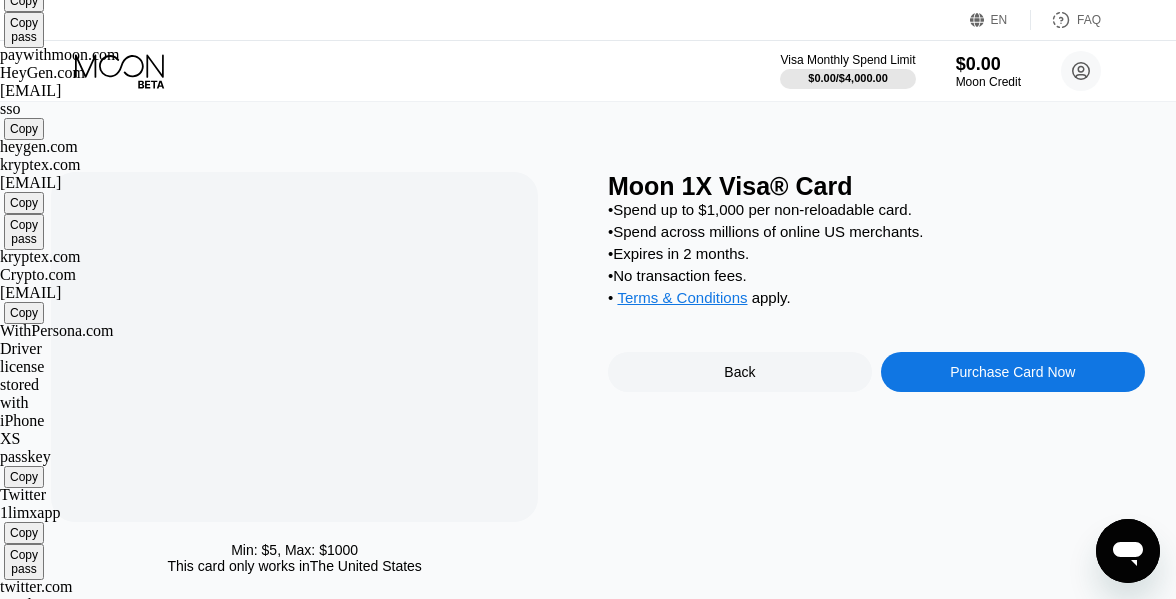 scroll, scrollTop: 0, scrollLeft: 0, axis: both 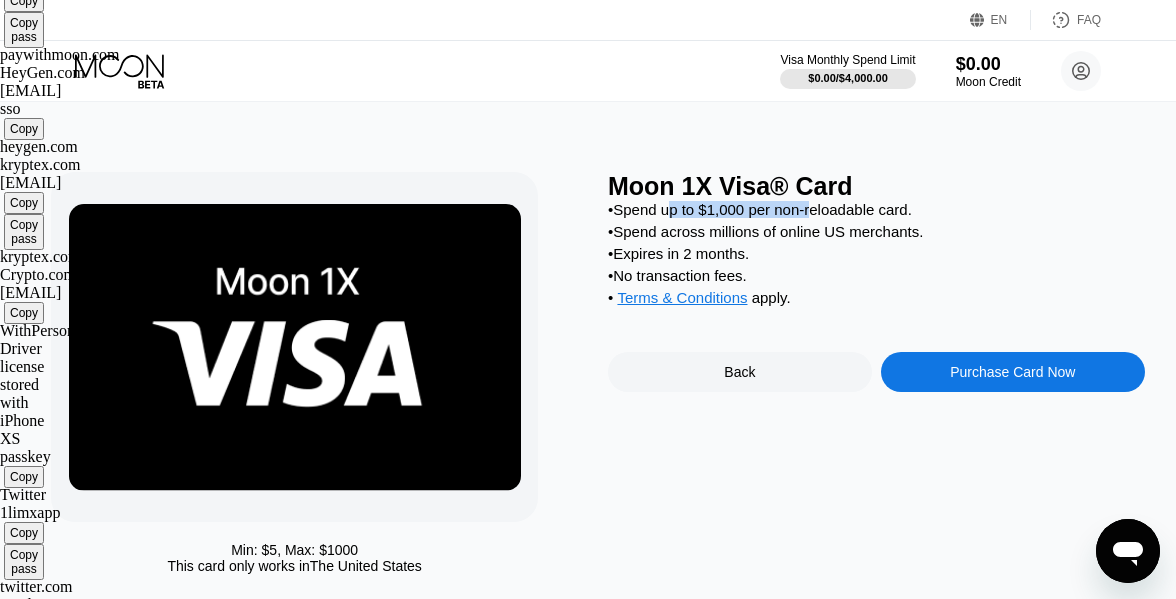 drag, startPoint x: 672, startPoint y: 215, endPoint x: 827, endPoint y: 207, distance: 155.20631 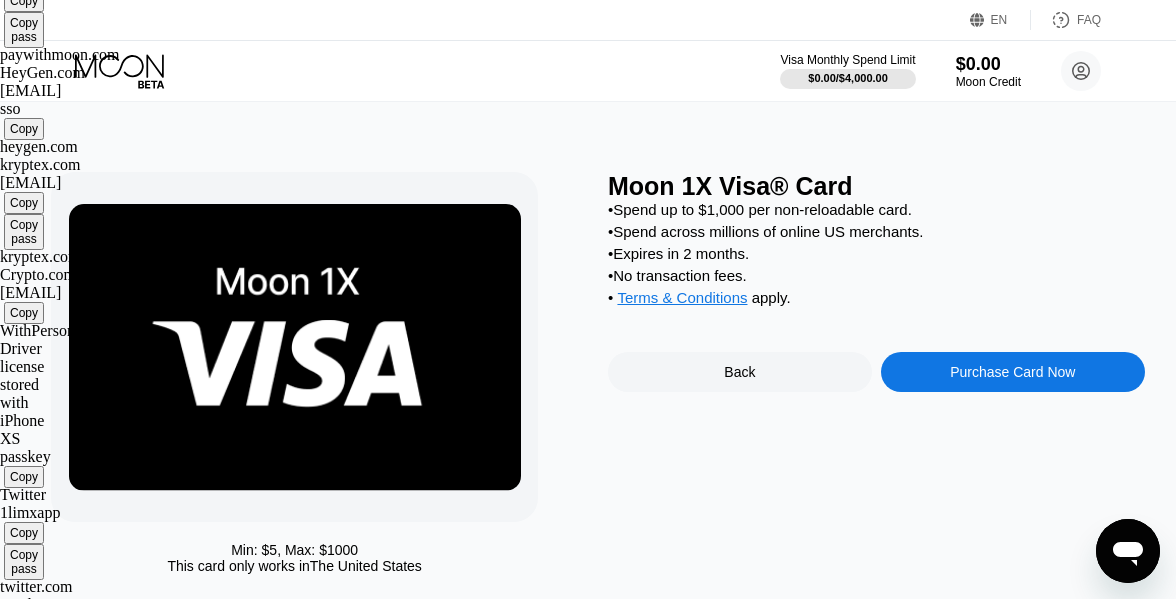 click on "•  Spend up to $1,000 per non-reloadable card." at bounding box center (876, 209) 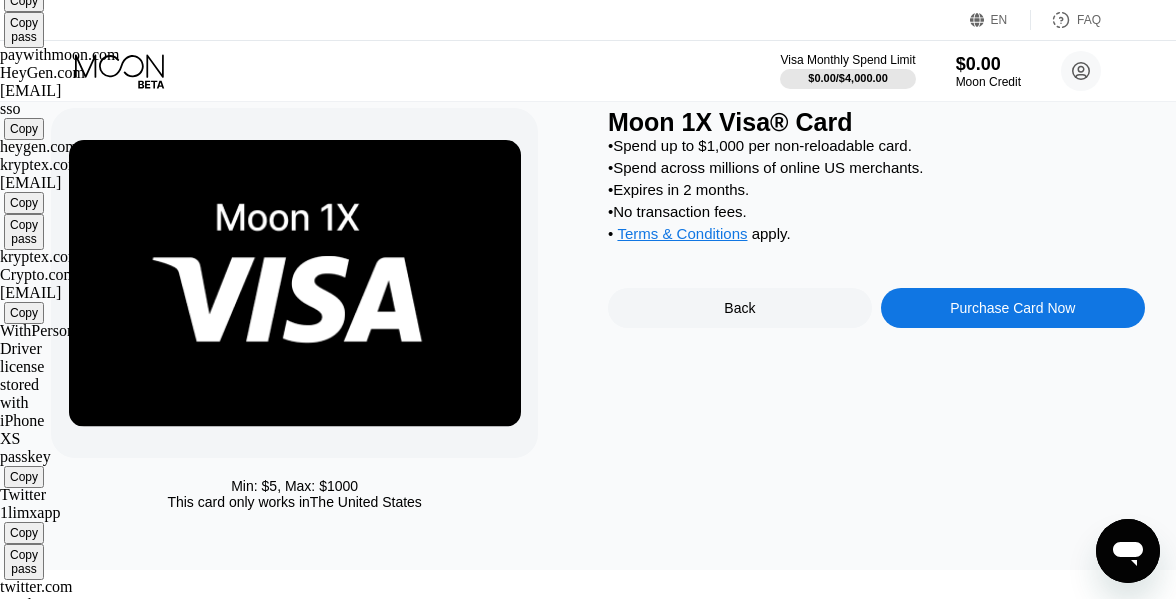 scroll, scrollTop: 63, scrollLeft: 0, axis: vertical 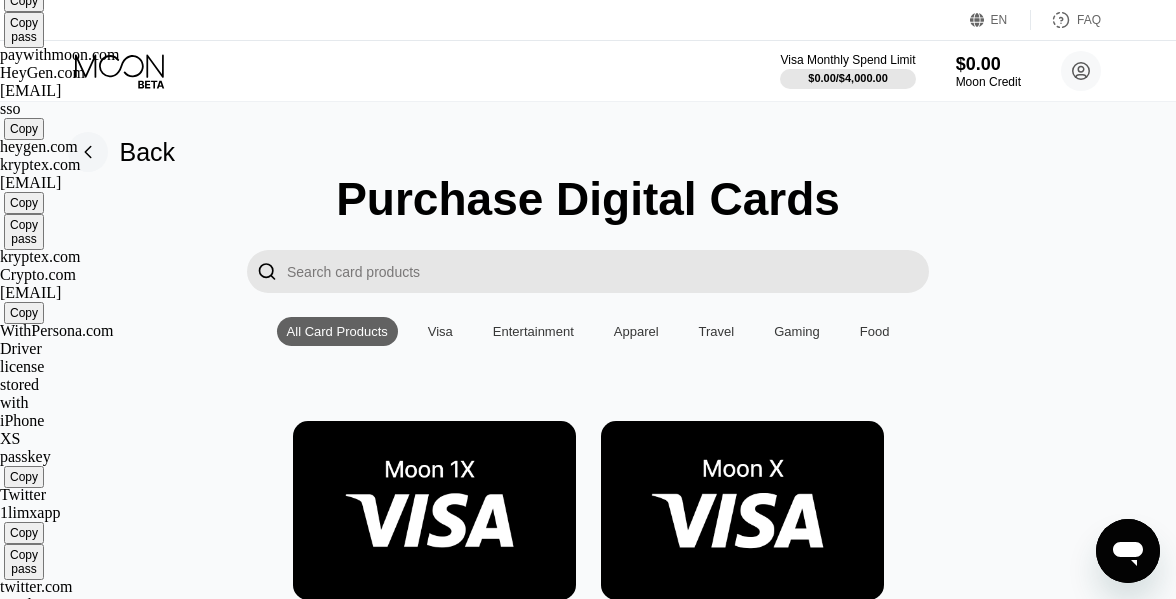 click at bounding box center (742, 510) 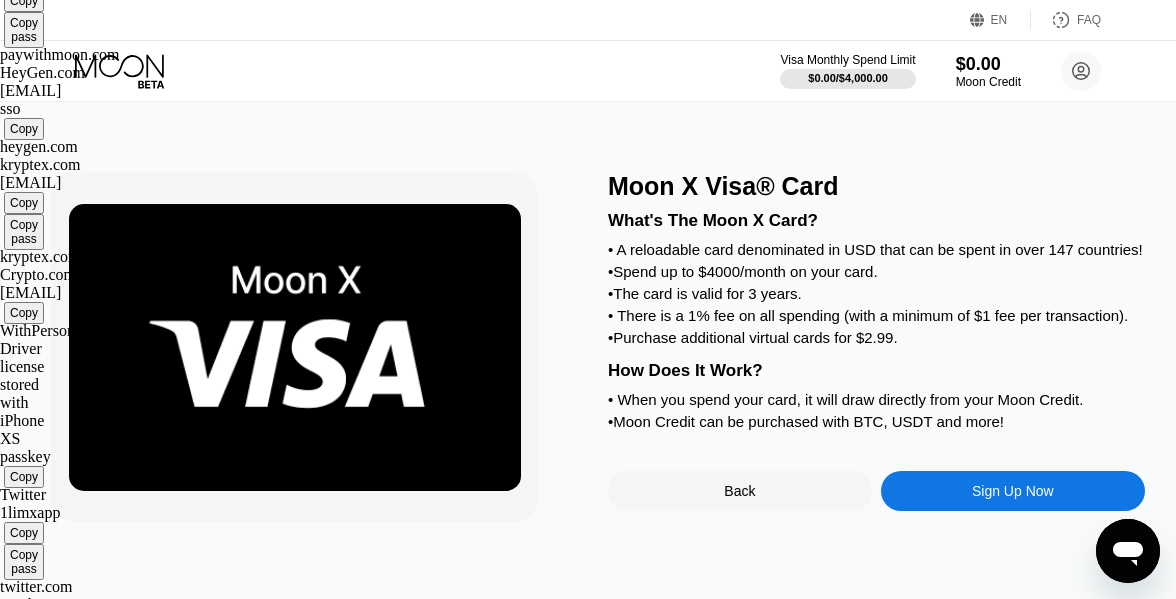 scroll, scrollTop: 0, scrollLeft: 7, axis: horizontal 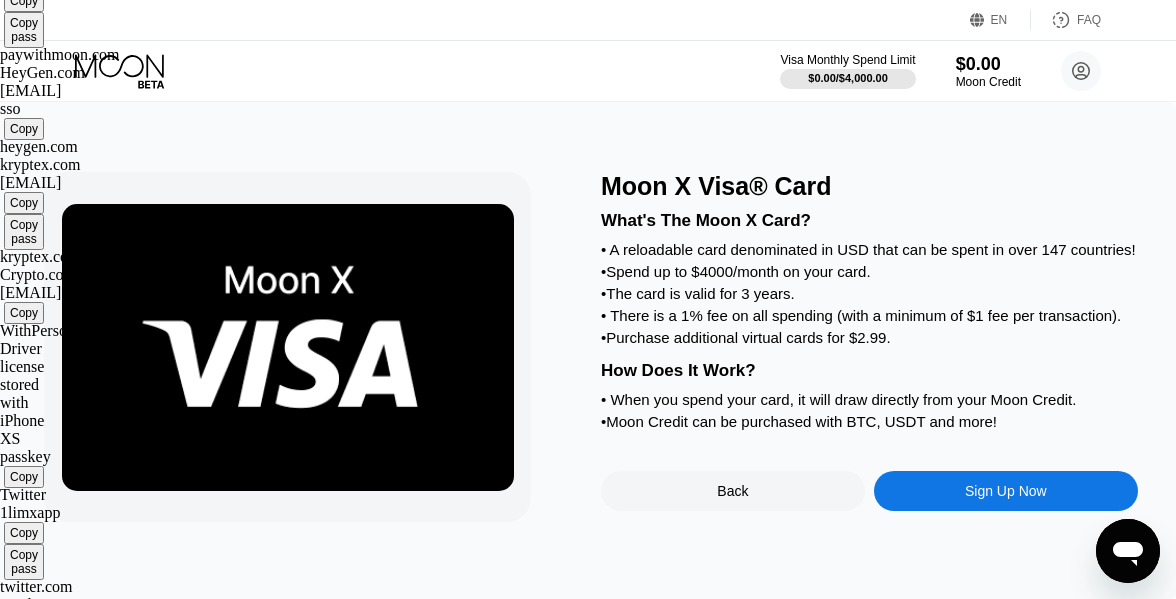 drag, startPoint x: 1173, startPoint y: 57, endPoint x: 1175, endPoint y: 125, distance: 68.0294 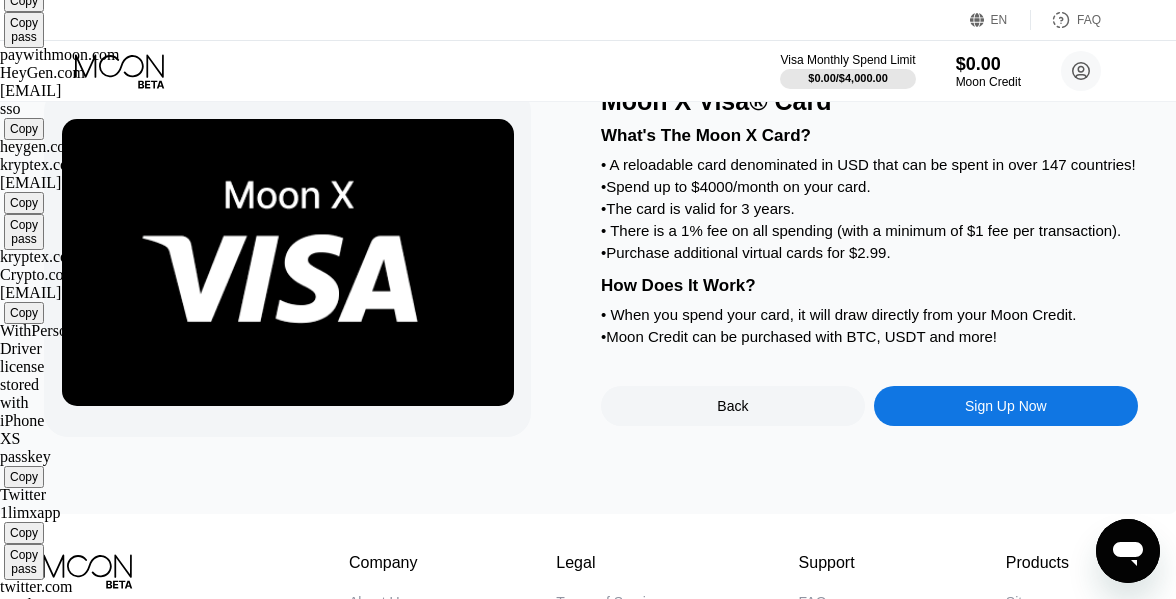 scroll, scrollTop: 65, scrollLeft: 7, axis: both 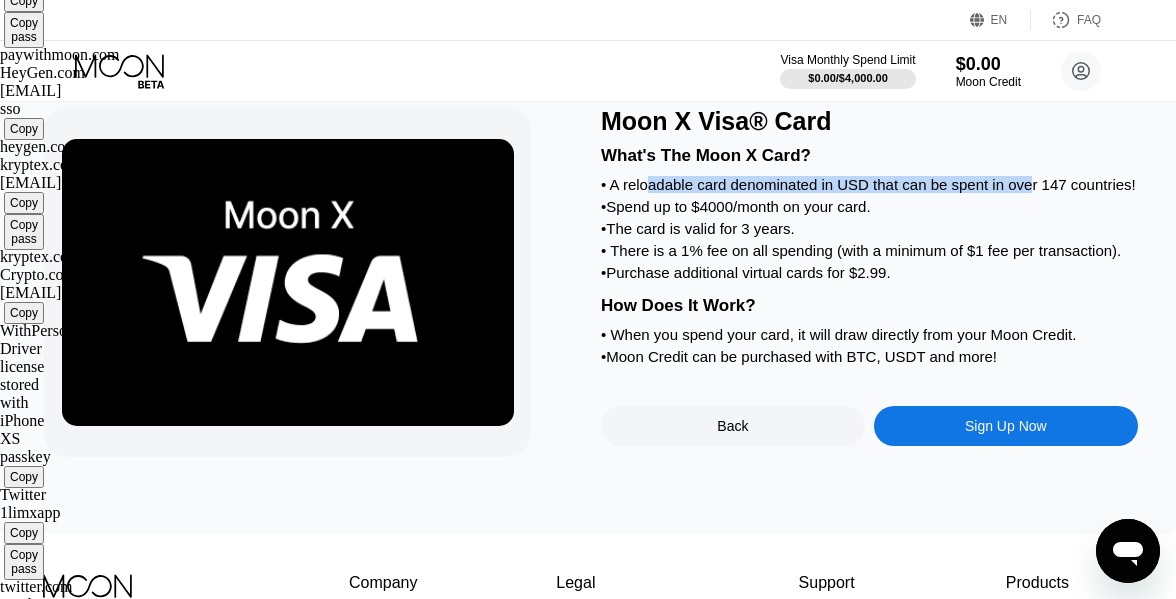 drag, startPoint x: 646, startPoint y: 188, endPoint x: 1040, endPoint y: 181, distance: 394.06216 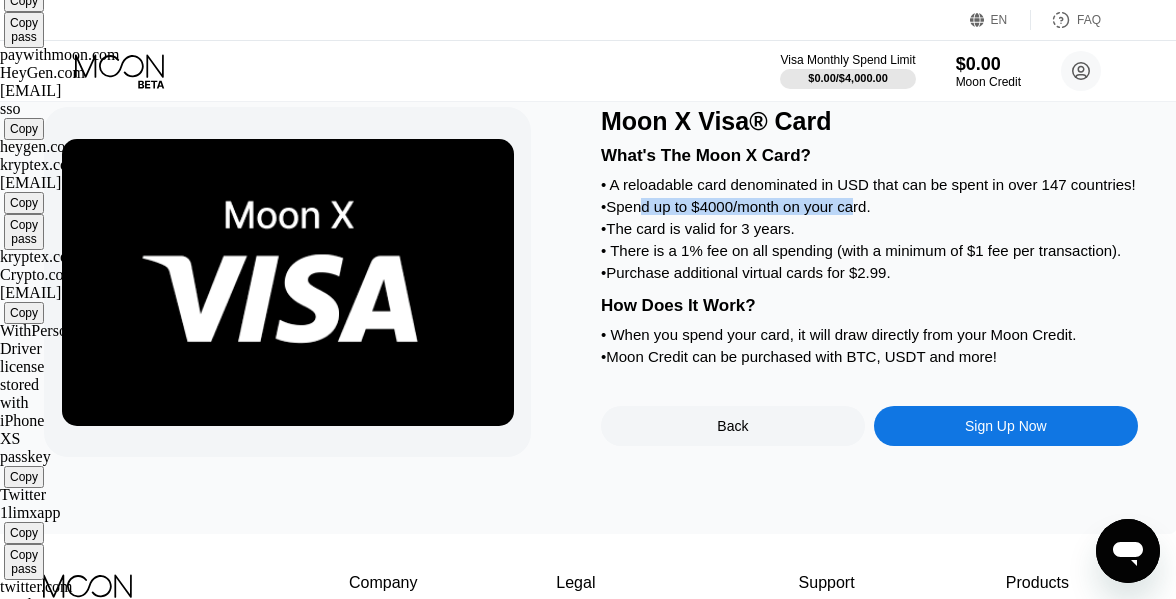 drag, startPoint x: 643, startPoint y: 229, endPoint x: 870, endPoint y: 228, distance: 227.0022 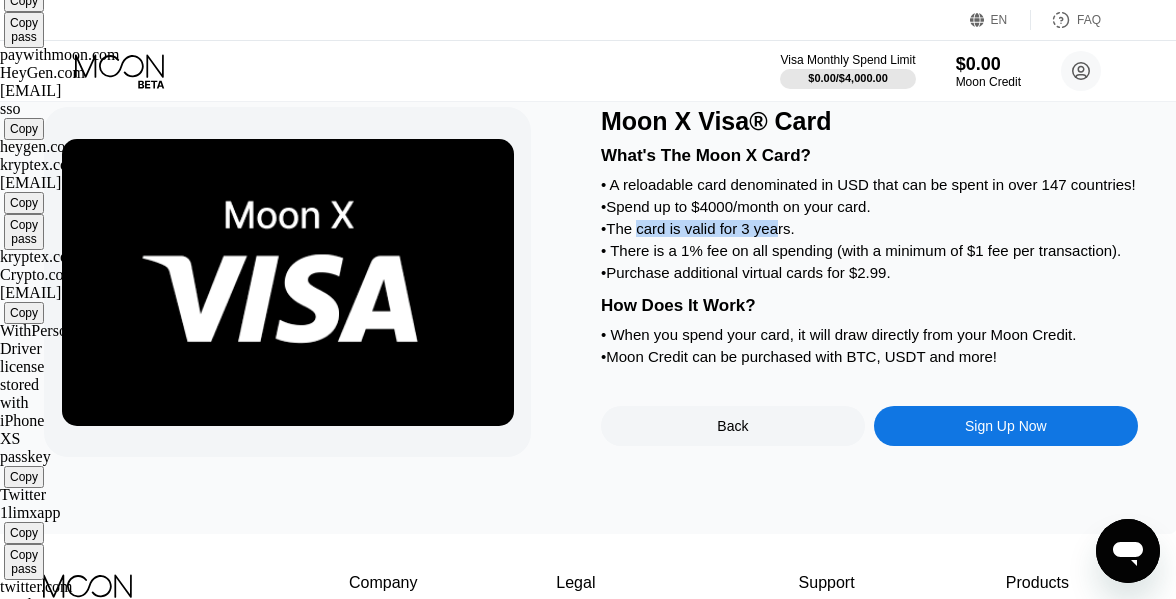 drag, startPoint x: 643, startPoint y: 252, endPoint x: 786, endPoint y: 252, distance: 143 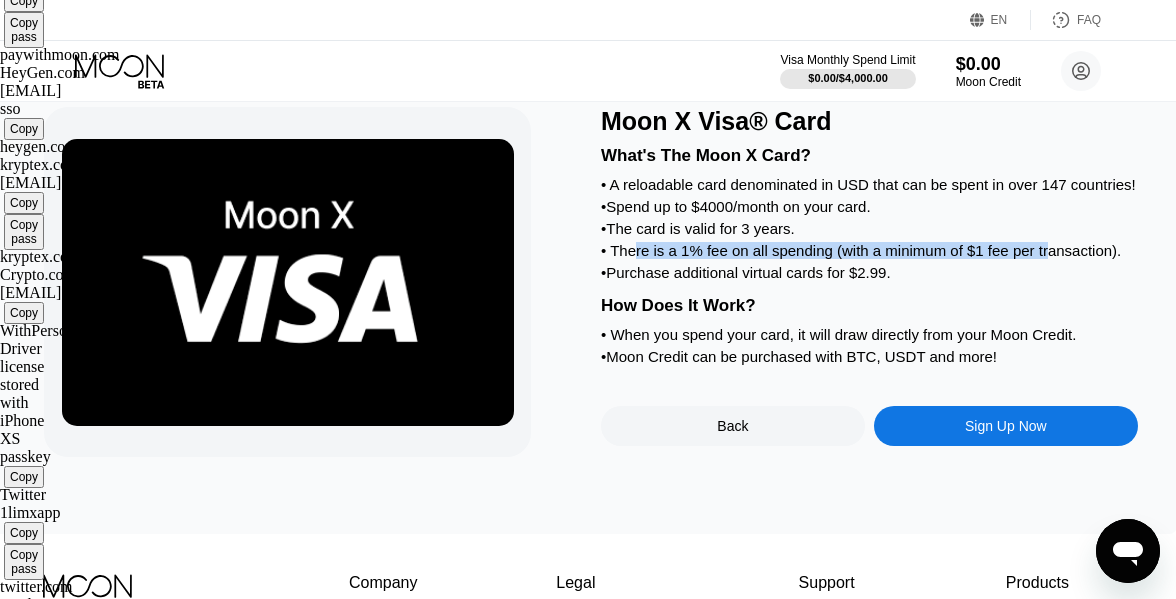 drag, startPoint x: 712, startPoint y: 265, endPoint x: 1060, endPoint y: 265, distance: 348 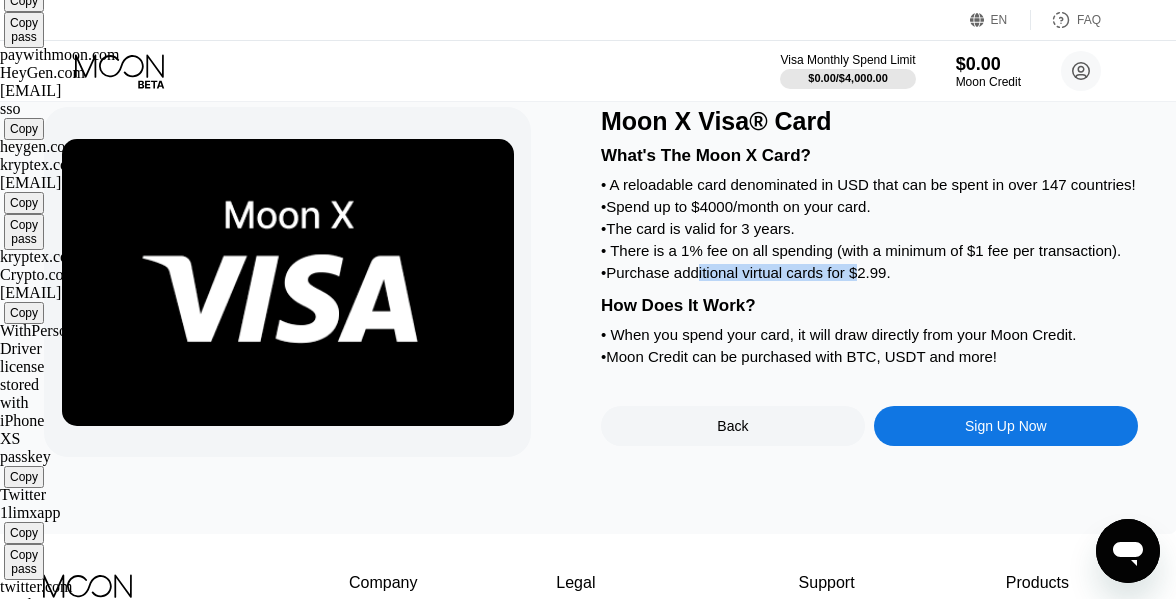 drag, startPoint x: 866, startPoint y: 289, endPoint x: 706, endPoint y: 290, distance: 160.00313 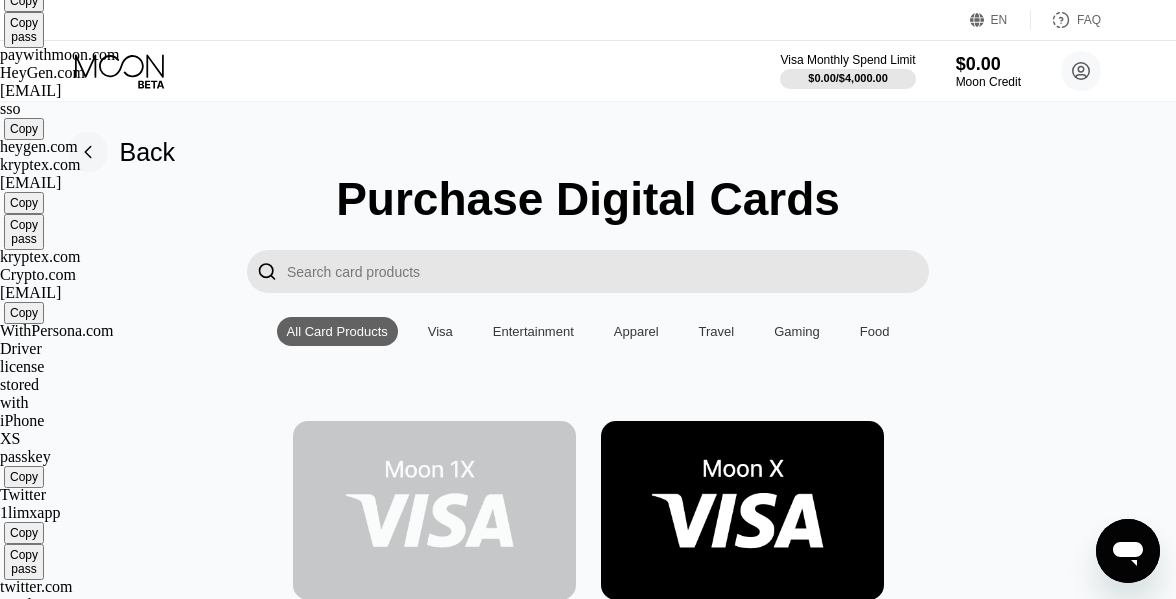click at bounding box center (434, 510) 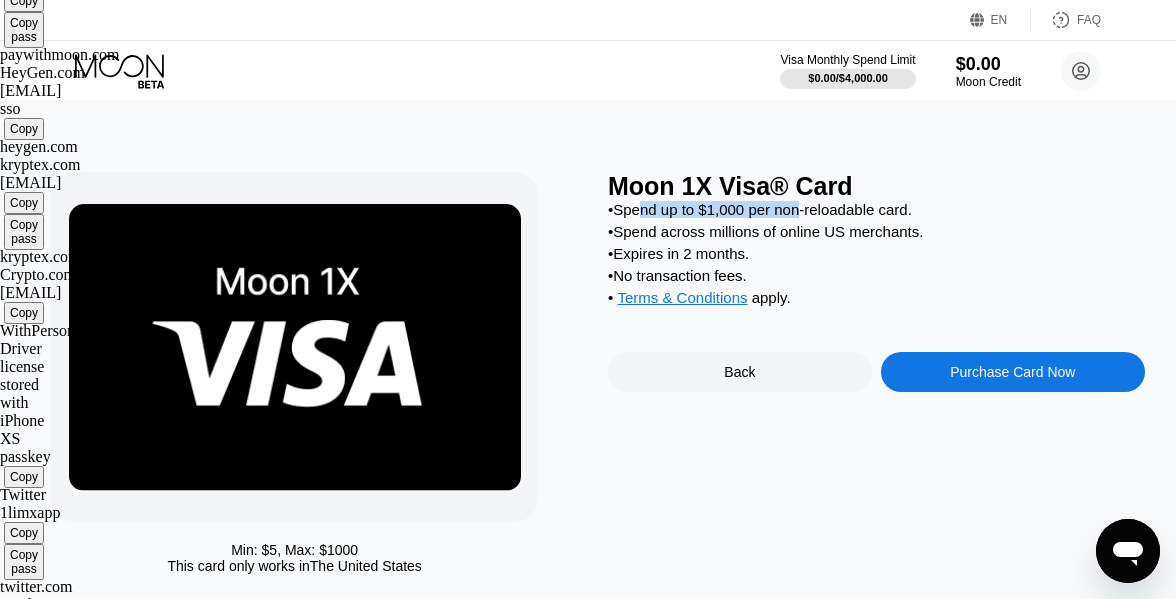 drag, startPoint x: 649, startPoint y: 214, endPoint x: 810, endPoint y: 213, distance: 161.00311 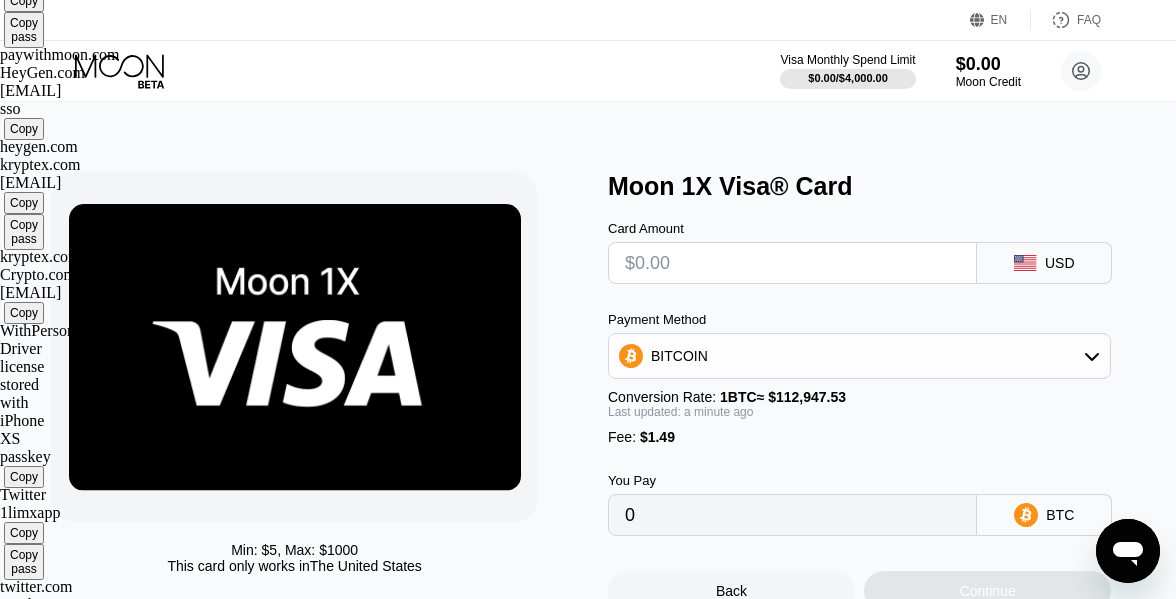 drag, startPoint x: 1174, startPoint y: 150, endPoint x: 1175, endPoint y: 187, distance: 37.01351 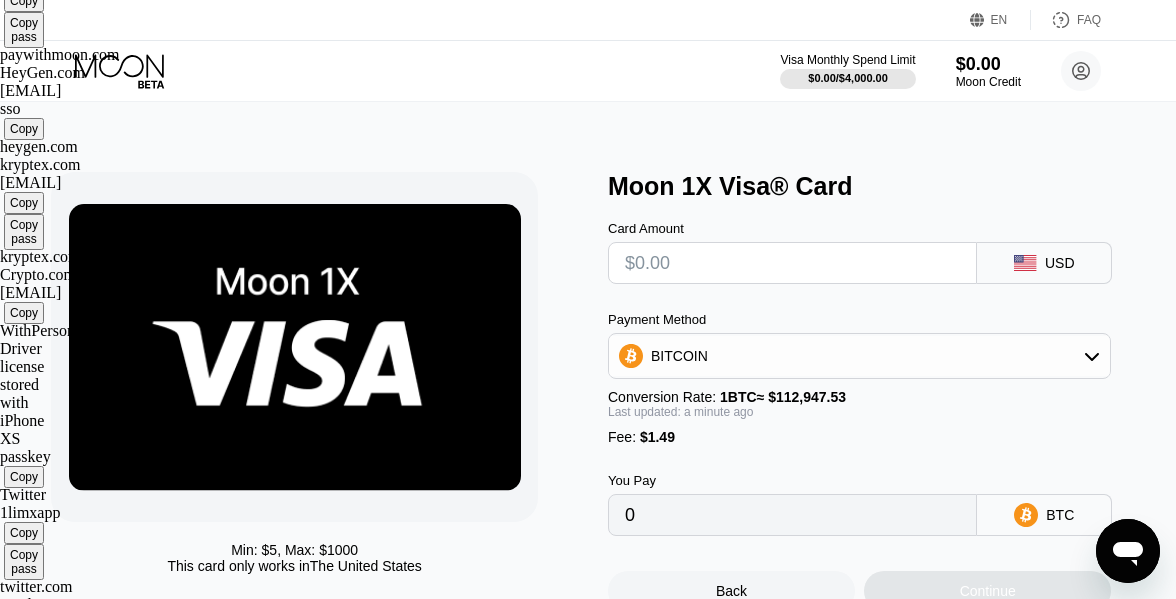 click on "Min: $ 5 , Max: $ 1000 This card only works in  The United States Moon 1X Visa® Card Card Amount USD Payment Method BITCOIN Conversion Rate:   1  BTC  ≈   $112,947.53 Last updated:   a minute ago Fee :   $1.49 You Pay 0 BTC Back Continue" at bounding box center (588, 381) 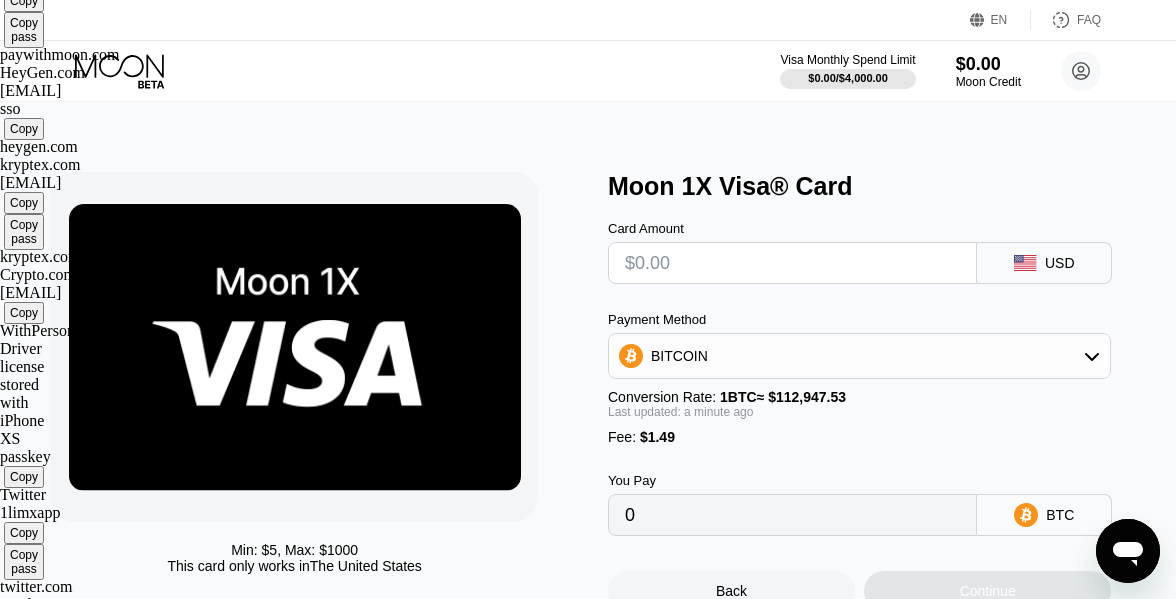 click on "USD" at bounding box center (1044, 263) 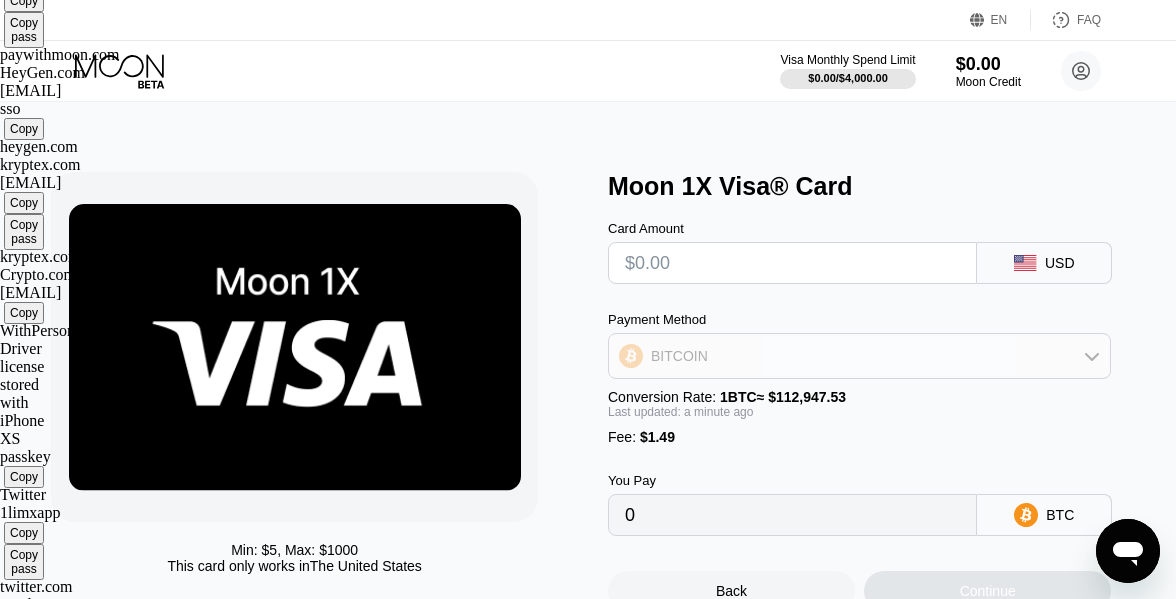 click on "BITCOIN" at bounding box center [859, 356] 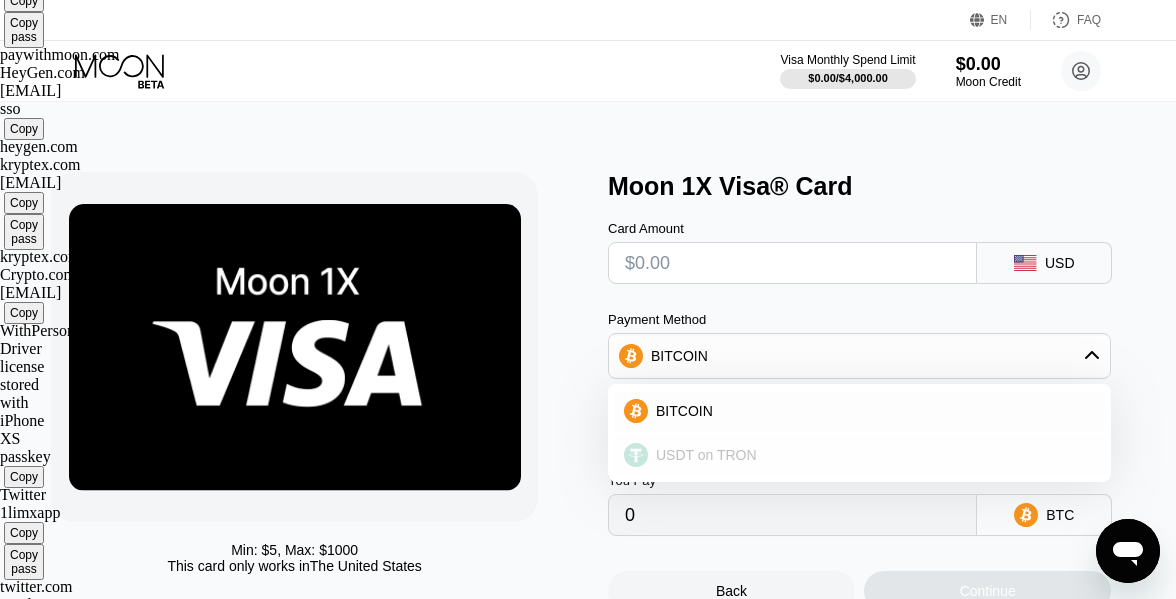 click on "USDT on TRON" at bounding box center [871, 455] 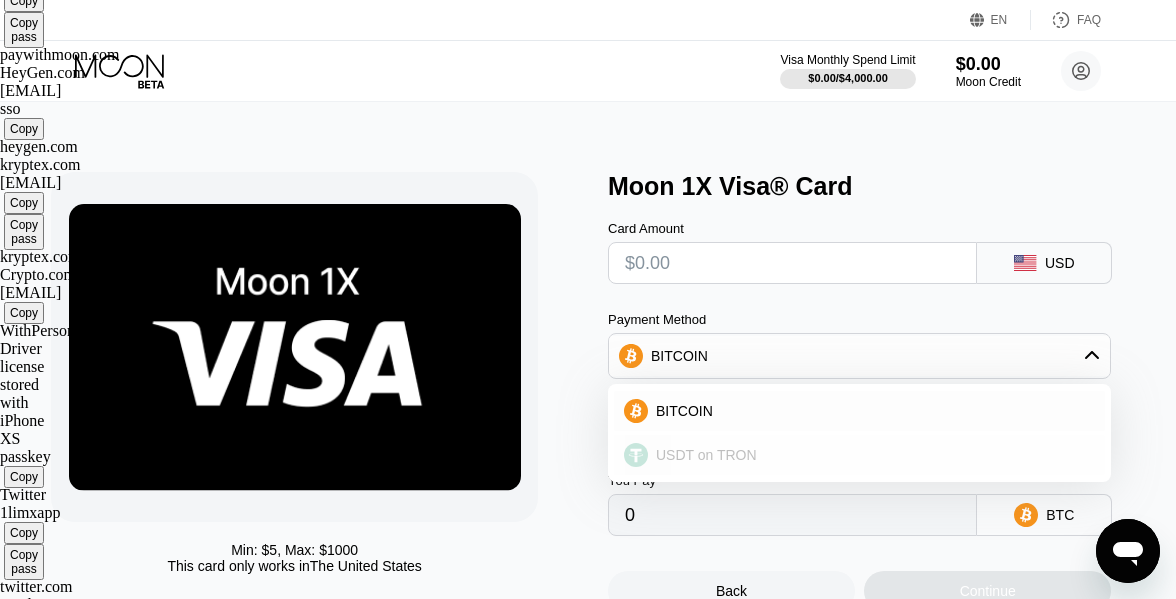 type on "0.00" 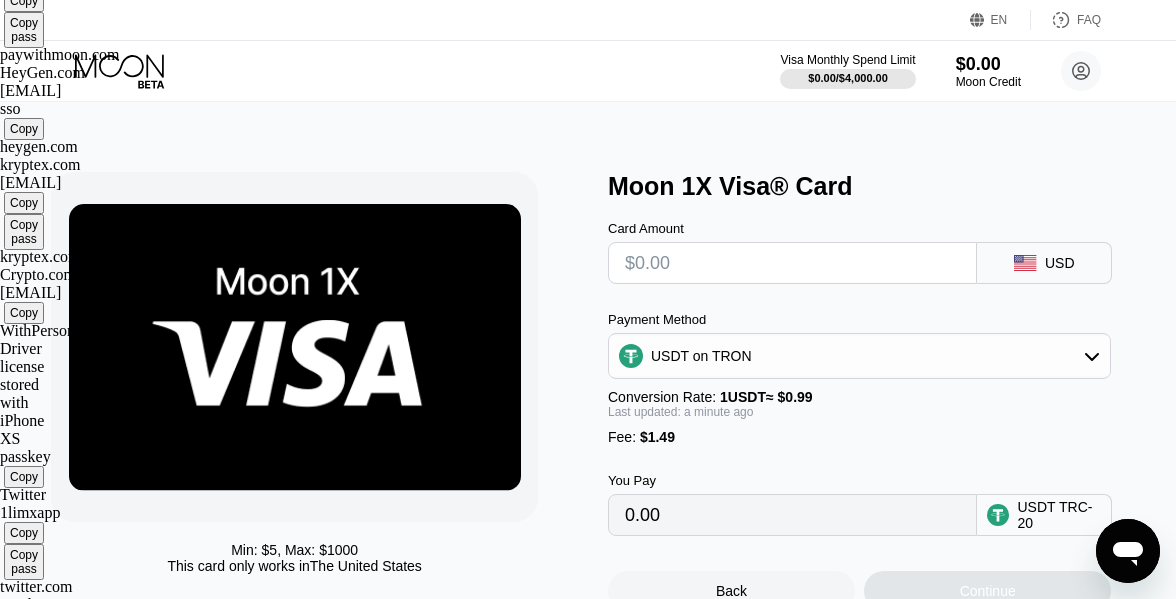 drag, startPoint x: 647, startPoint y: 434, endPoint x: 762, endPoint y: 431, distance: 115.03912 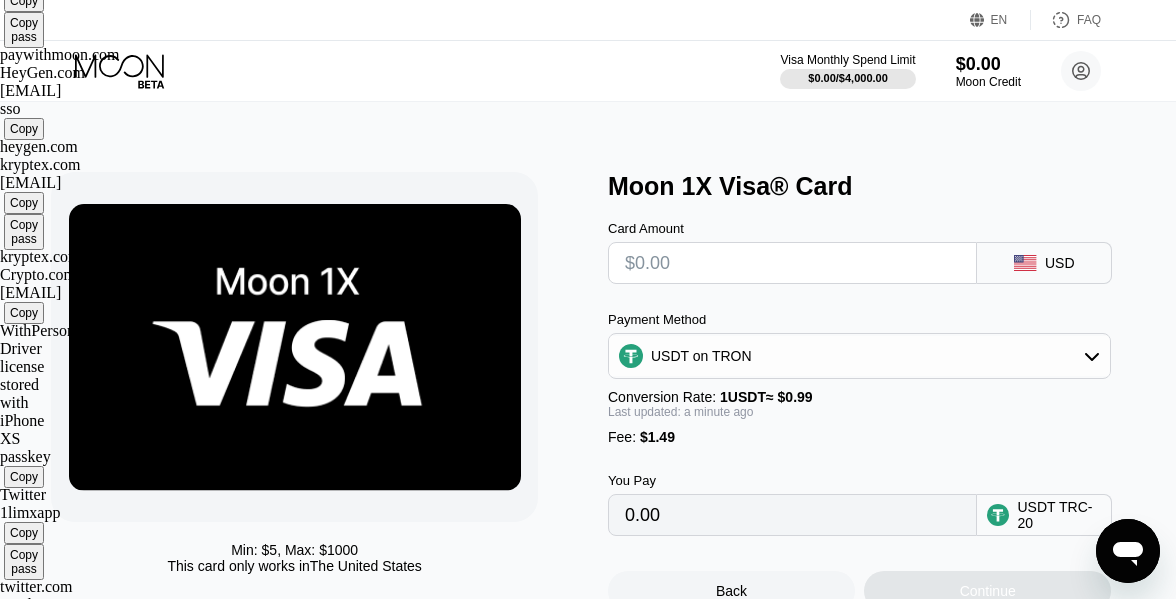 click on "Fee :   $1.49" at bounding box center [859, 437] 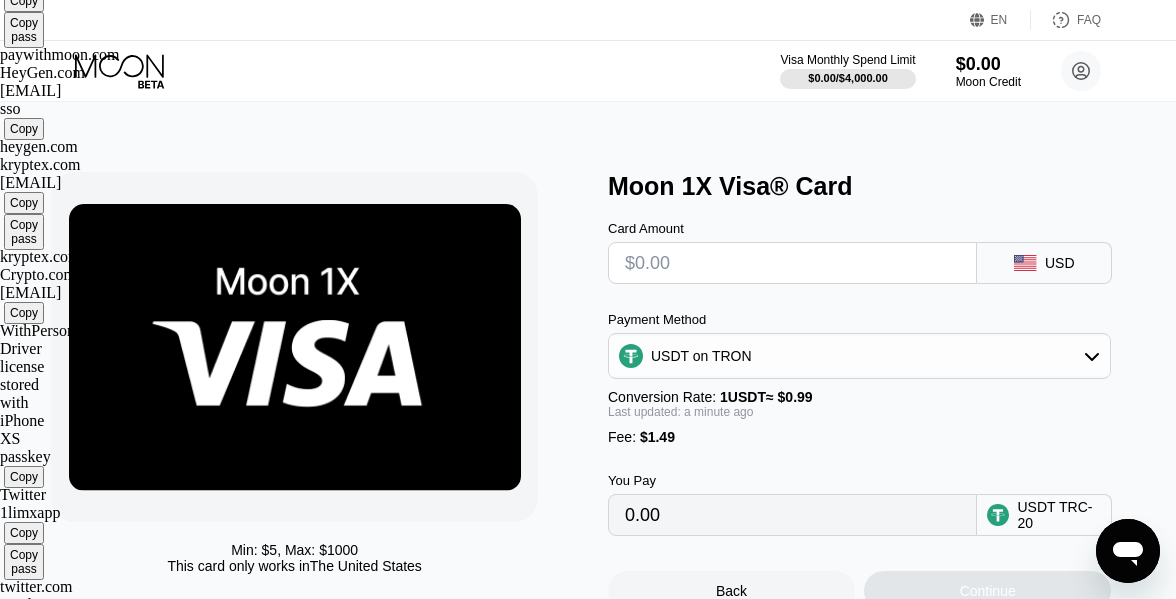 click on "USDT TRC-20" at bounding box center (1059, 515) 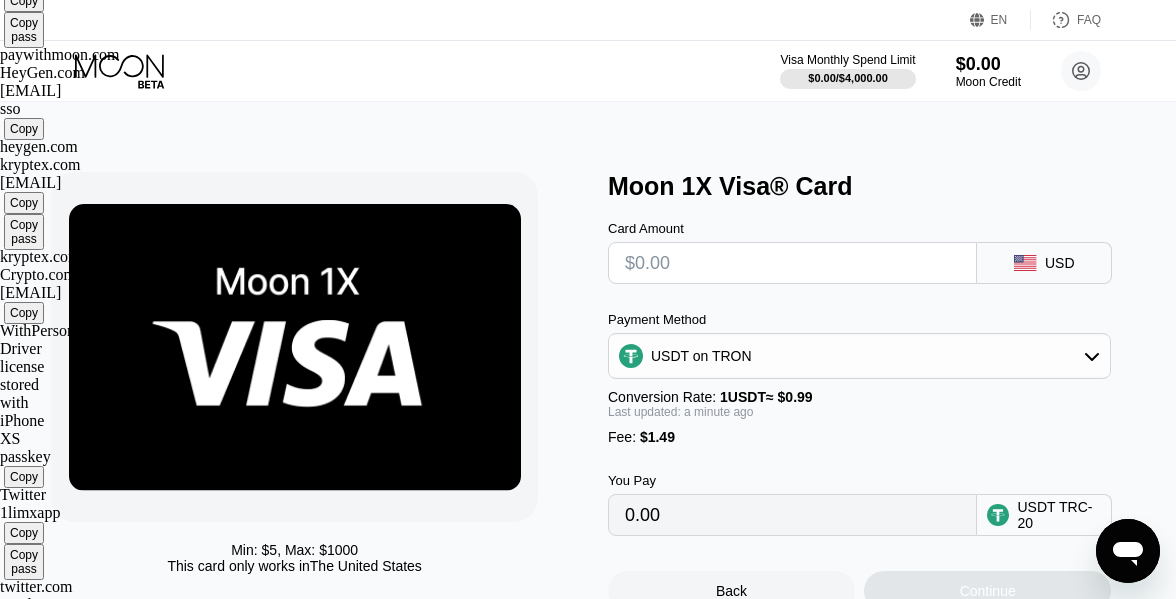 click on "USDT TRC-20" at bounding box center (1059, 515) 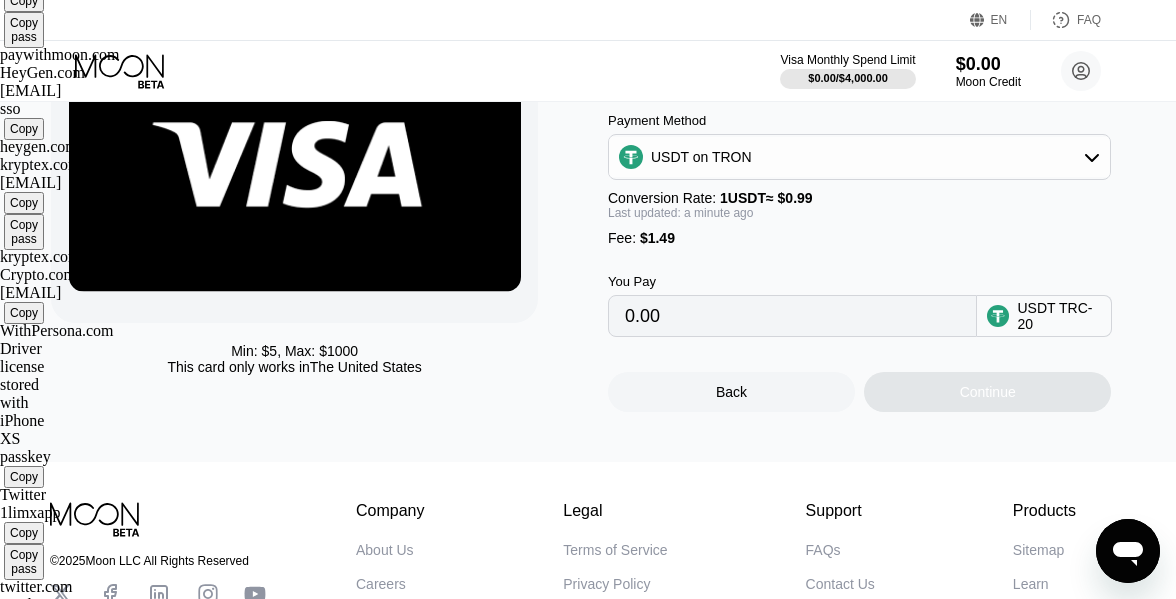 scroll, scrollTop: 207, scrollLeft: 0, axis: vertical 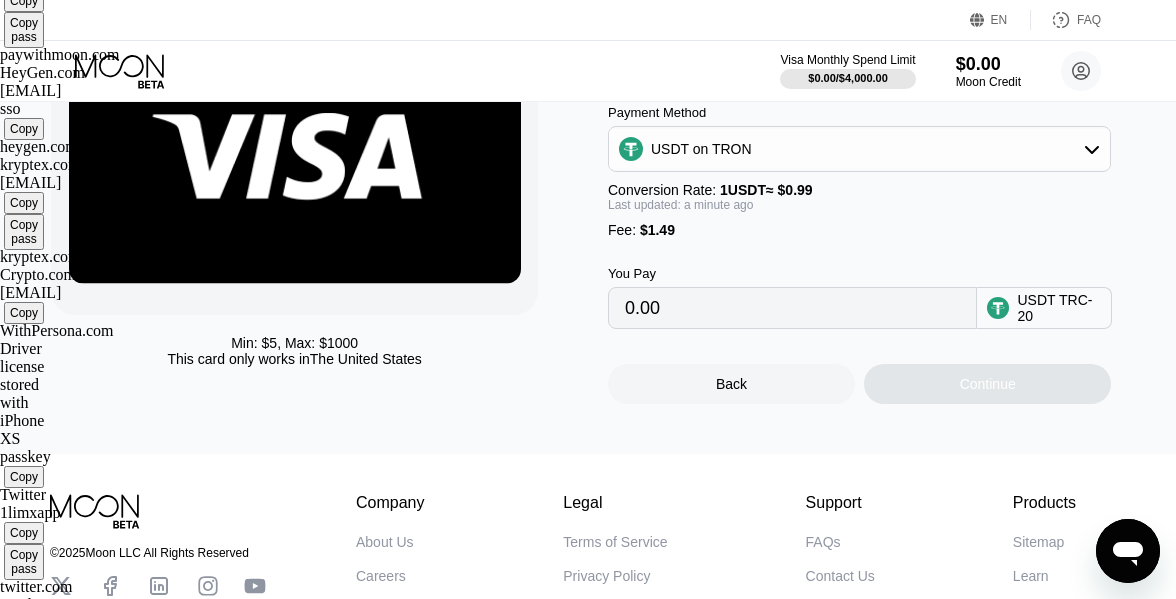 click on "USDT TRC-20" at bounding box center [1059, 308] 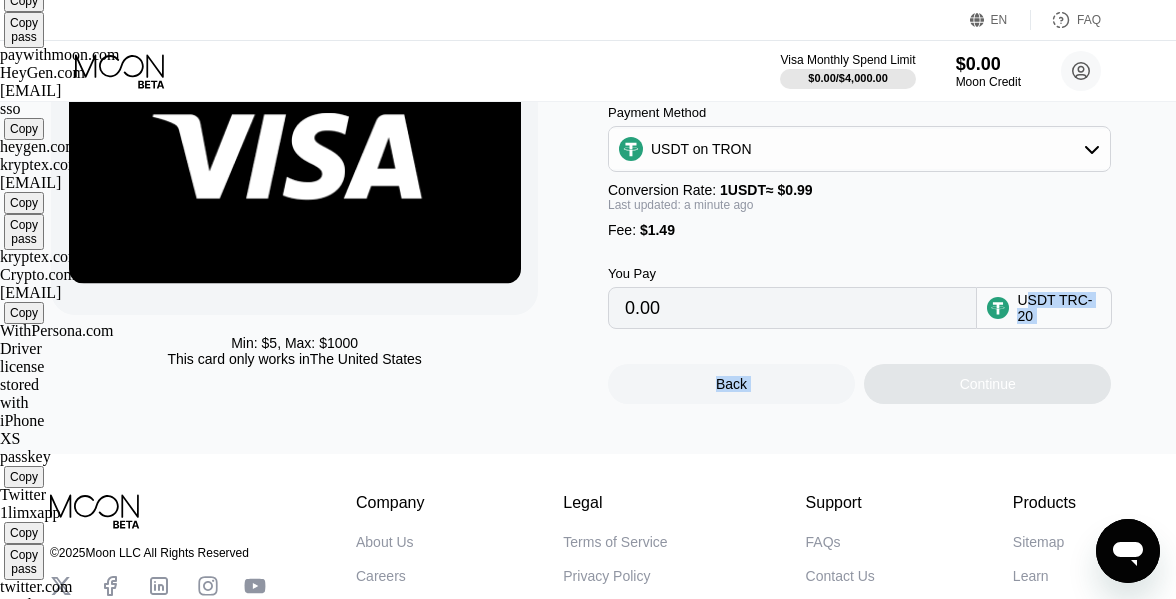 drag, startPoint x: 1028, startPoint y: 305, endPoint x: 1052, endPoint y: 334, distance: 37.64306 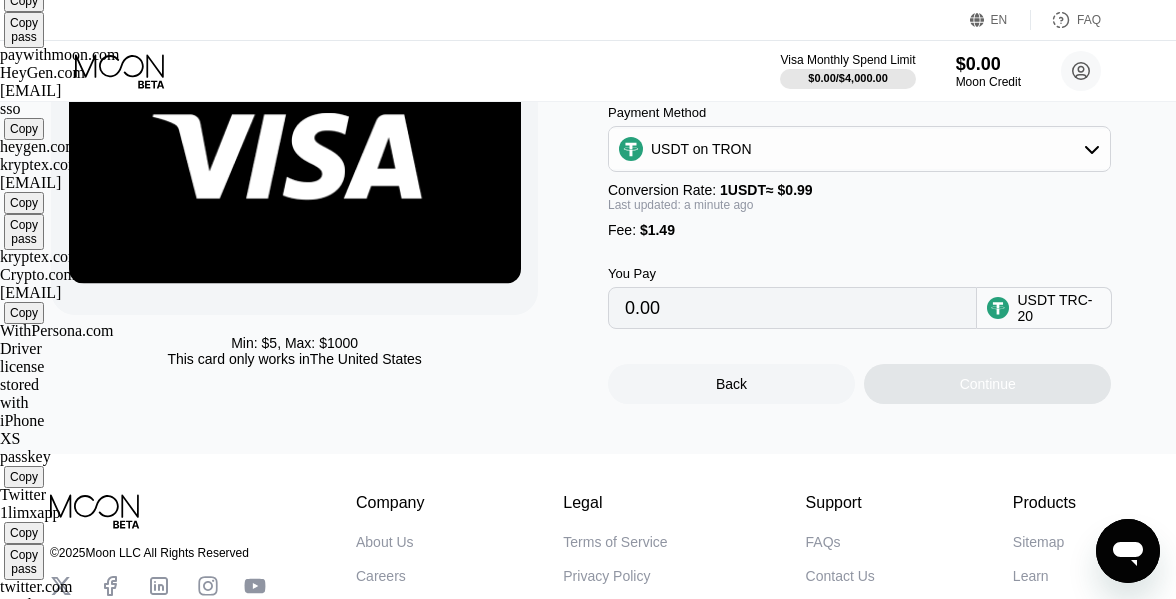drag, startPoint x: 1014, startPoint y: 301, endPoint x: 1054, endPoint y: 322, distance: 45.17743 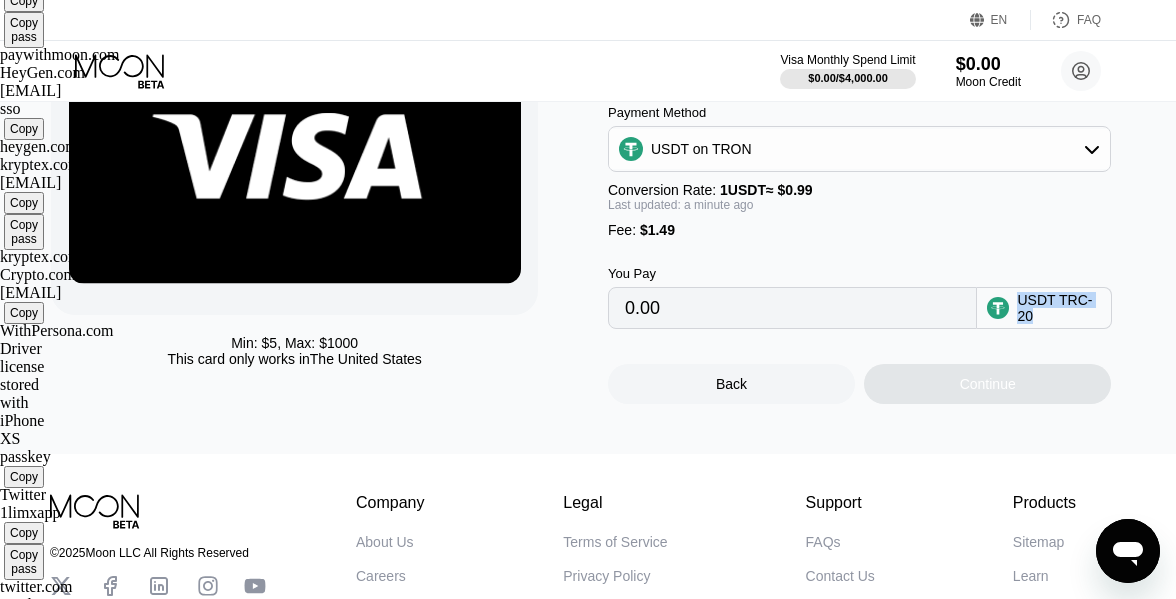 drag, startPoint x: 1052, startPoint y: 318, endPoint x: 1006, endPoint y: 296, distance: 50.990196 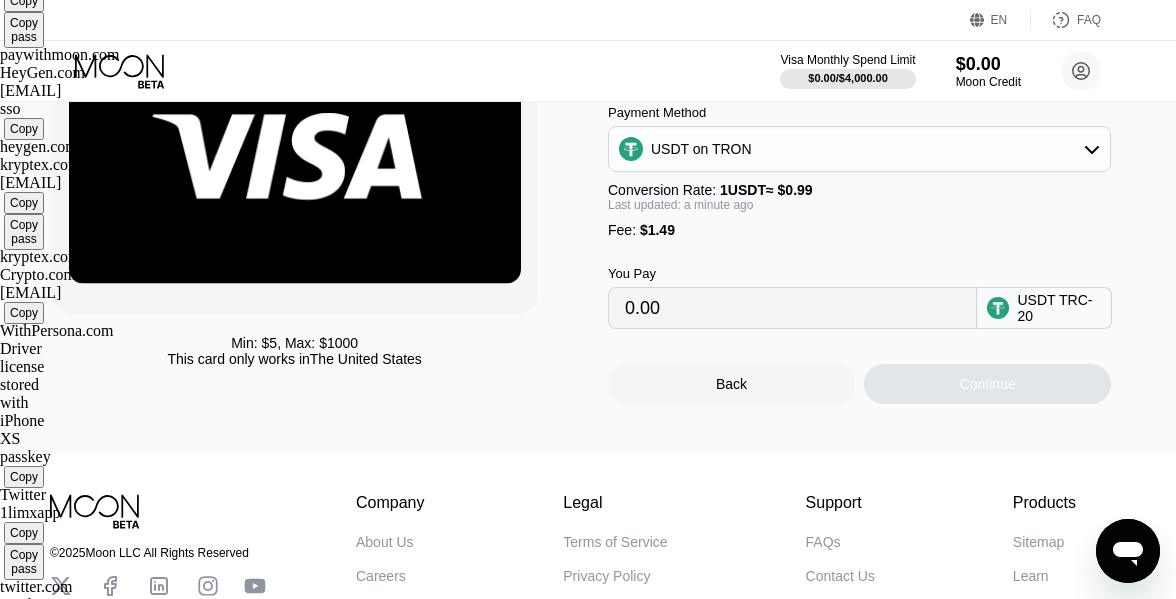 click on "0.00" at bounding box center [792, 308] 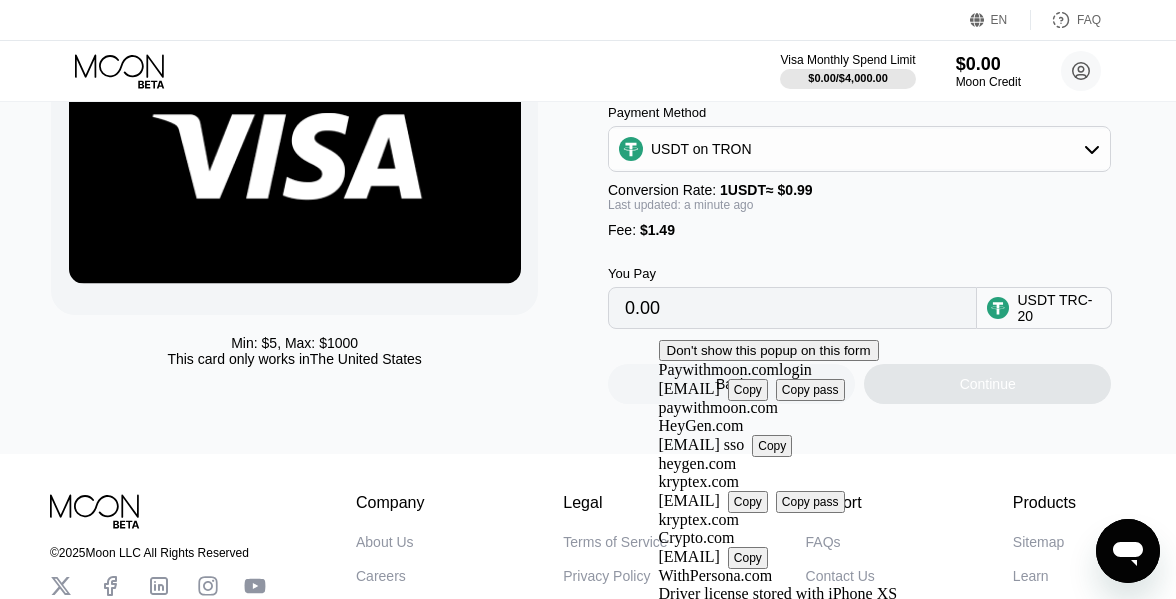 click on "0.00" at bounding box center [792, 308] 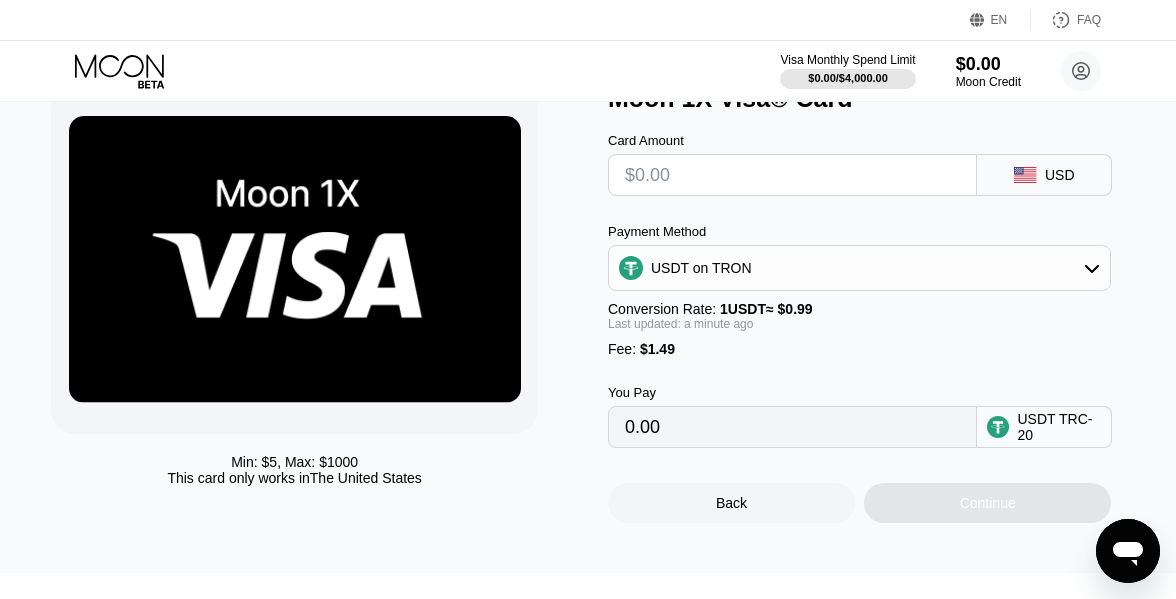 scroll, scrollTop: 87, scrollLeft: 0, axis: vertical 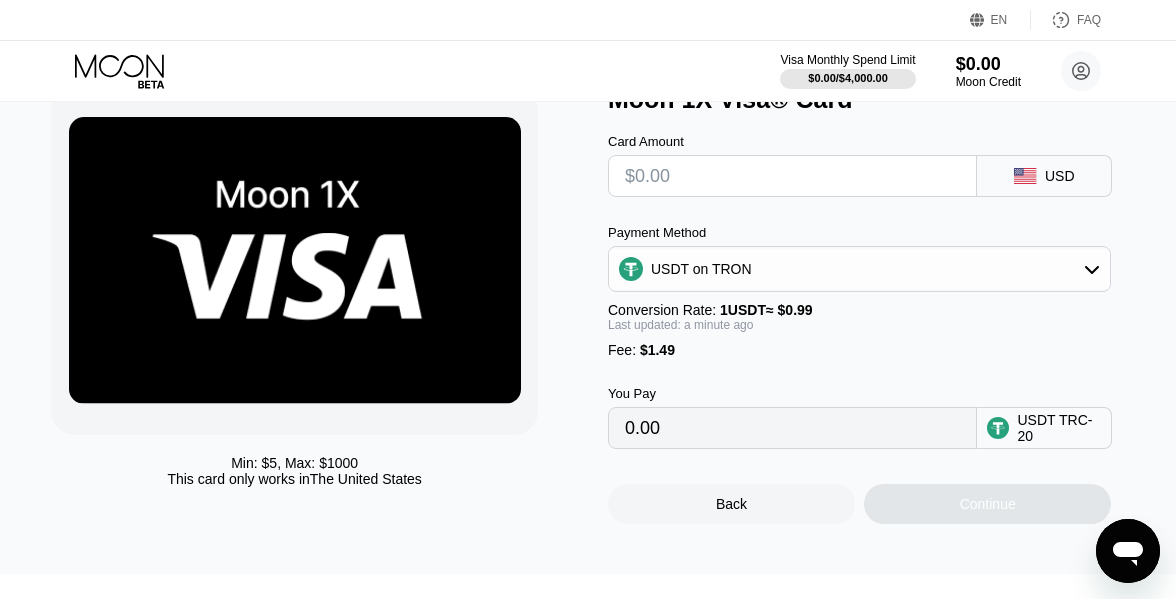 click on "EN Language English Save FAQ Visa Monthly Spend Limit $0.00 / $4,000.00 $0.00 Moon Credit dolinh199x@gmail.com Home Settings Support Careers About Us Log out Privacy policy Terms Cards    New Card Activity Export Transaction Detail Card or Product Detail Date & Time Amount You have no transactions yet ©  2025  Moon LLC All Rights Reserved Company About Us Careers Contact Us Legal Terms of Service Privacy Policy Support FAQs Contact Us Products Sitemap Learn Company 󰅀 Legal 󰅀 Support 󰅀 Products 󰅀 Moon Visa® Cards are issued by our partner financial institutions, pursuant to a license from Visa. Back Purchase Digital Cards  All Card Products Visa Entertainment Apparel Travel Gaming Food Moon 1X Visa® Card Non-Reloadable, Private, No Fees Moon X Visa® Card Reloadable, Private Nike Famous Footwear Carter's MLB Shop Nintendo Guitar Center Nordstrom Ann Taylor GAP Google Play HULU Petco Uber Eats GameStop TJ Maxx Athleta Xbox US Bass Pro Shops® Burlington SHOWTIME® DSW 5" at bounding box center [588, 212] 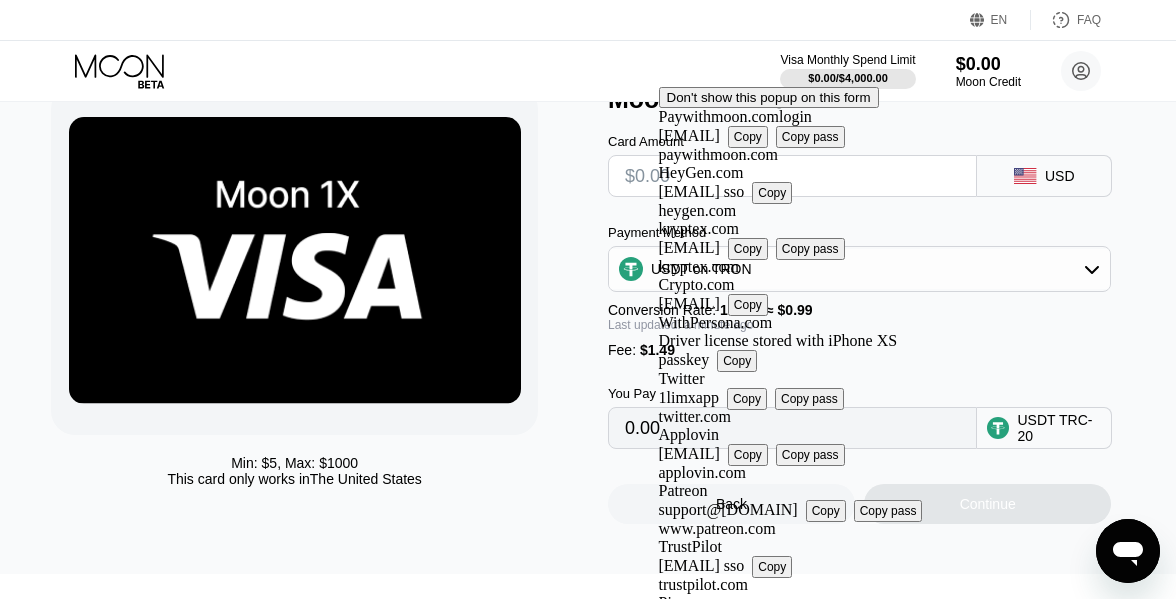 type on "$5" 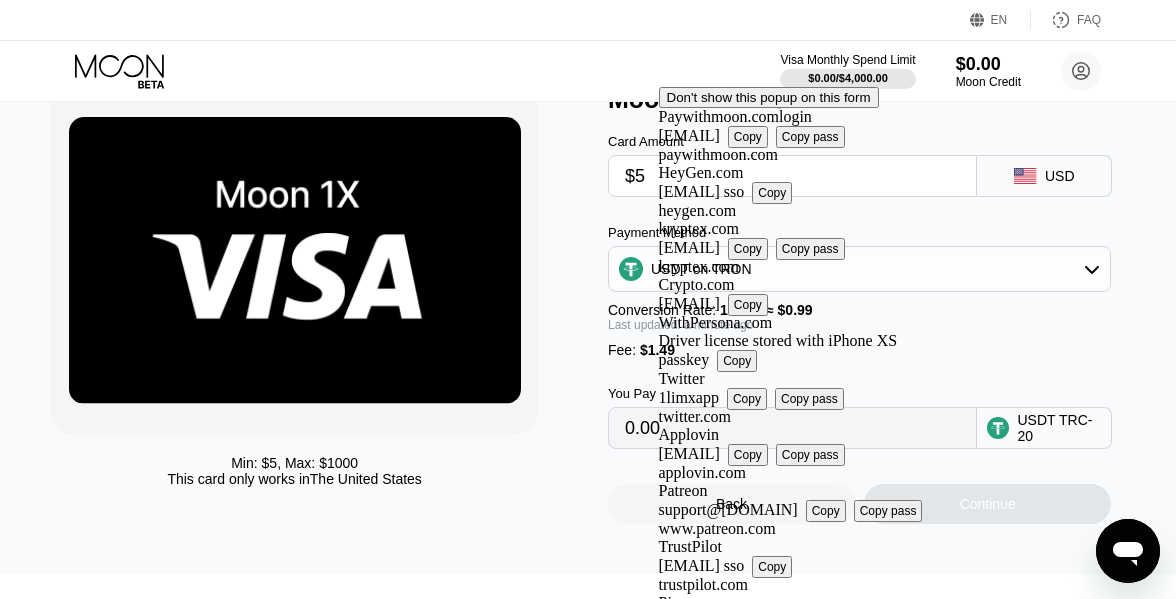 type on "6.56" 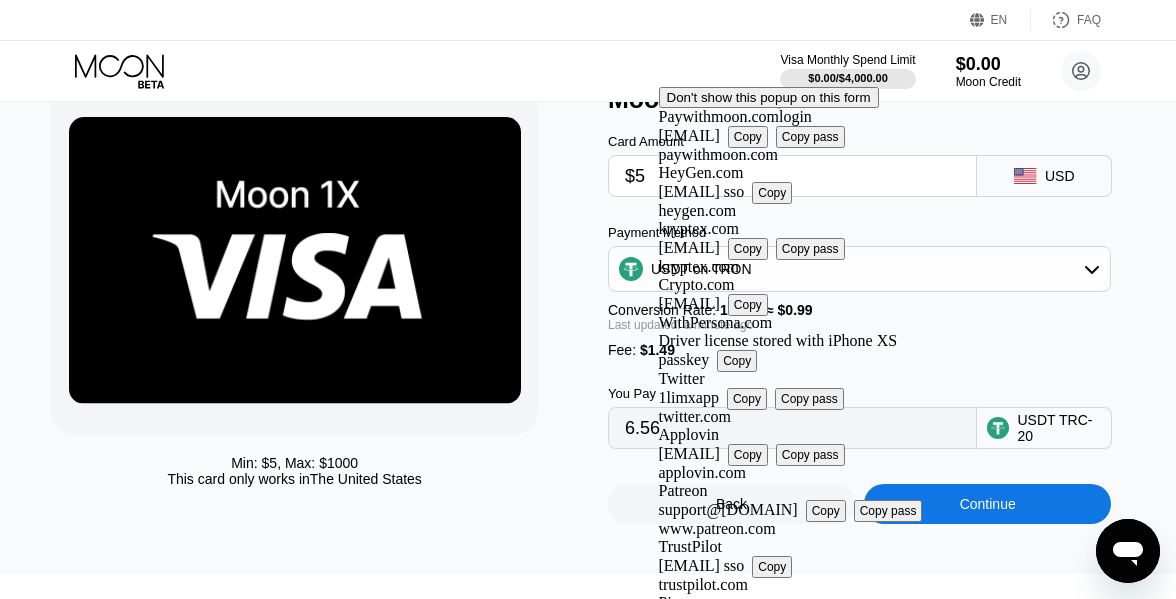 click on "Last updated:   a minute ago" at bounding box center (859, 325) 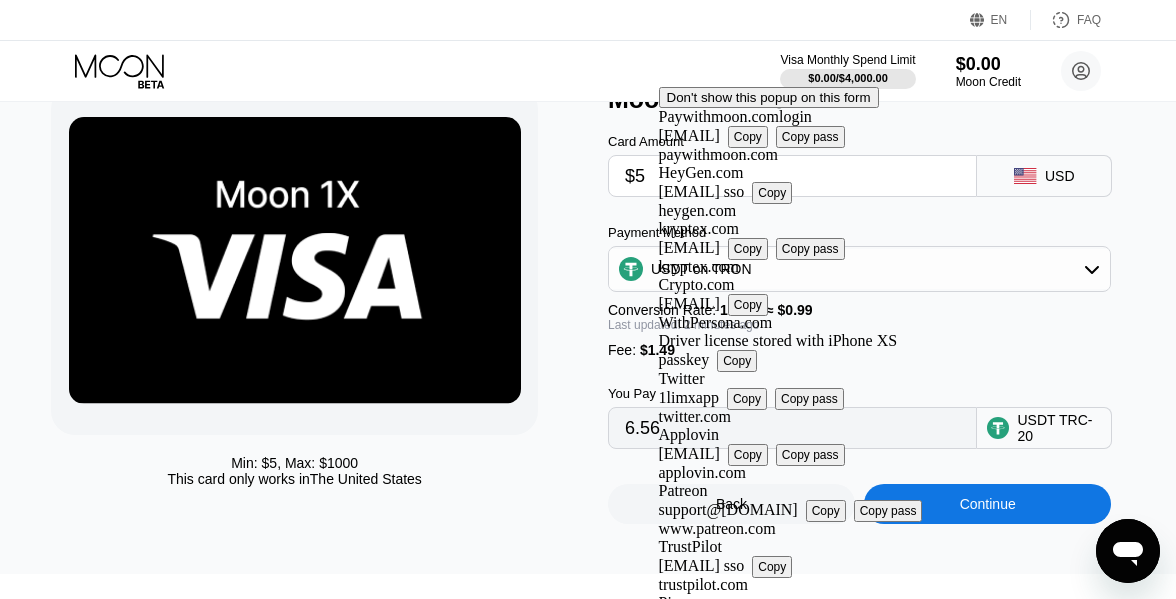 drag, startPoint x: 682, startPoint y: 183, endPoint x: 611, endPoint y: 182, distance: 71.00704 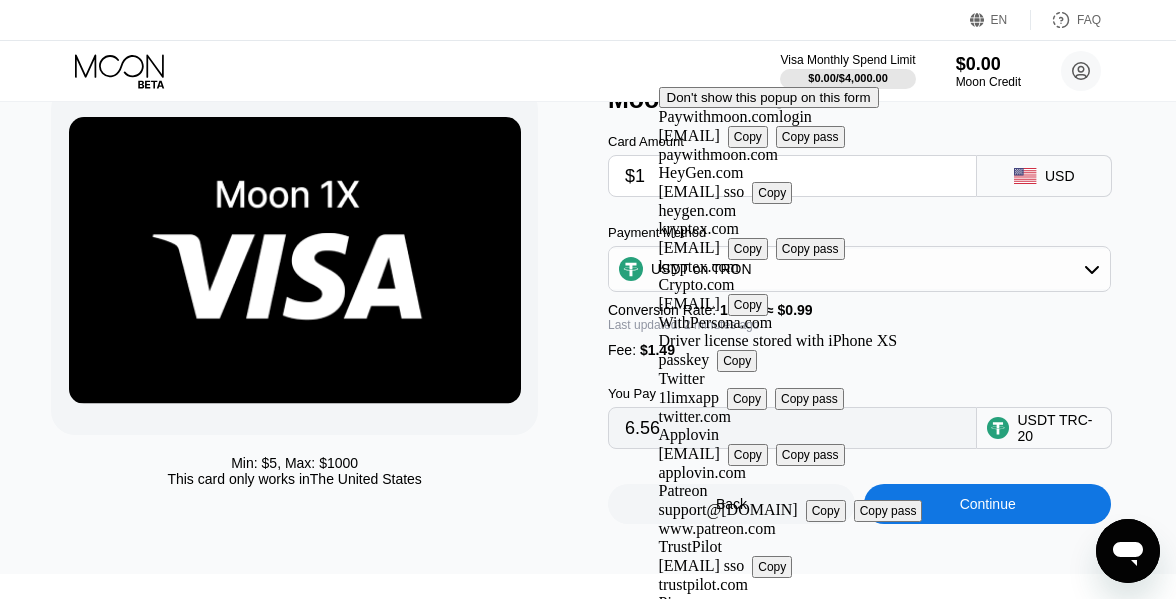 type on "2.52" 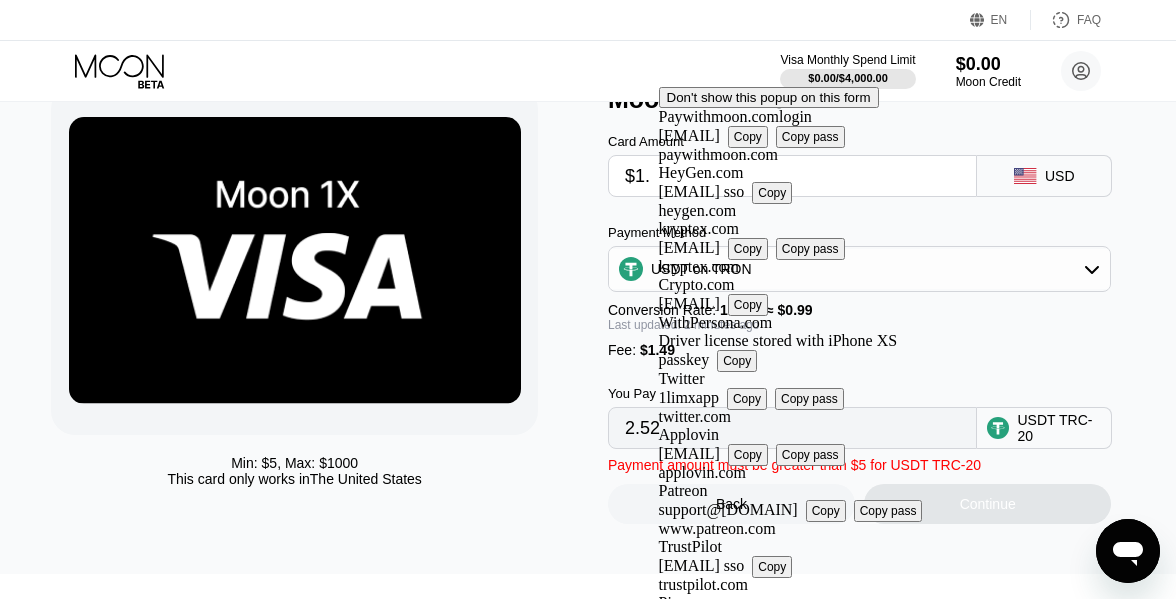 type on "$1.4" 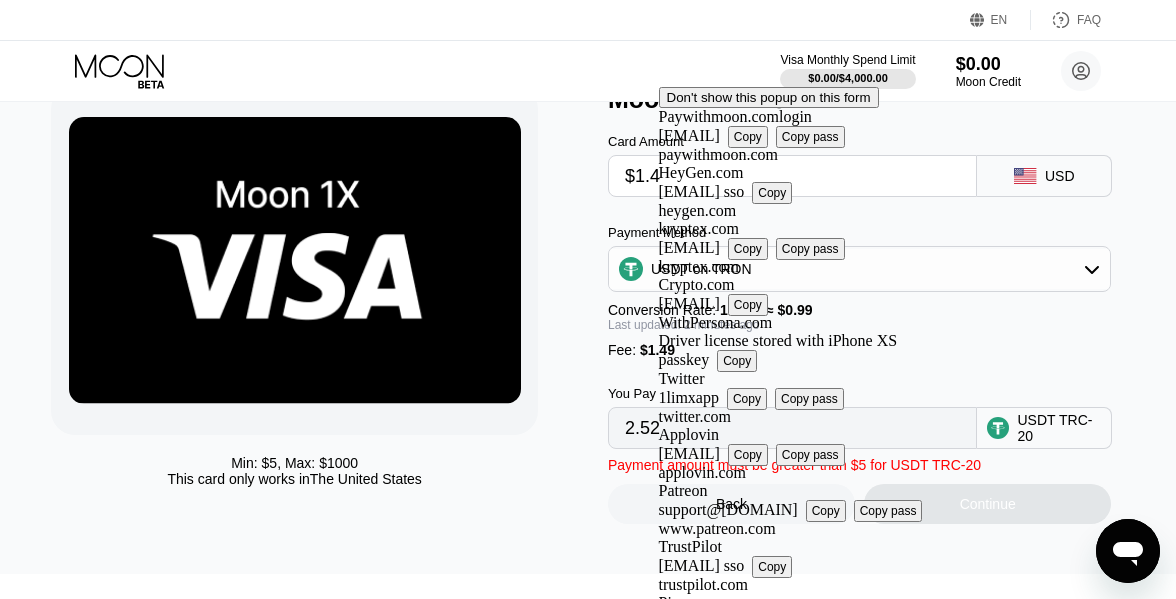 type on "2.92" 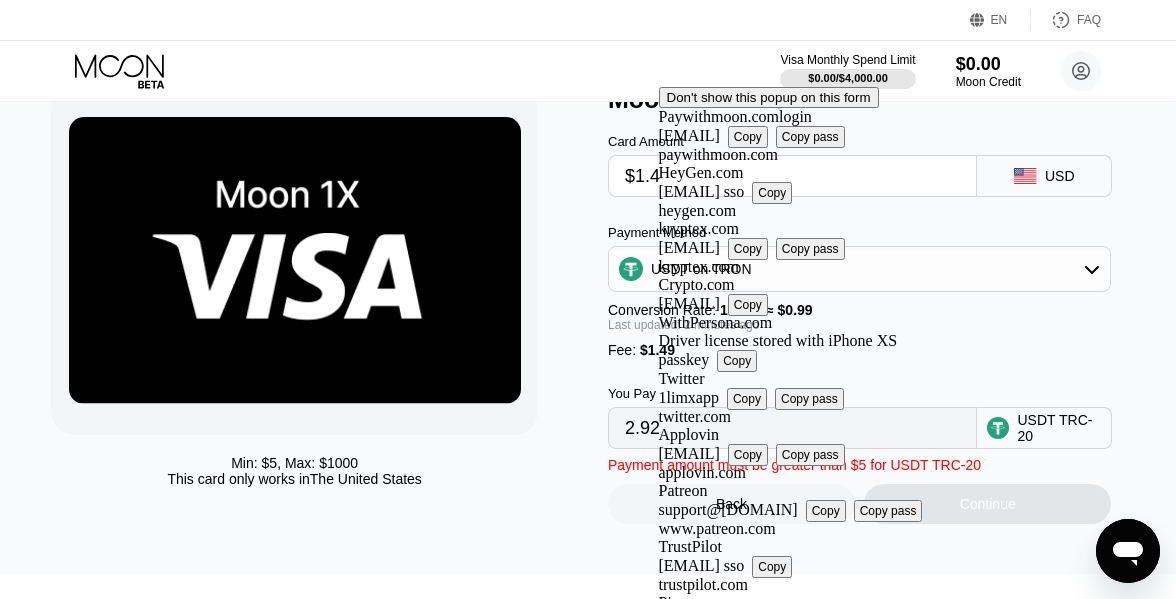 type on "$1.49" 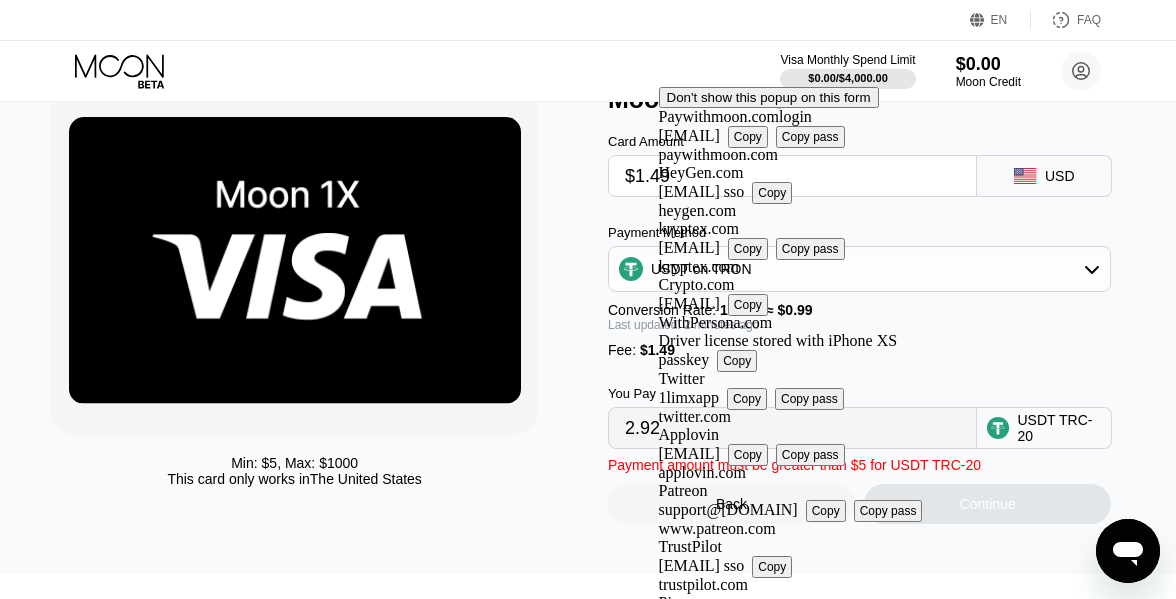 type on "3.01" 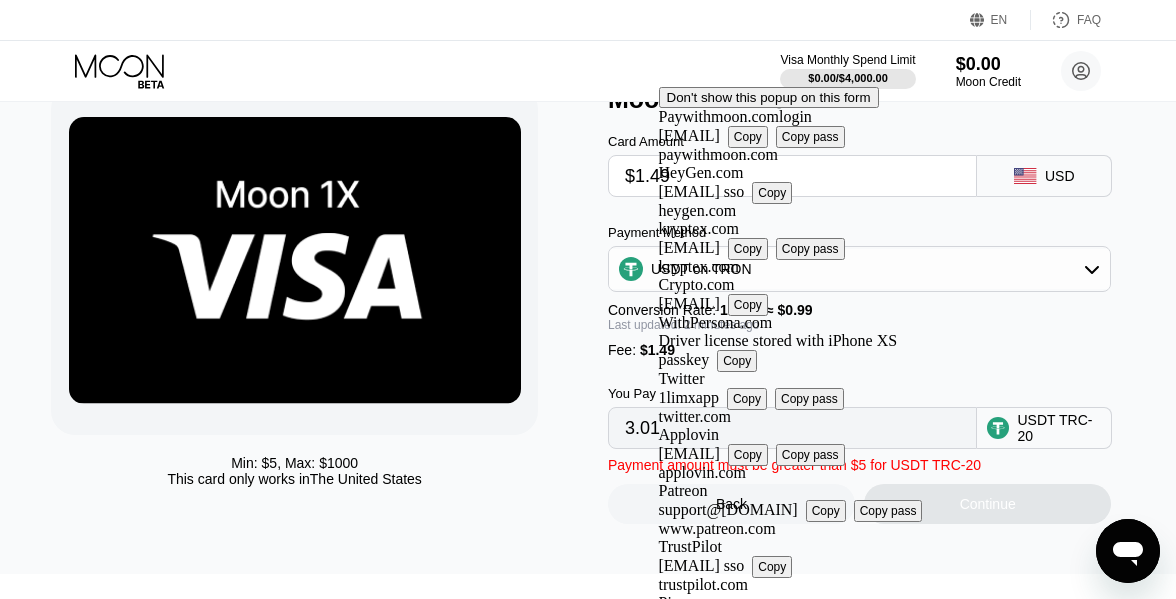type on "$1.49" 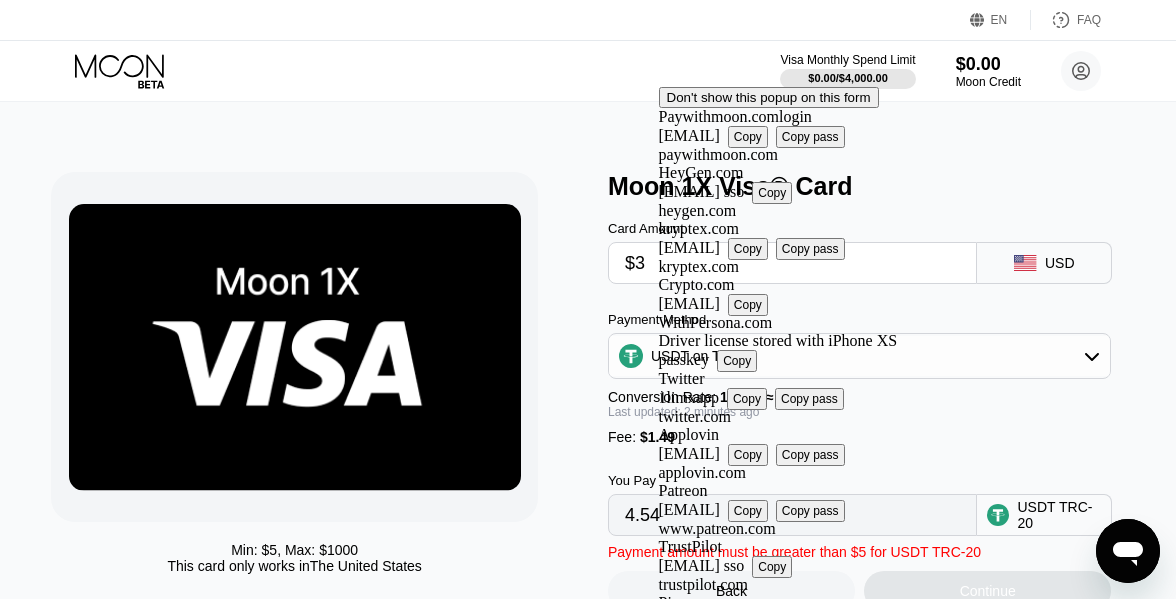 scroll, scrollTop: 87, scrollLeft: 0, axis: vertical 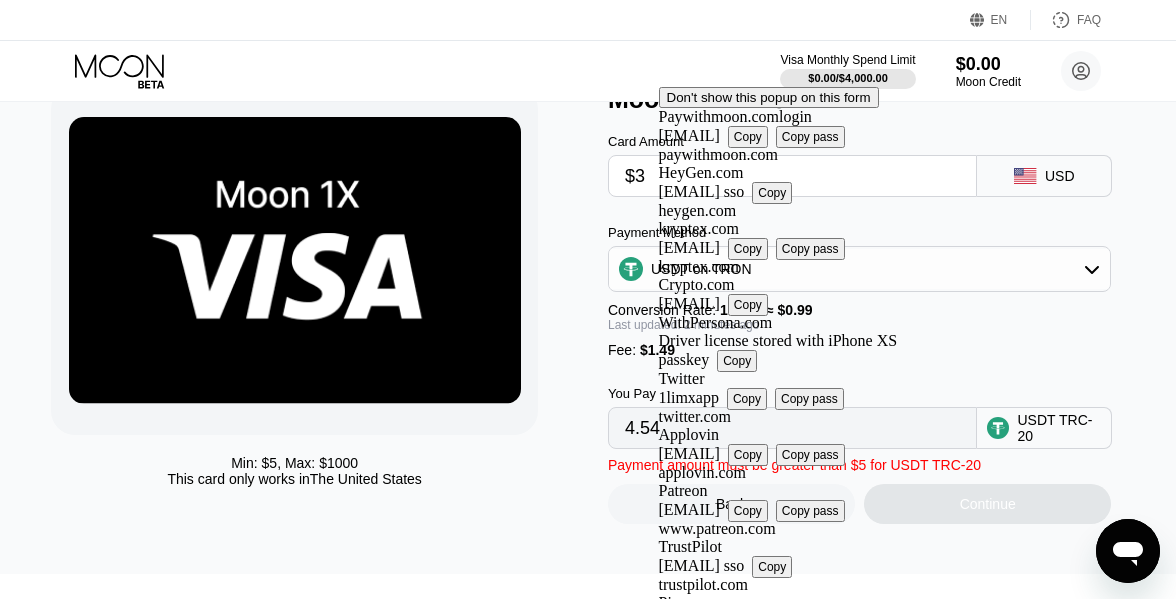 type 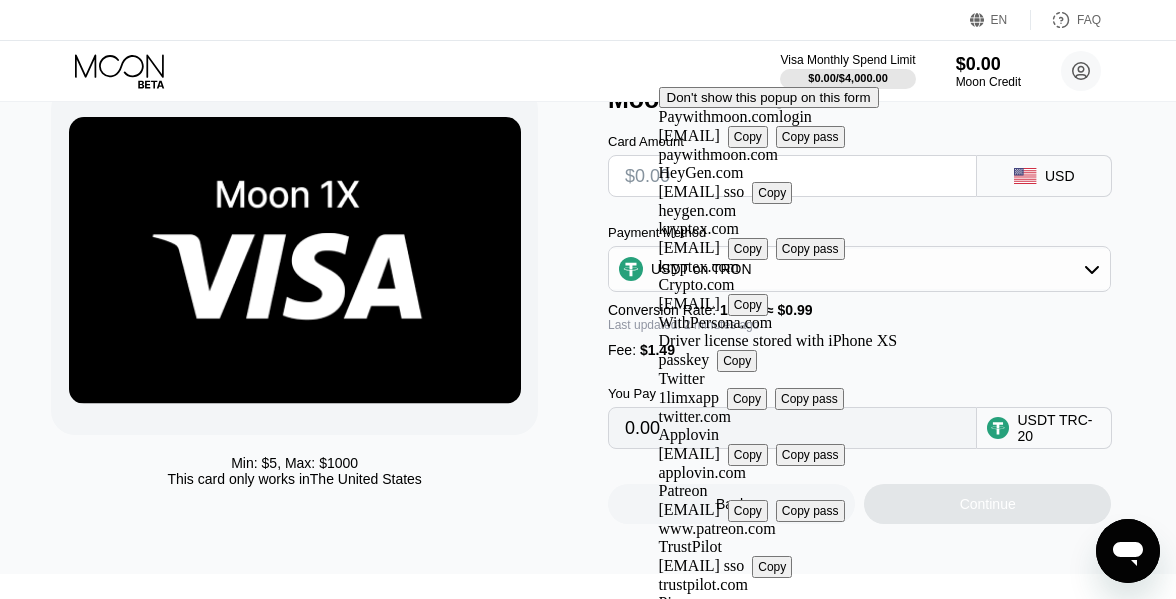 type on "0.00" 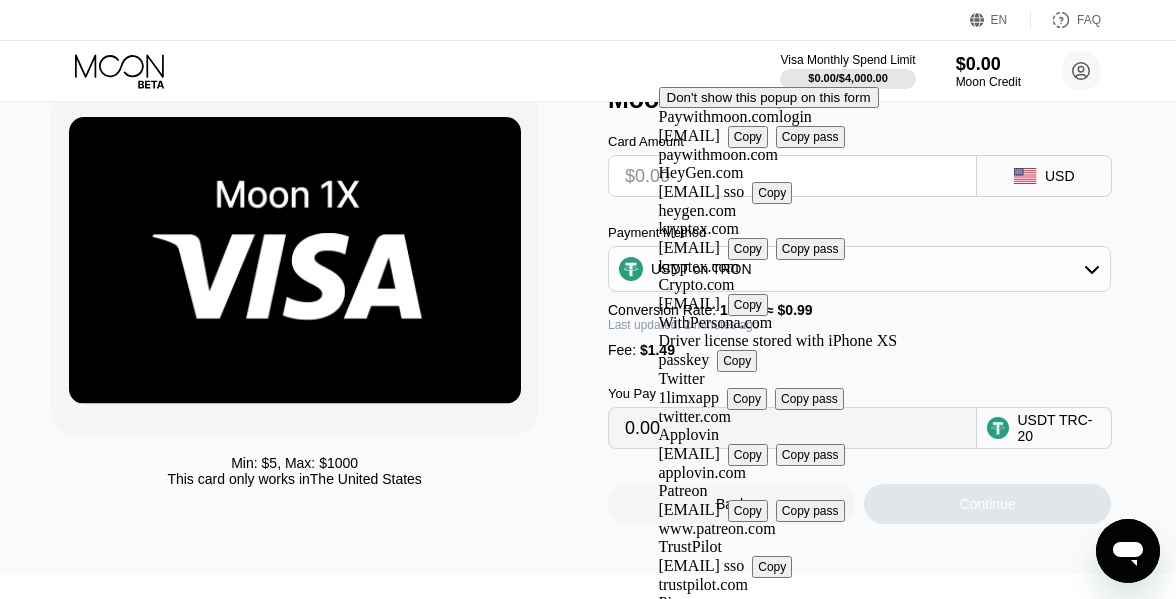 type on "$5" 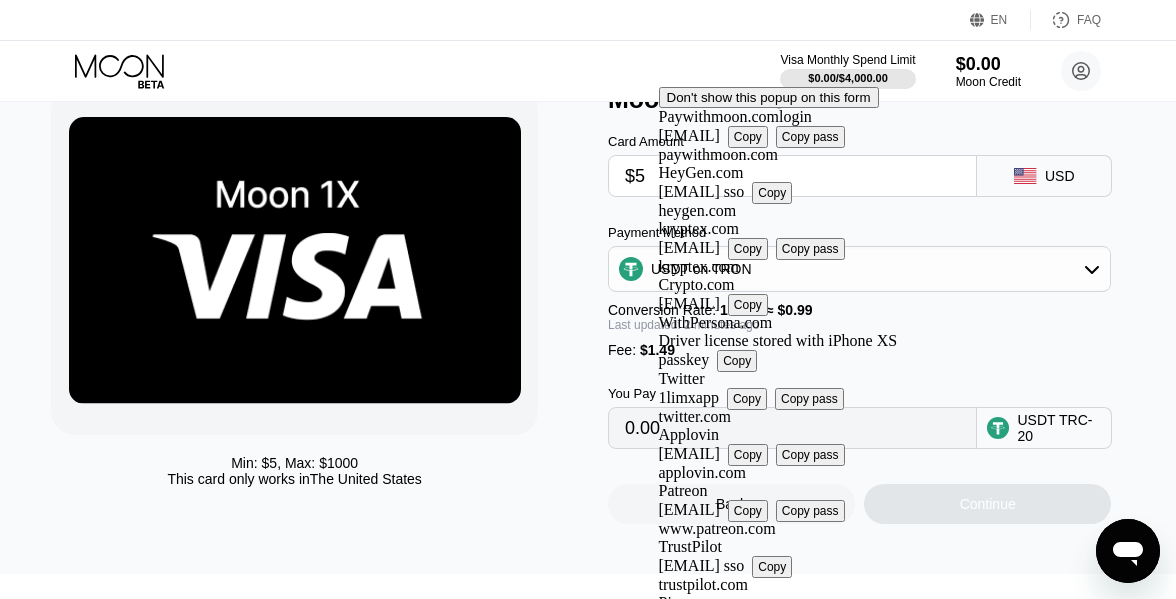 type on "6.56" 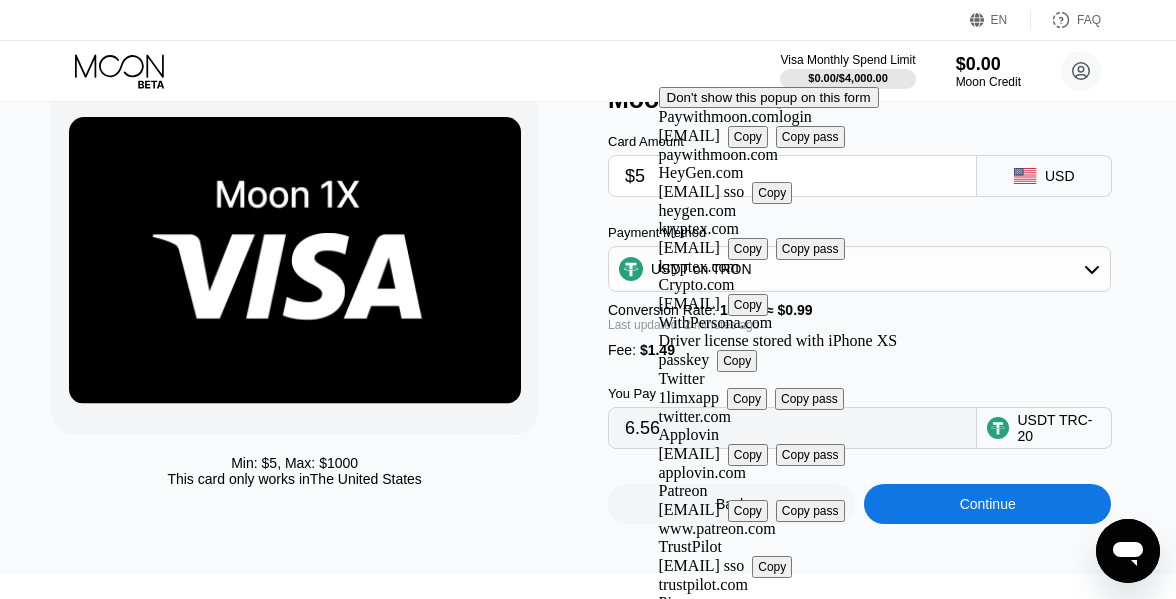 type 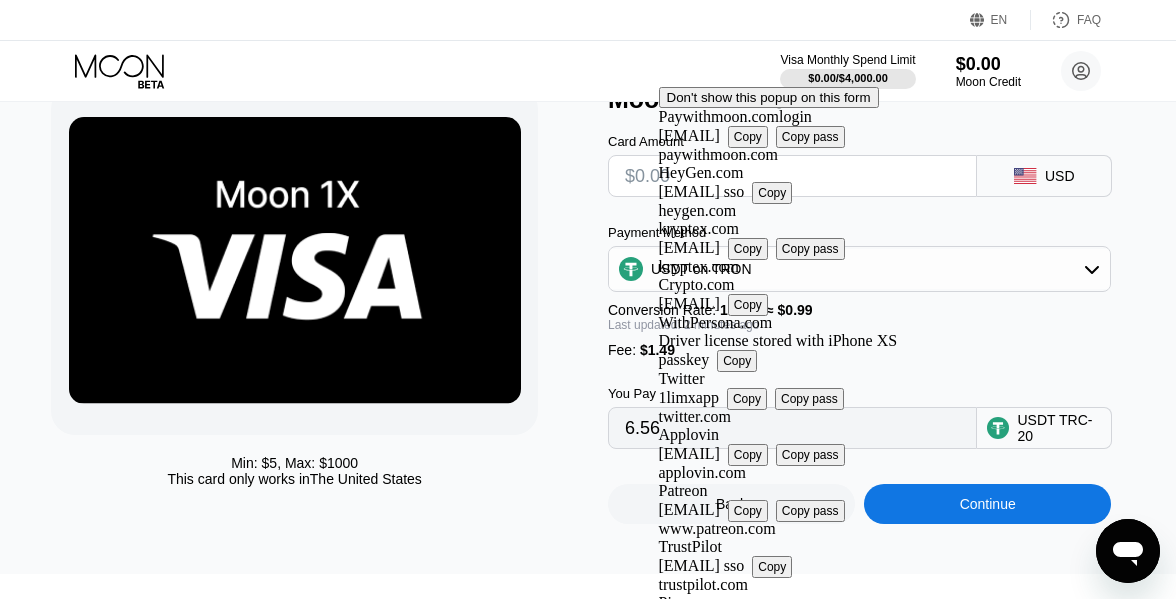 type on "0.00" 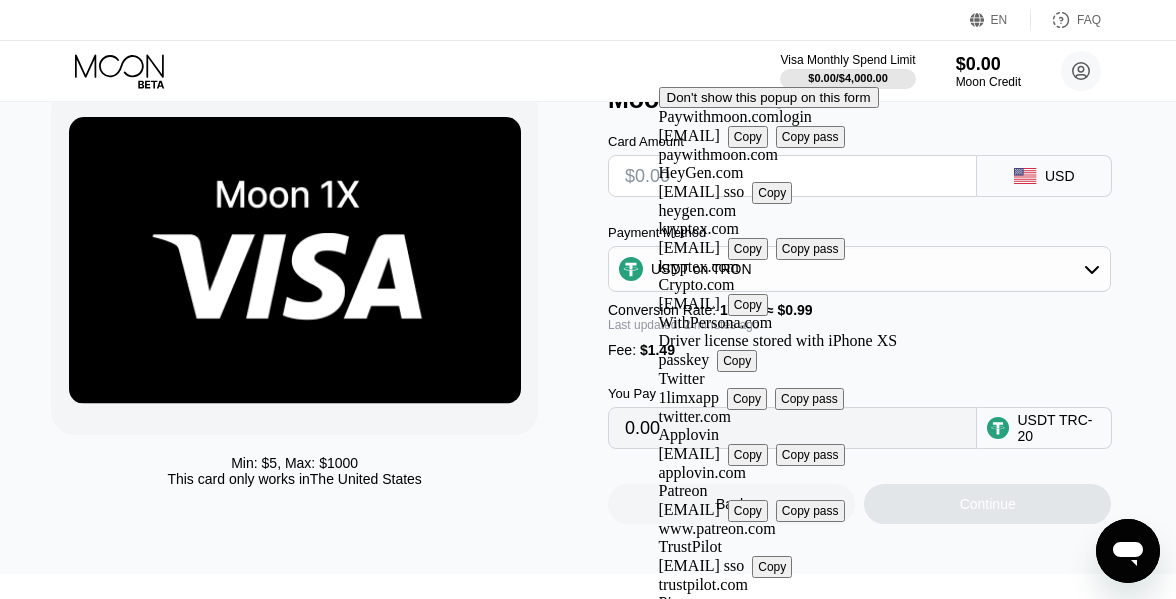 type on "$4" 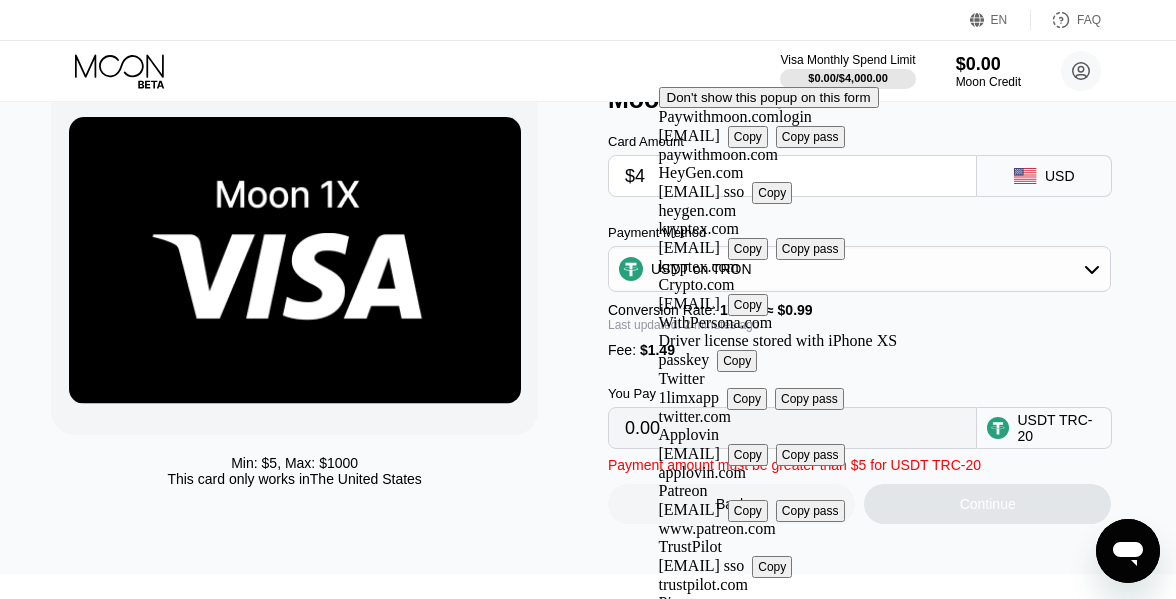 type on "5.55" 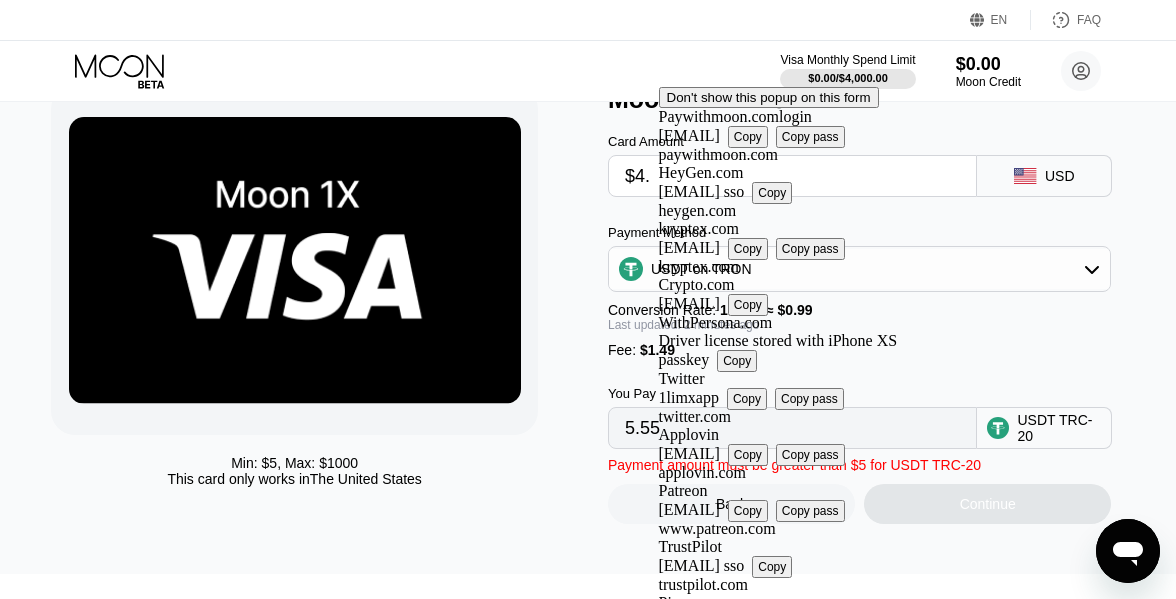 type on "$4.5" 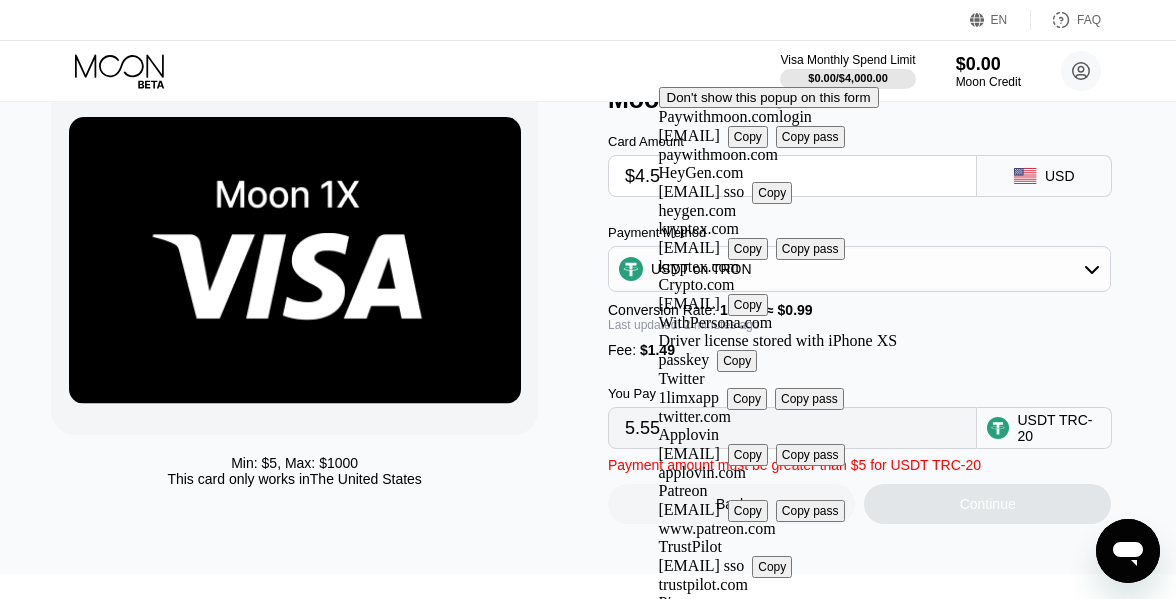 type on "6.05" 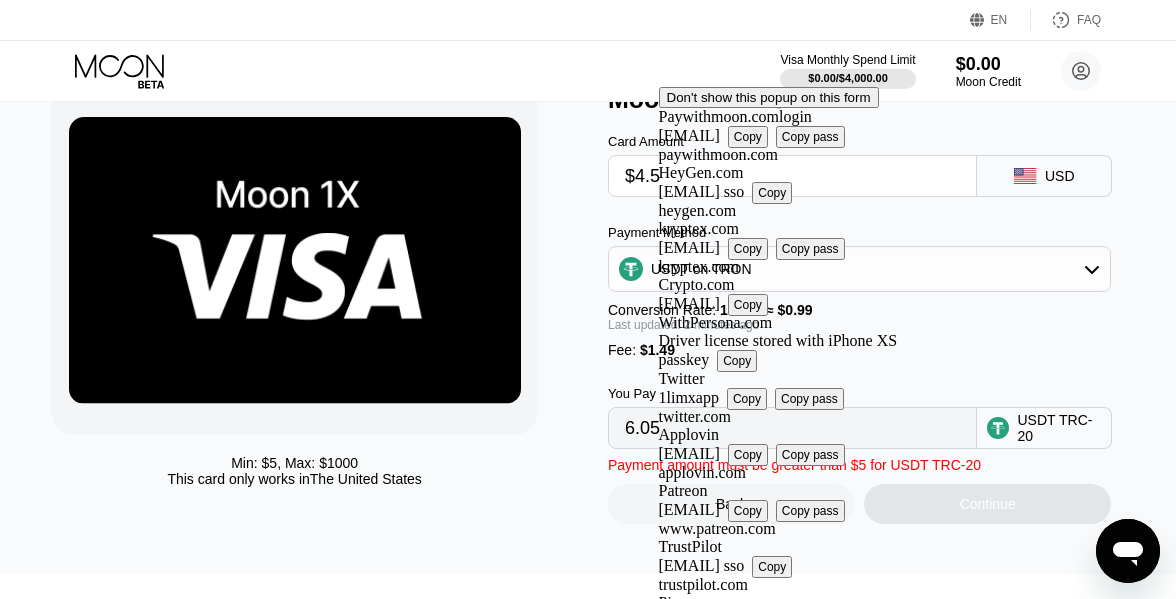type on "$4.55" 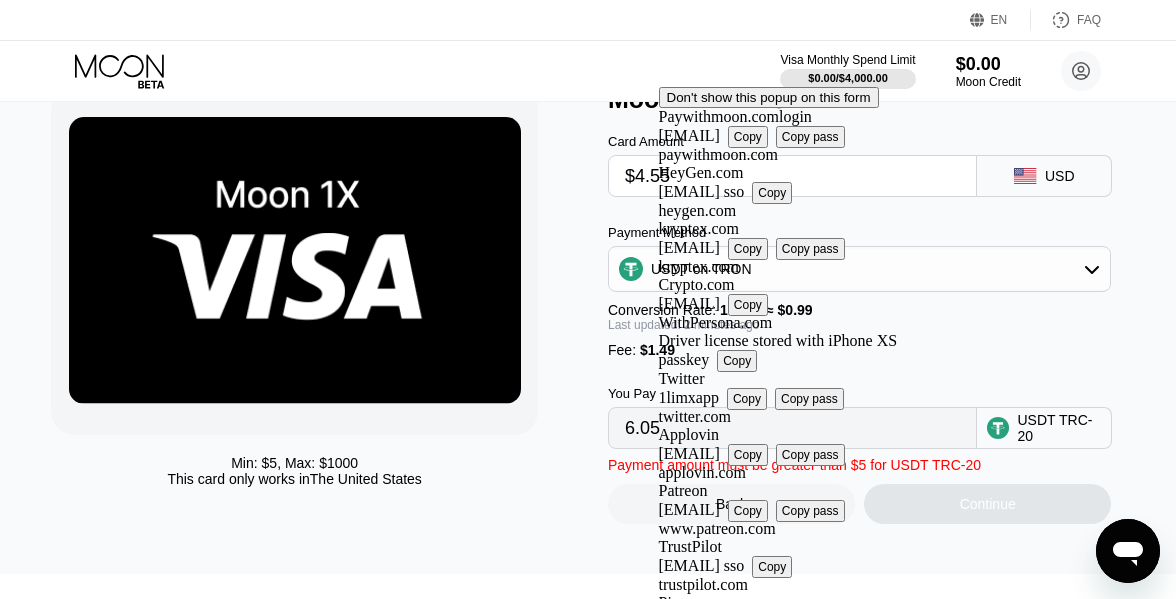 type on "6.10" 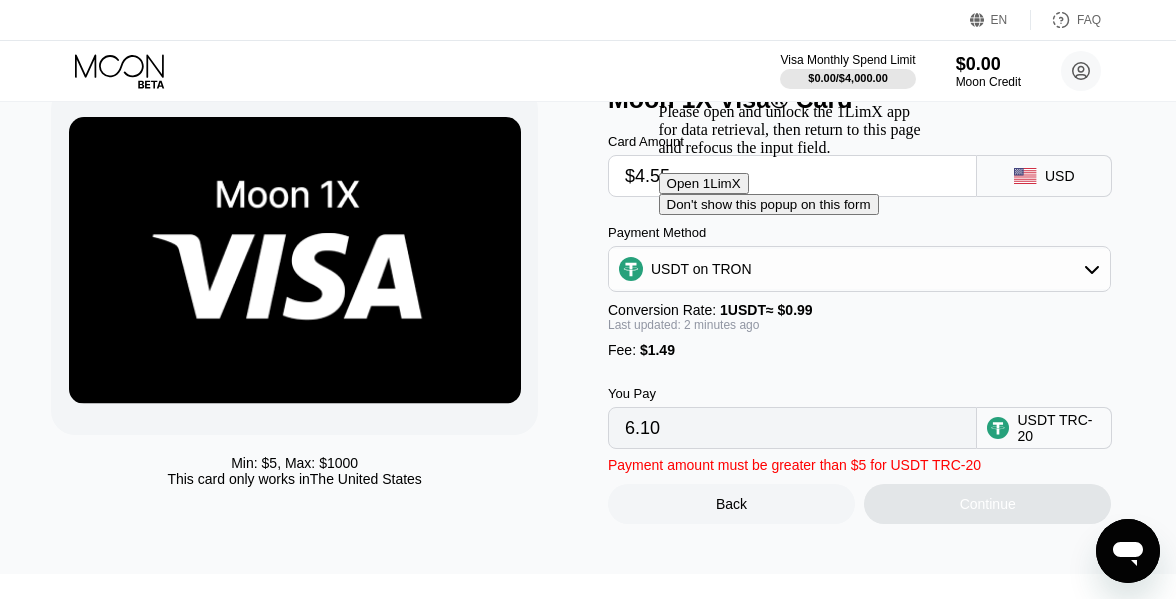click on "Card Amount $4.55 USD Payment Method USDT on TRON Conversion Rate:   1  USDT  ≈   $0.99 Last updated:   2 minutes ago Fee :   $1.49 You Pay 6.10 USDT TRC-20" at bounding box center (876, 281) 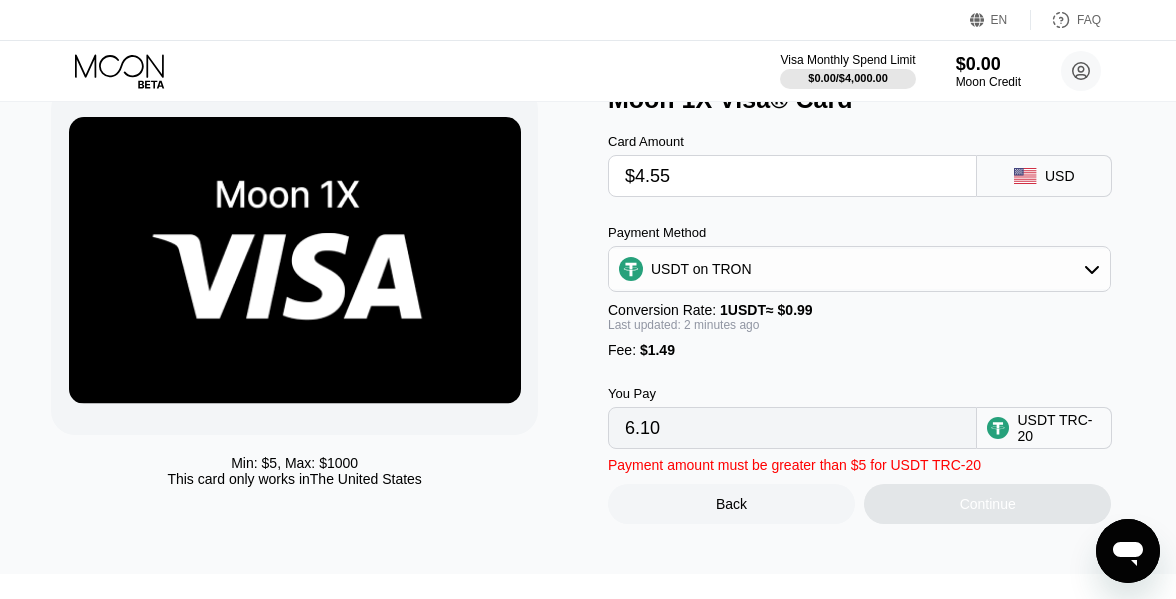 click on "EN Language English Save FAQ Visa Monthly Spend Limit $0.00 / $4,000.00 $0.00 Moon Credit dolinh199x@gmail.com Home Settings Support Careers About Us Log out Privacy policy Terms Cards    New Card Activity Export Transaction Detail Card or Product Detail Date & Time Amount You have no transactions yet ©  2025  Moon LLC All Rights Reserved Company About Us Careers Contact Us Legal Terms of Service Privacy Policy Support FAQs Contact Us Products Sitemap Learn Company 󰅀 Legal 󰅀 Support 󰅀 Products 󰅀 Moon Visa® Cards are issued by our partner financial institutions, pursuant to a license from Visa. Back Purchase Digital Cards  All Card Products Visa Entertainment Apparel Travel Gaming Food Moon 1X Visa® Card Non-Reloadable, Private, No Fees Moon X Visa® Card Reloadable, Private Nike Famous Footwear Carter's MLB Shop Nintendo Guitar Center Nordstrom Ann Taylor GAP Google Play HULU Petco Uber Eats GameStop TJ Maxx Athleta Xbox US Bass Pro Shops® Burlington SHOWTIME® DSW 5" at bounding box center (588, 212) 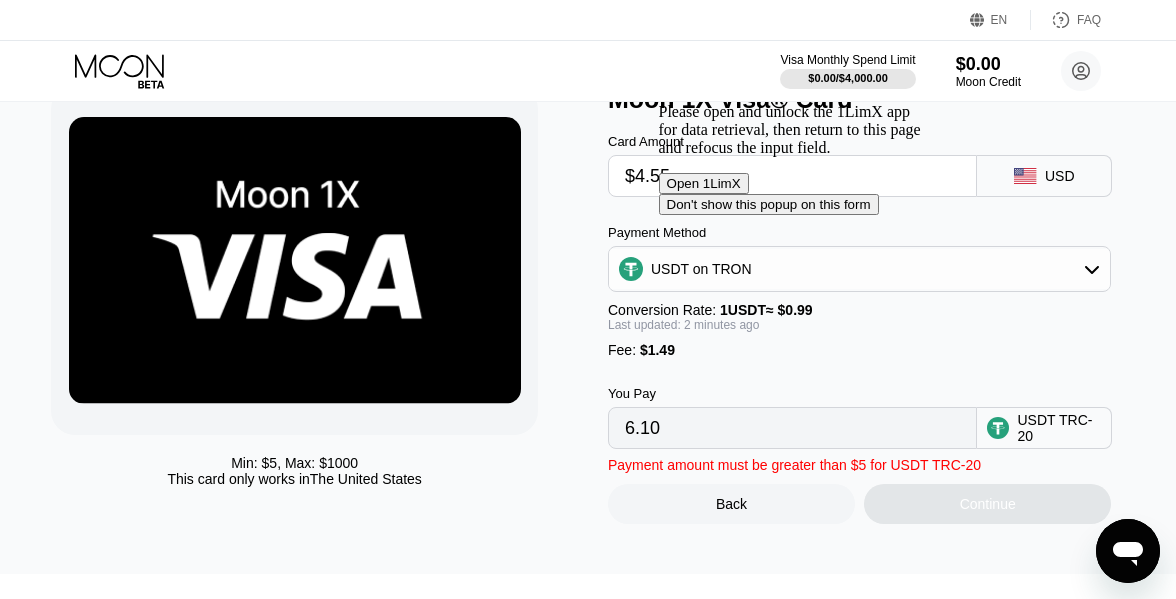 click on "Please open and unlock the 1LimX app for data retrieval, then return to this page and refocus the input field." at bounding box center [793, 130] 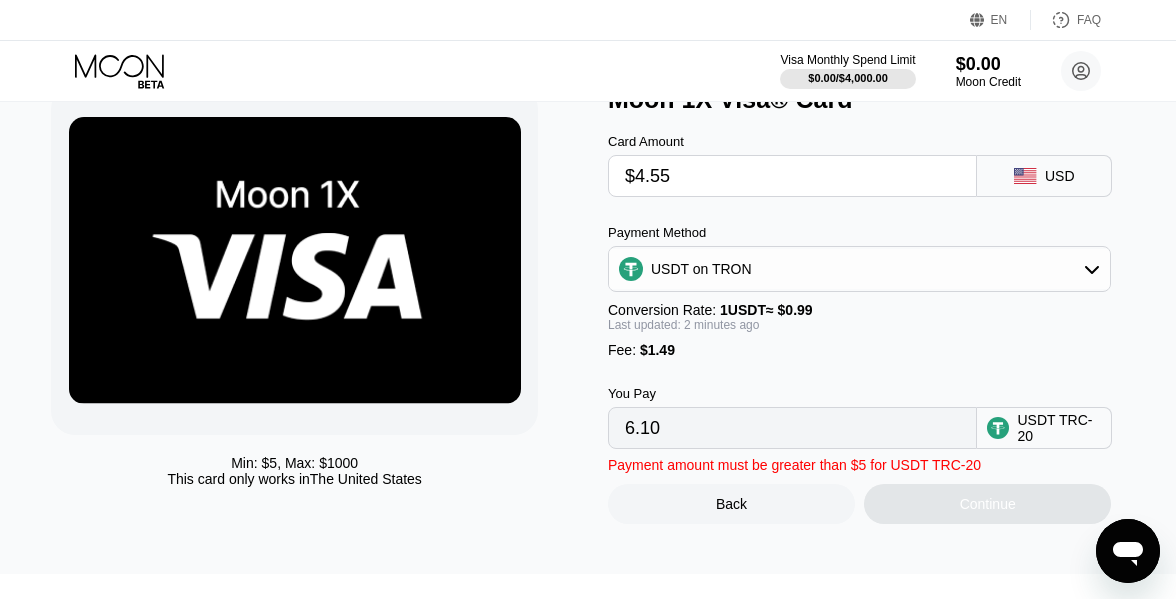 drag, startPoint x: 669, startPoint y: 465, endPoint x: 874, endPoint y: 462, distance: 205.02196 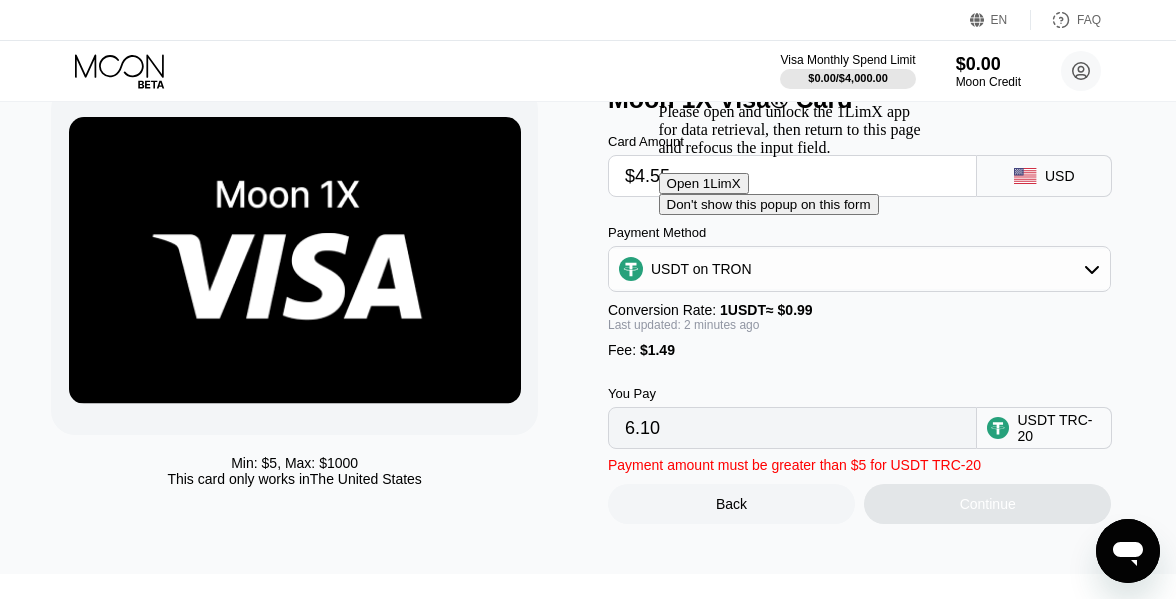 drag, startPoint x: 703, startPoint y: 171, endPoint x: 546, endPoint y: 170, distance: 157.00319 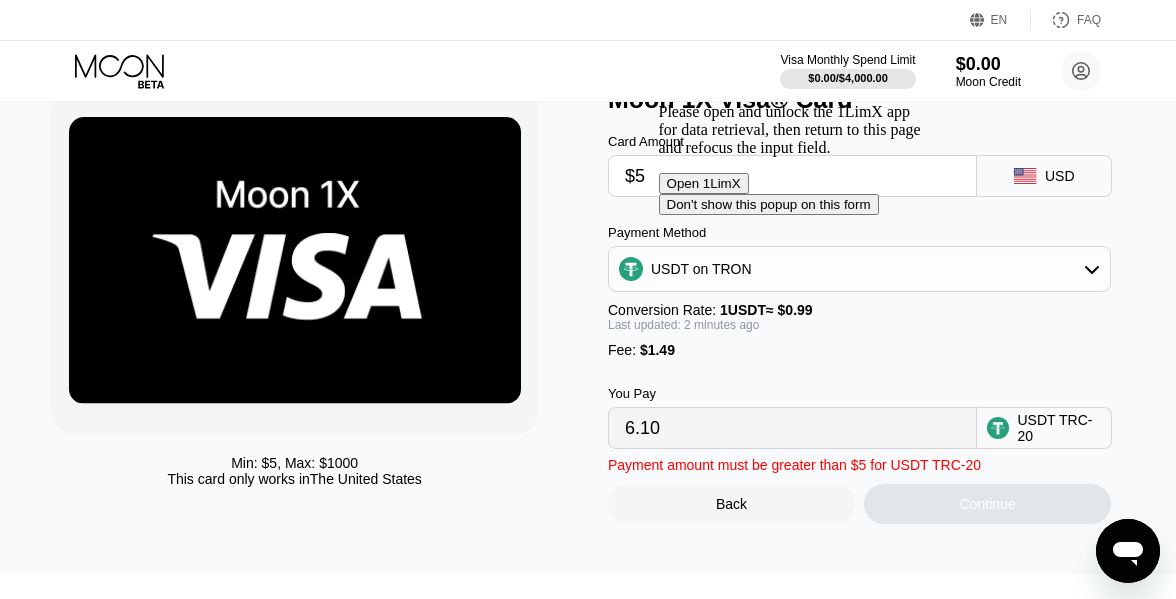 type on "6.56" 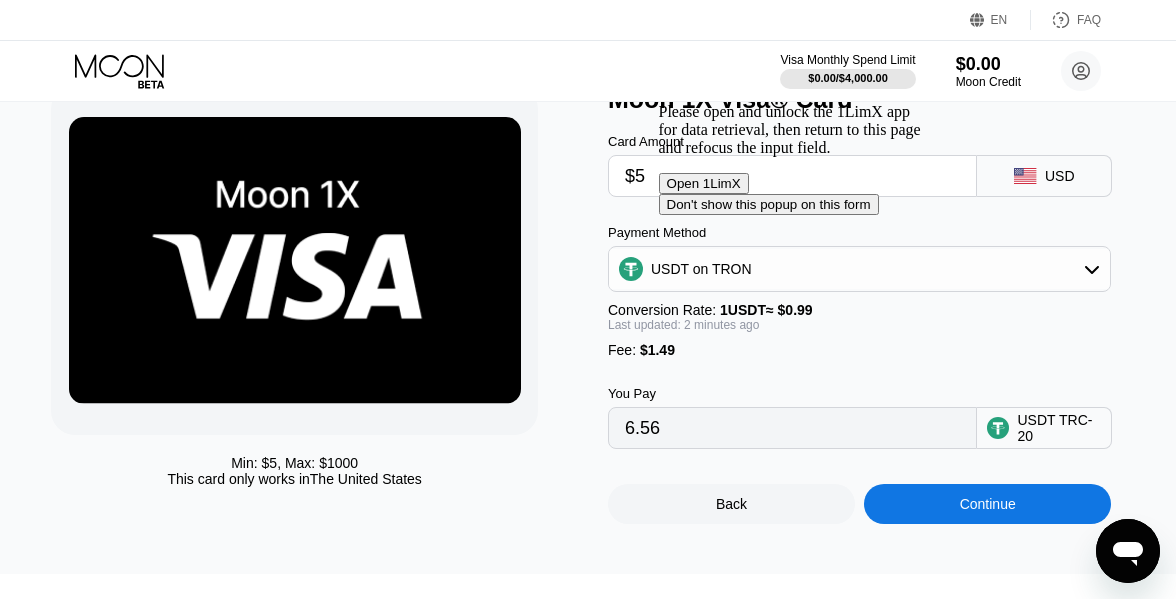type on "$5" 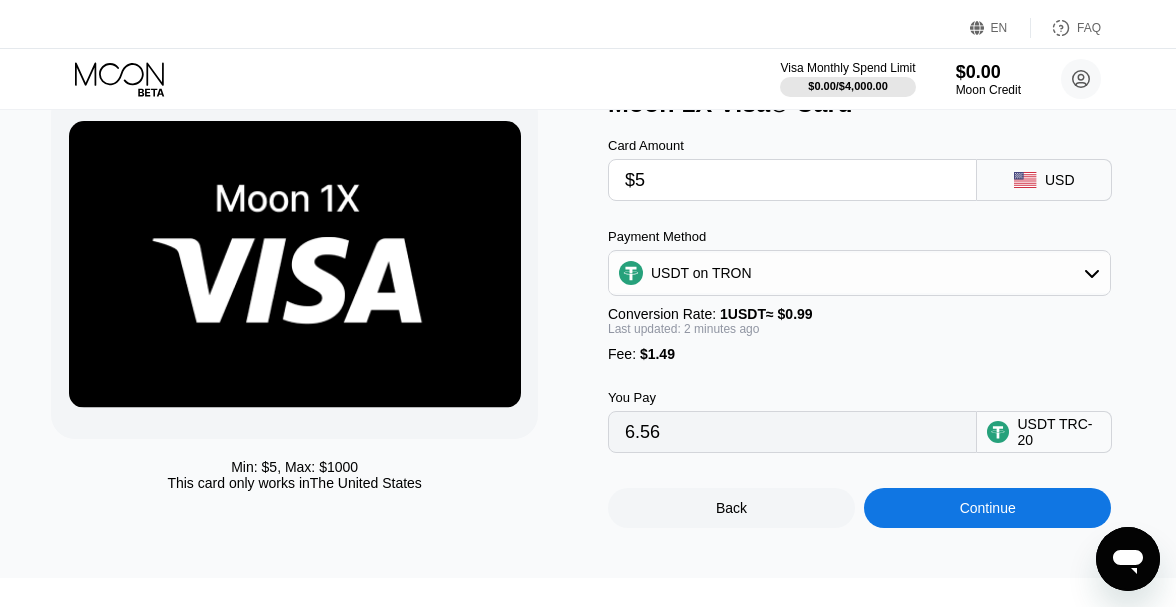 scroll, scrollTop: 0, scrollLeft: 0, axis: both 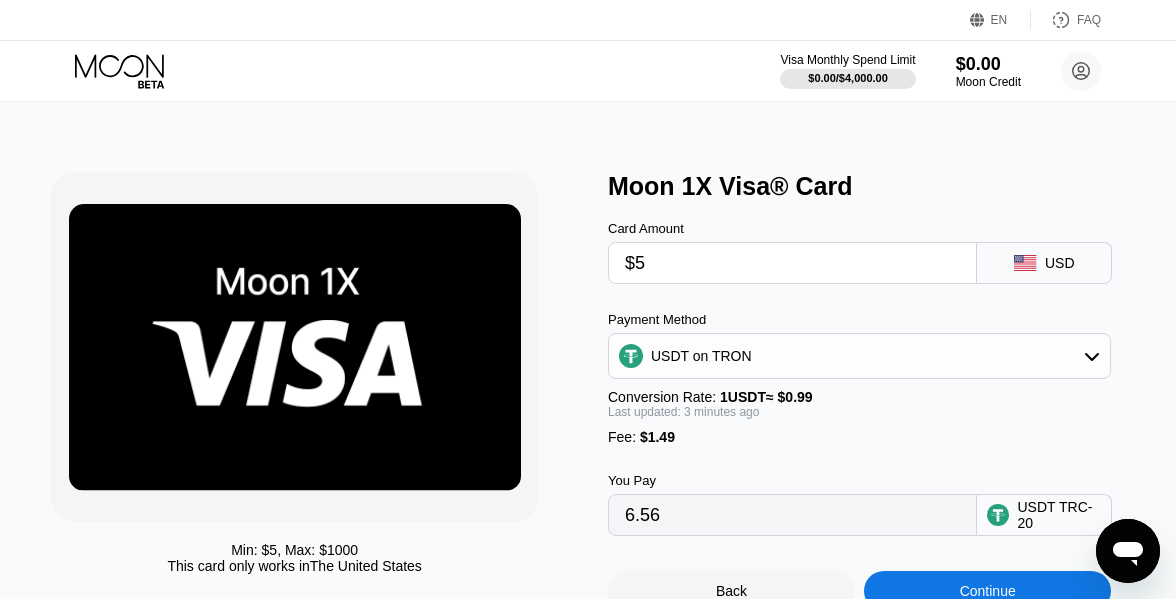 click on "Continue" at bounding box center [987, 591] 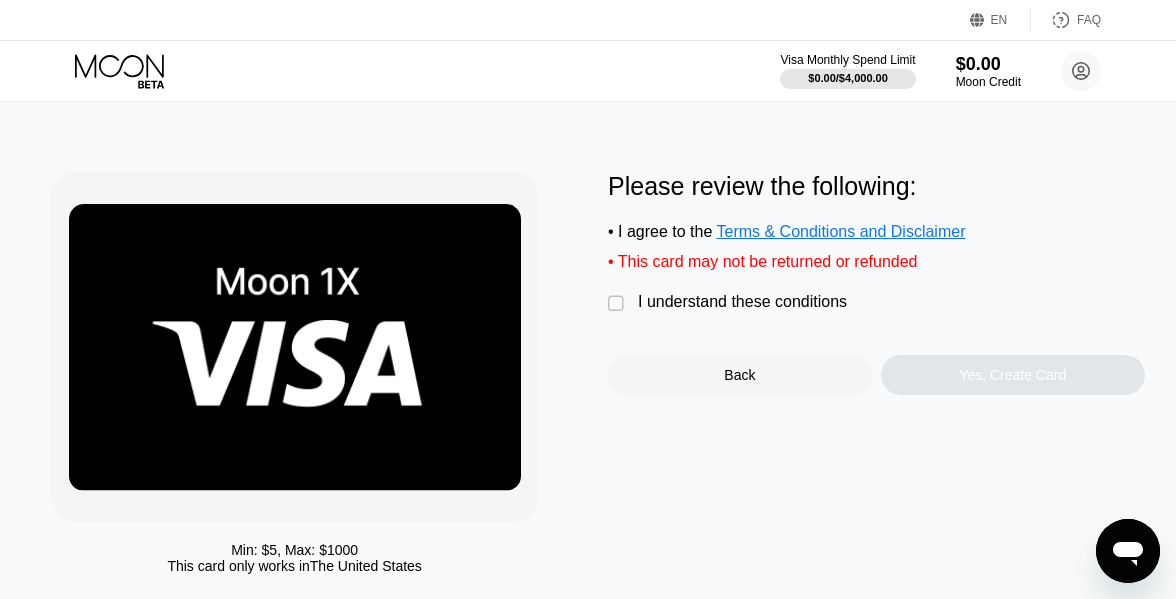 click on "I understand these conditions" at bounding box center [742, 302] 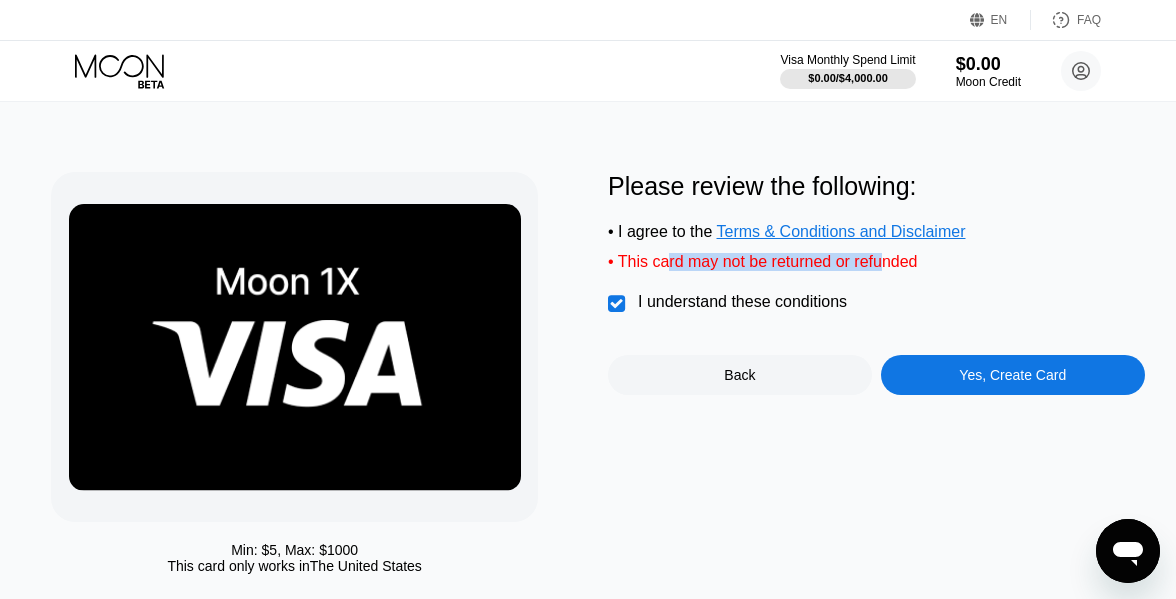 drag, startPoint x: 671, startPoint y: 266, endPoint x: 887, endPoint y: 261, distance: 216.05786 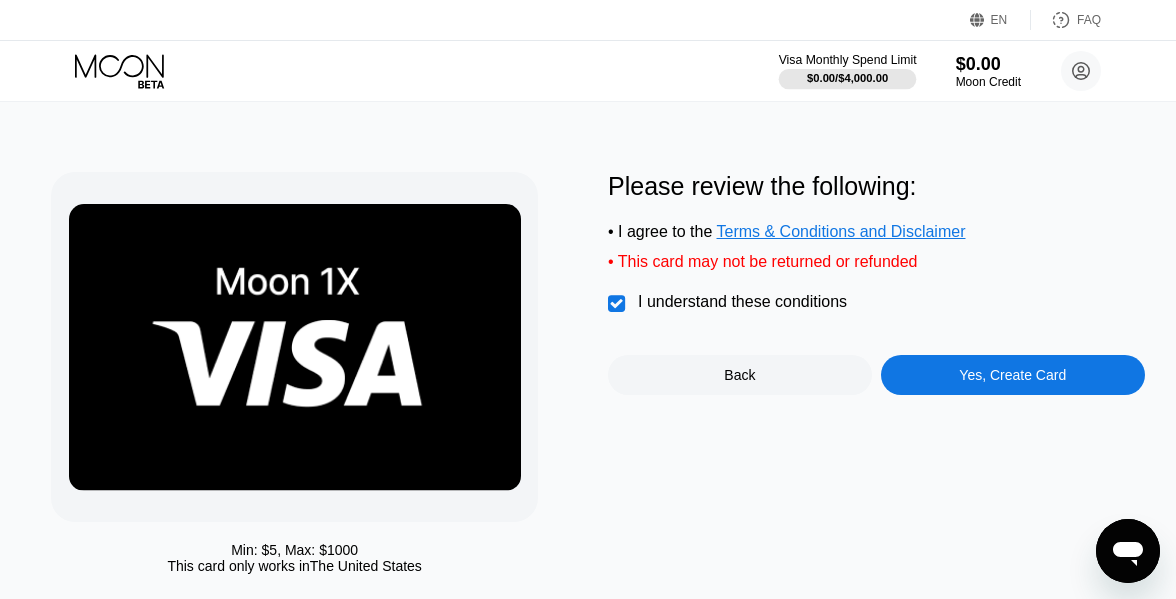 click on "Visa Monthly Spend Limit" at bounding box center (848, 60) 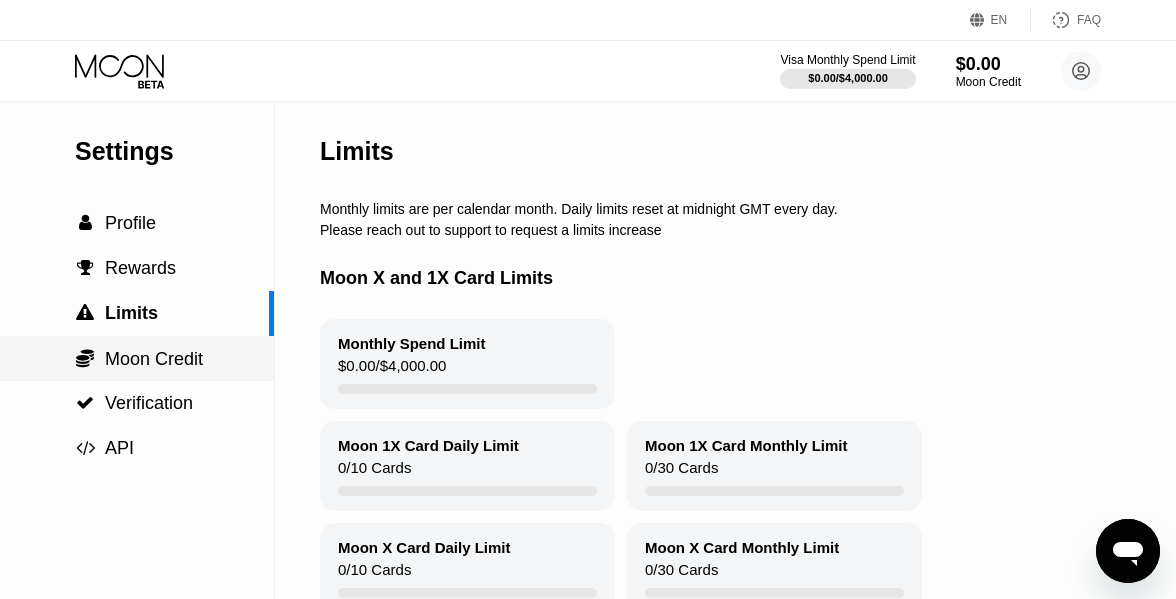 click on "Moon Credit" at bounding box center [154, 359] 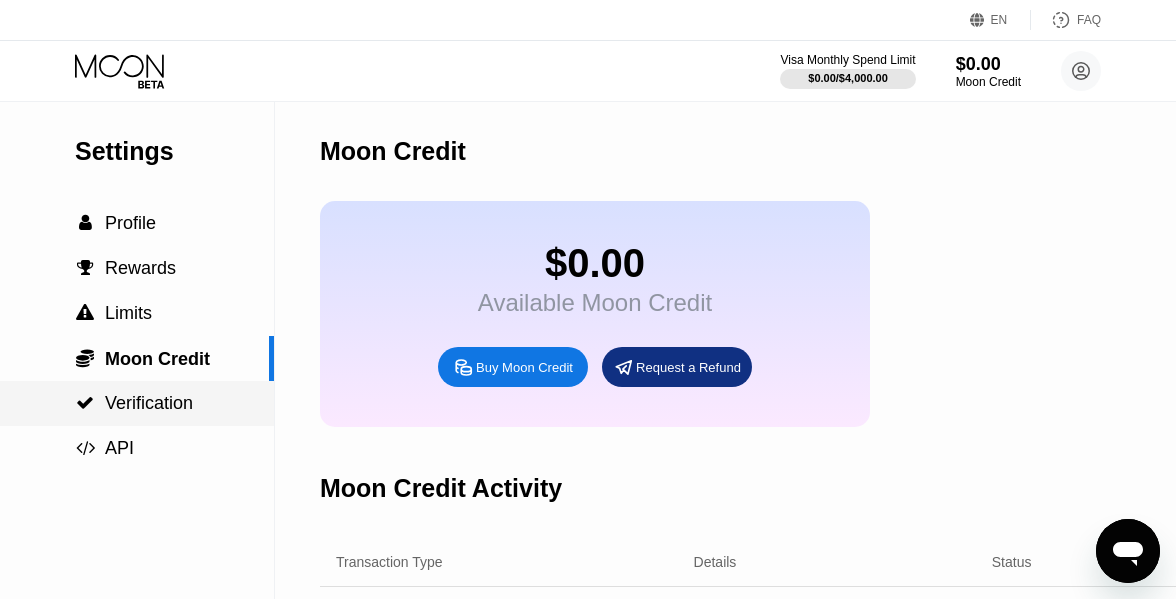 click on "Verification" at bounding box center (149, 403) 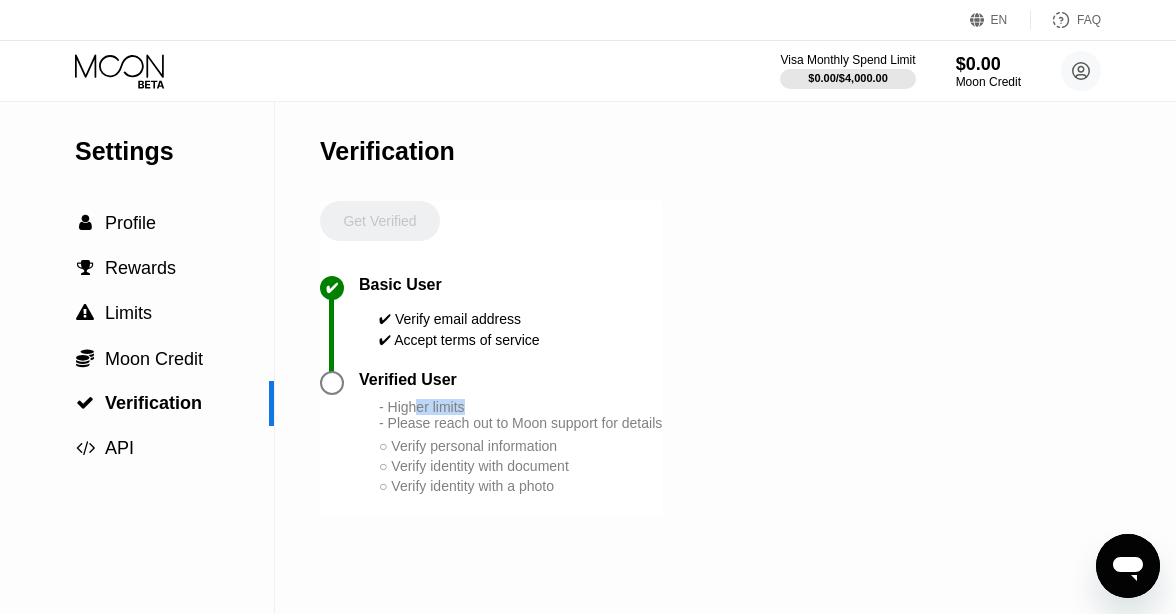 drag, startPoint x: 417, startPoint y: 411, endPoint x: 505, endPoint y: 424, distance: 88.95505 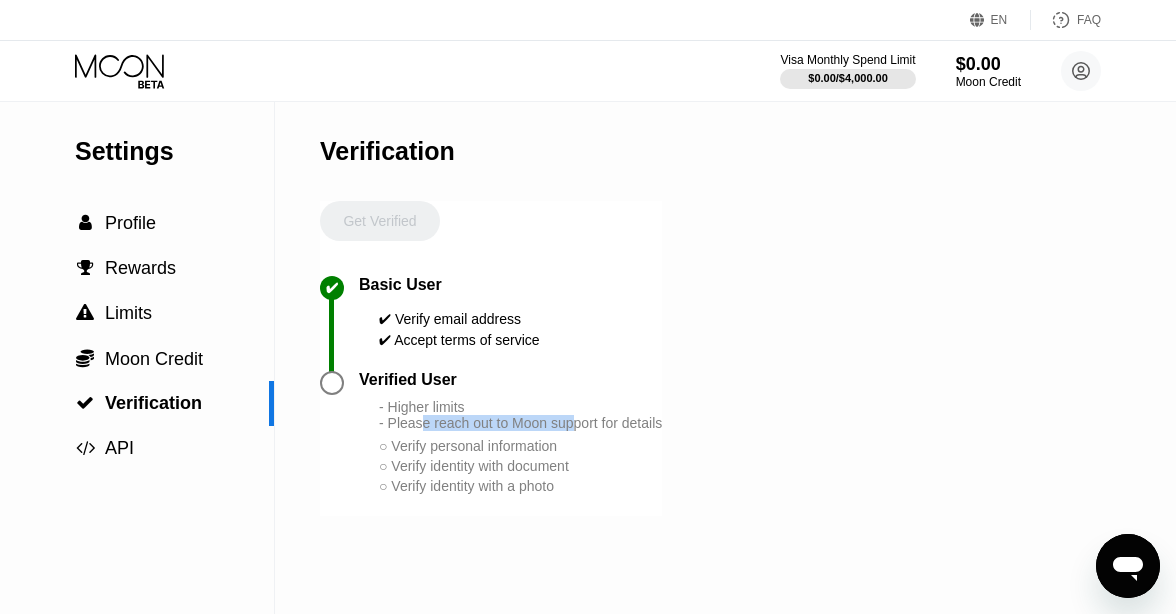 drag, startPoint x: 421, startPoint y: 433, endPoint x: 579, endPoint y: 433, distance: 158 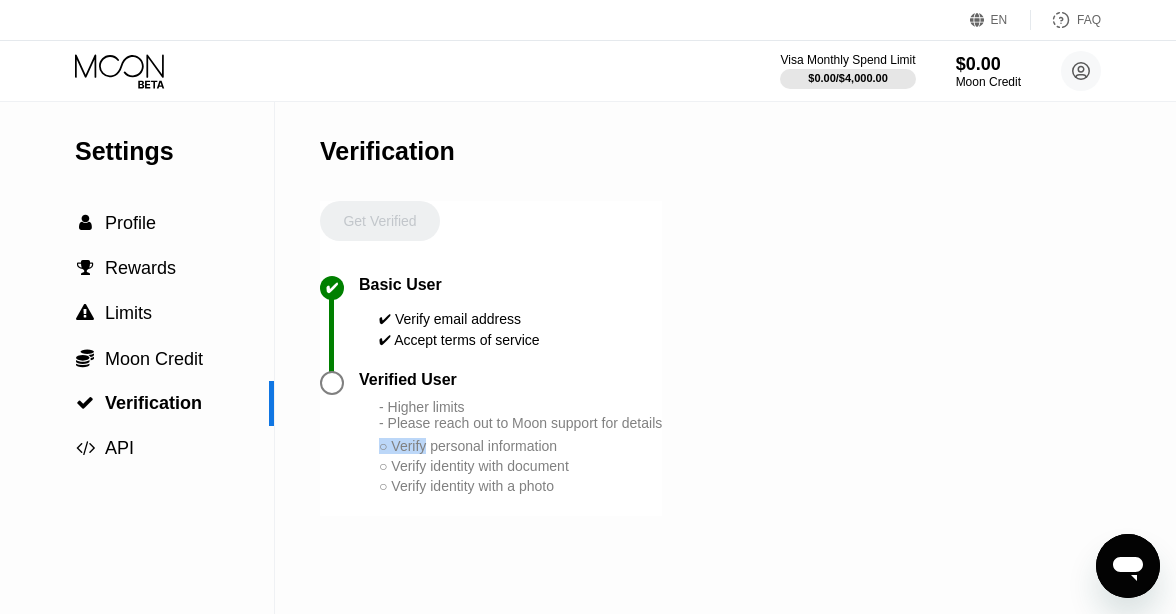 drag, startPoint x: 430, startPoint y: 452, endPoint x: 589, endPoint y: 435, distance: 159.90622 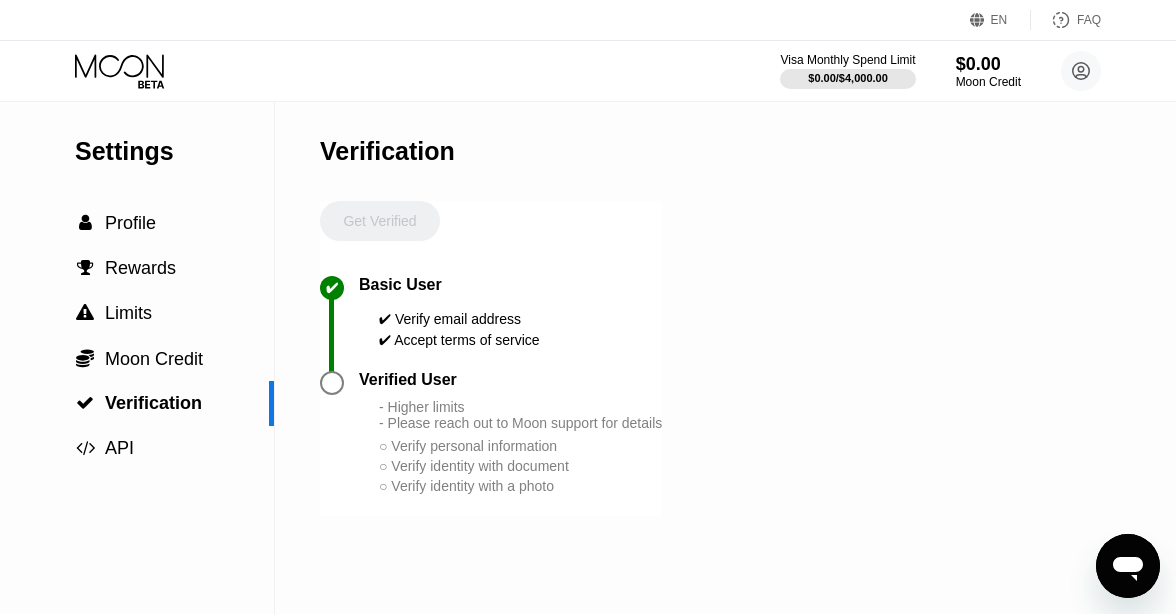 click on "○   Verify personal information" at bounding box center (520, 446) 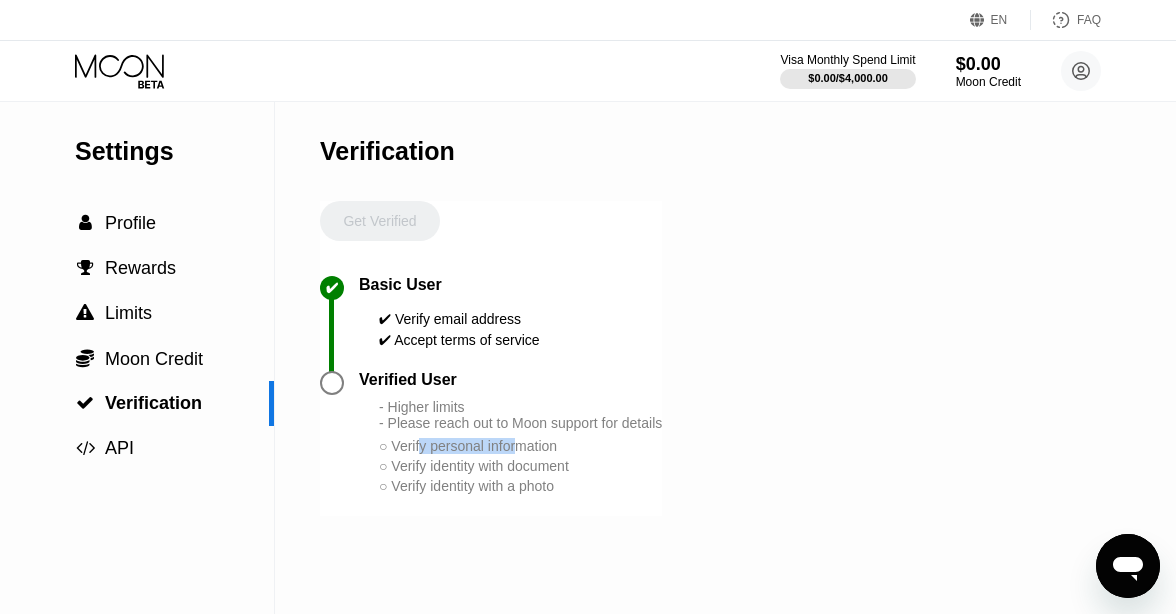 drag, startPoint x: 527, startPoint y: 450, endPoint x: 425, endPoint y: 450, distance: 102 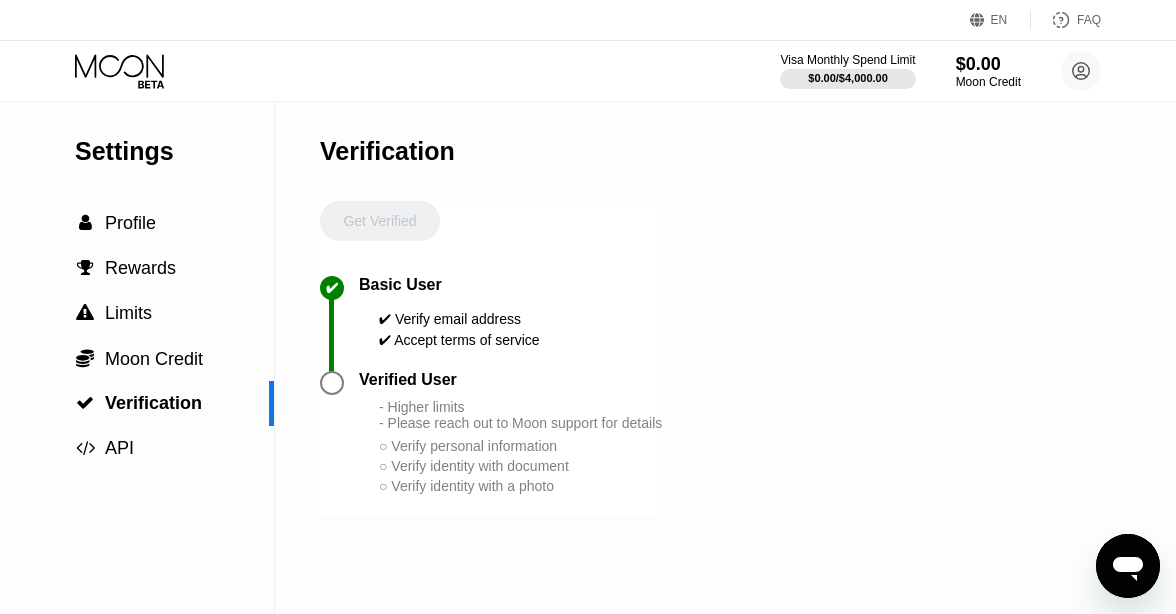 drag, startPoint x: 463, startPoint y: 466, endPoint x: 573, endPoint y: 466, distance: 110 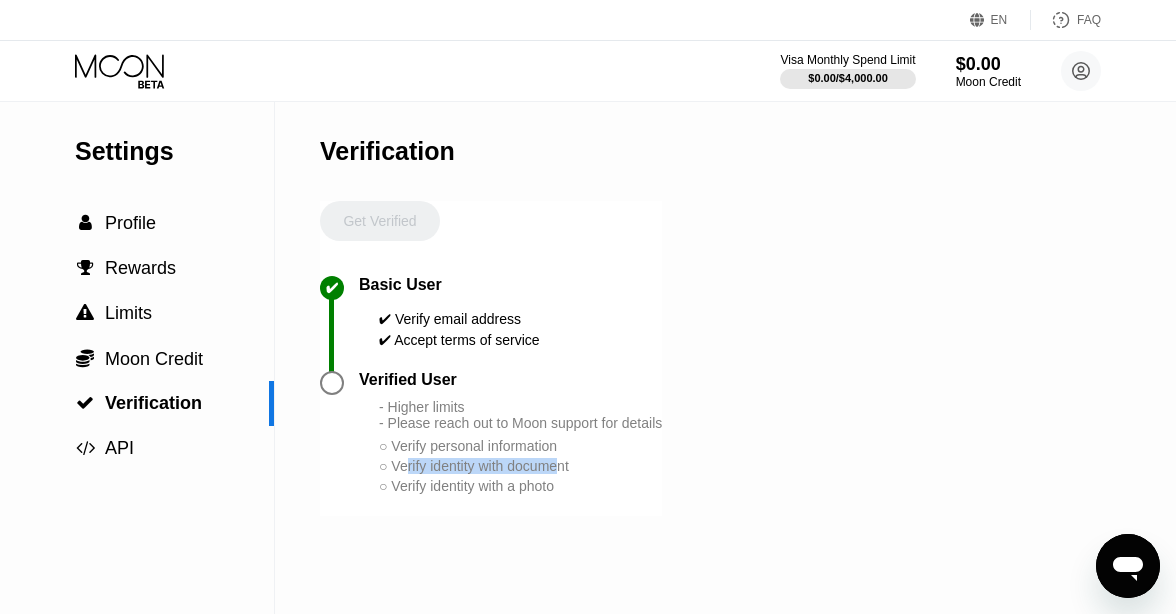 drag, startPoint x: 568, startPoint y: 468, endPoint x: 412, endPoint y: 470, distance: 156.01282 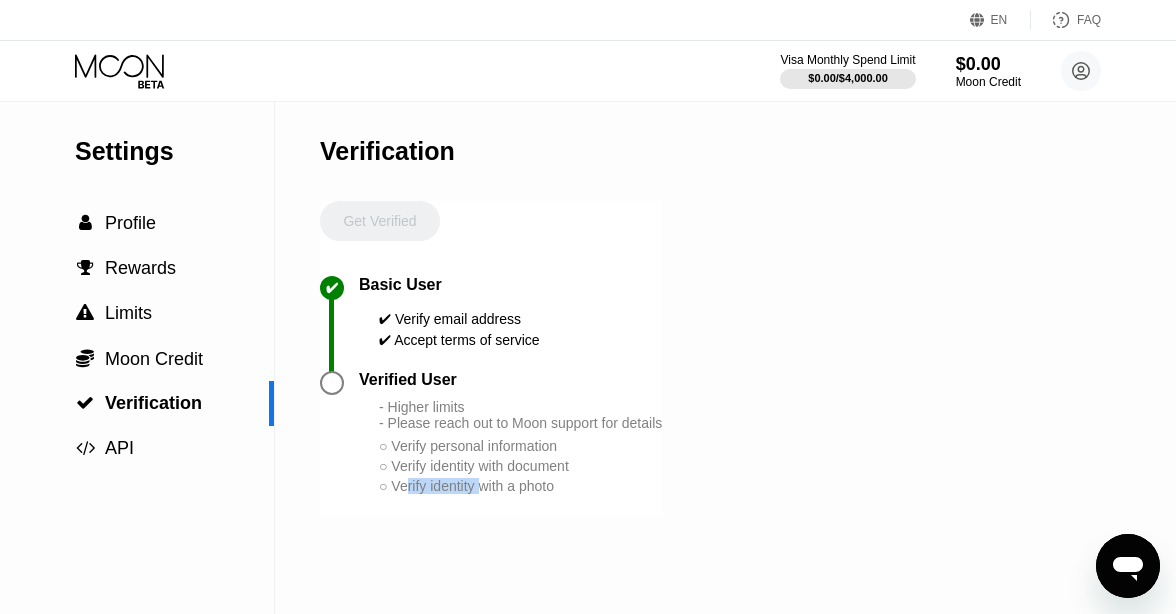 drag, startPoint x: 436, startPoint y: 486, endPoint x: 493, endPoint y: 486, distance: 57 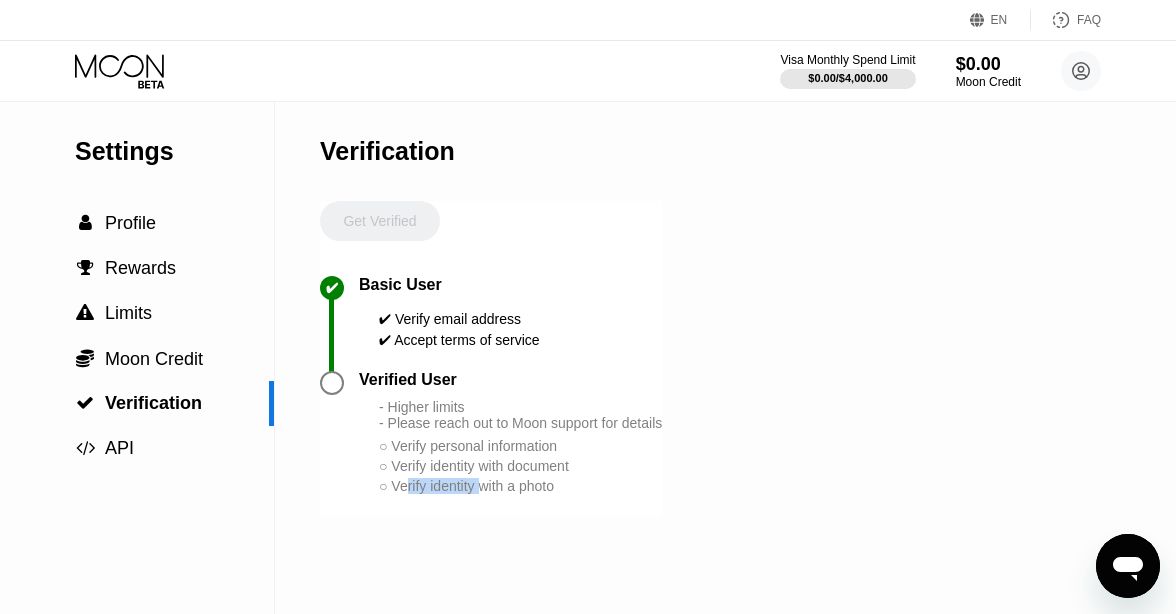 drag, startPoint x: 434, startPoint y: 434, endPoint x: 601, endPoint y: 433, distance: 167.00299 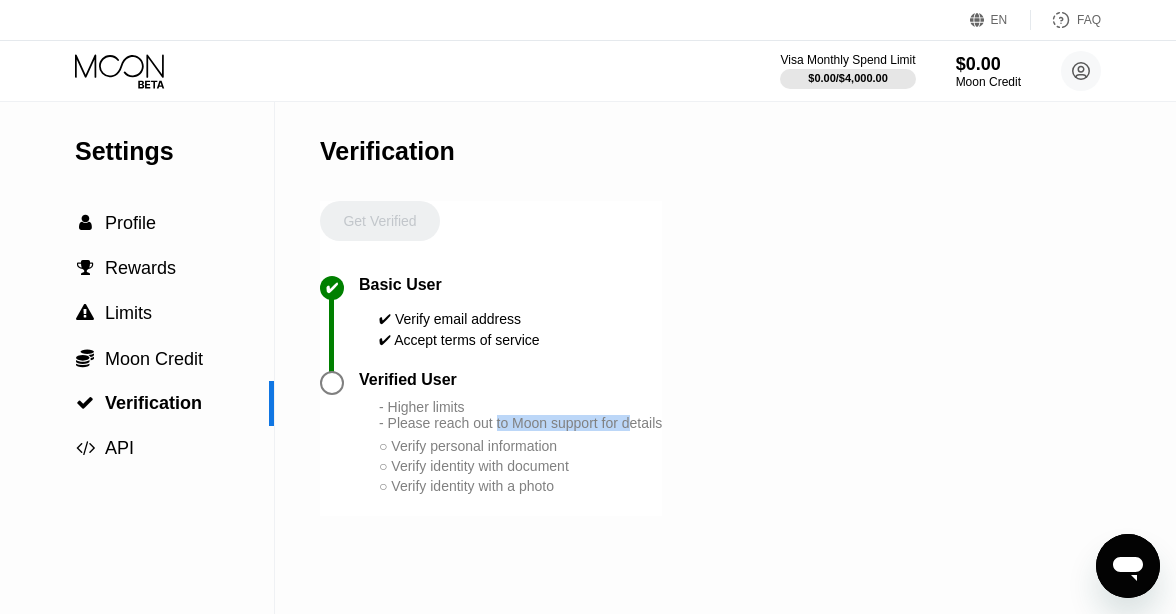drag, startPoint x: 637, startPoint y: 429, endPoint x: 431, endPoint y: 430, distance: 206.00243 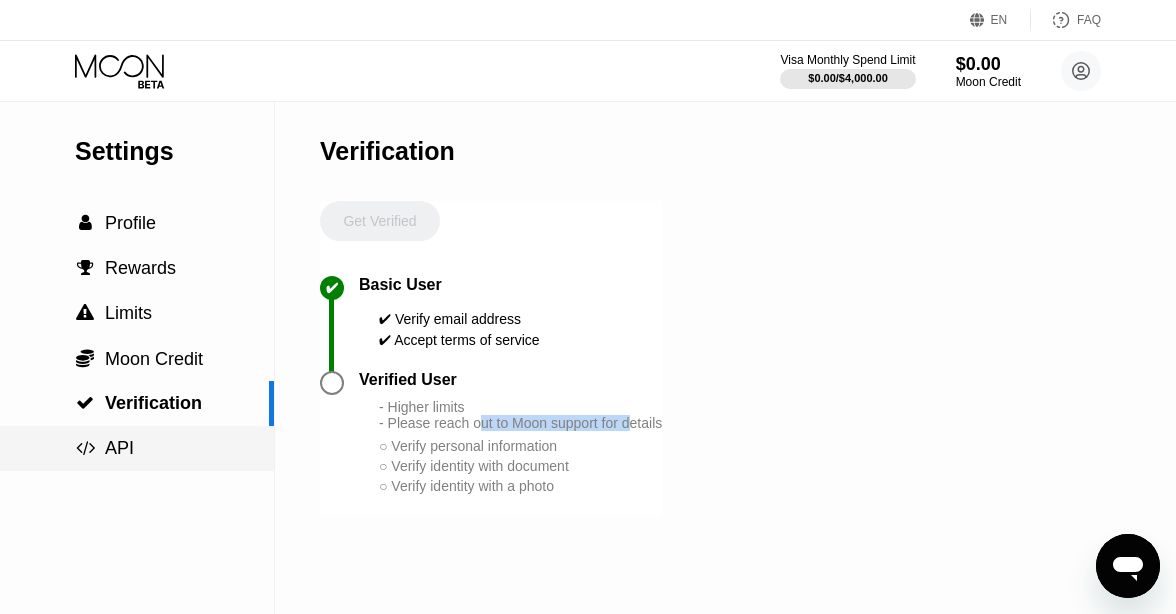 click on " API" at bounding box center (137, 448) 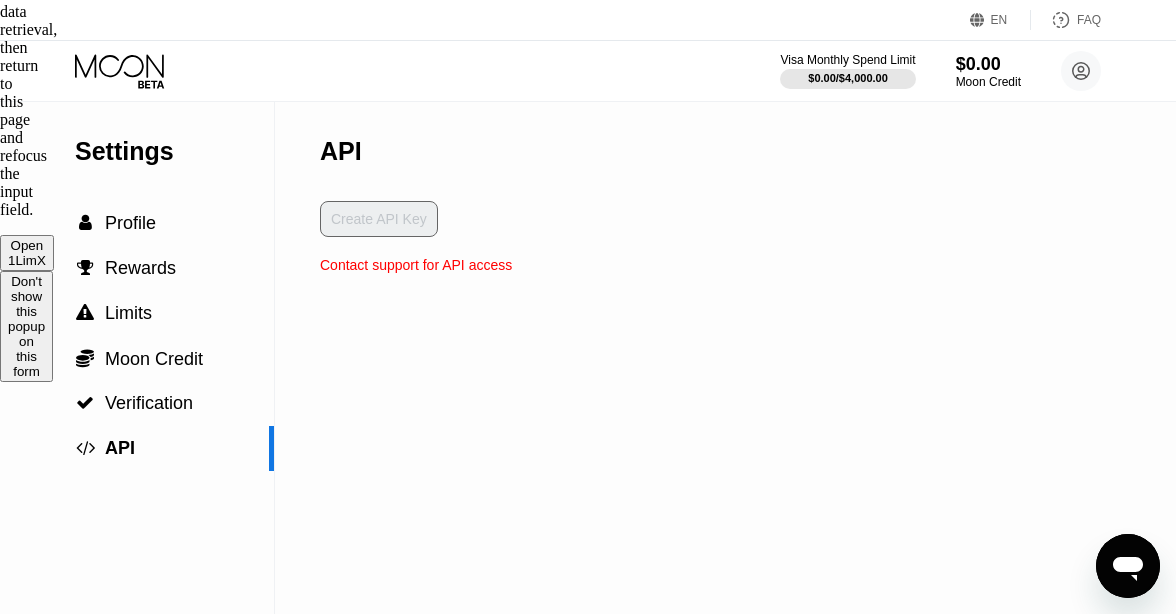 scroll, scrollTop: 0, scrollLeft: 0, axis: both 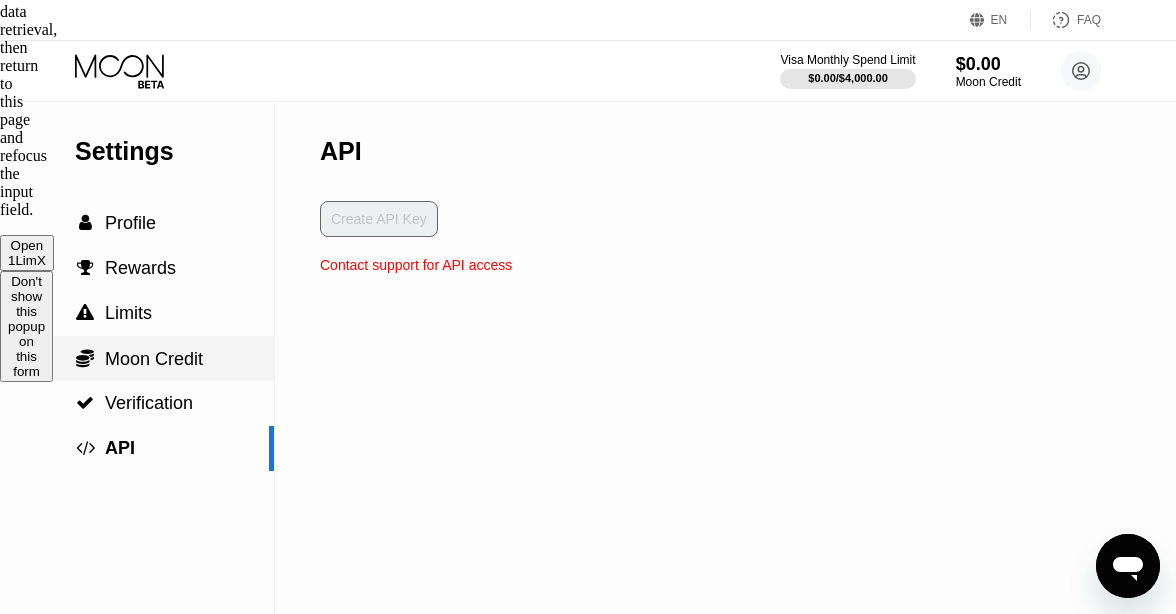 click on "Moon Credit" at bounding box center (154, 359) 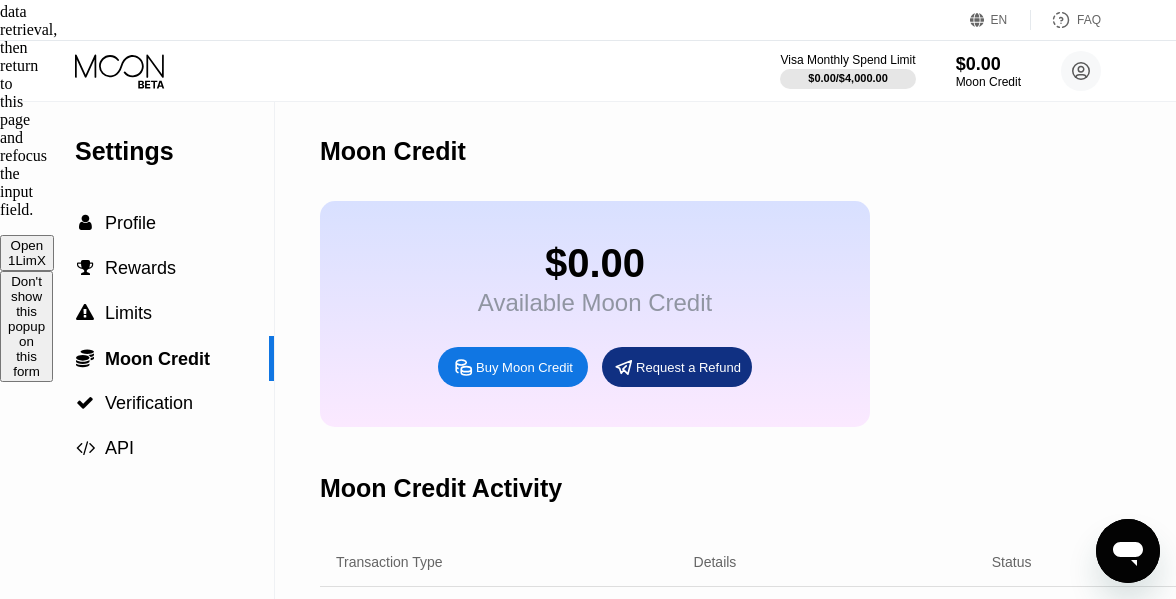 click on "Buy Moon Credit" at bounding box center (524, 367) 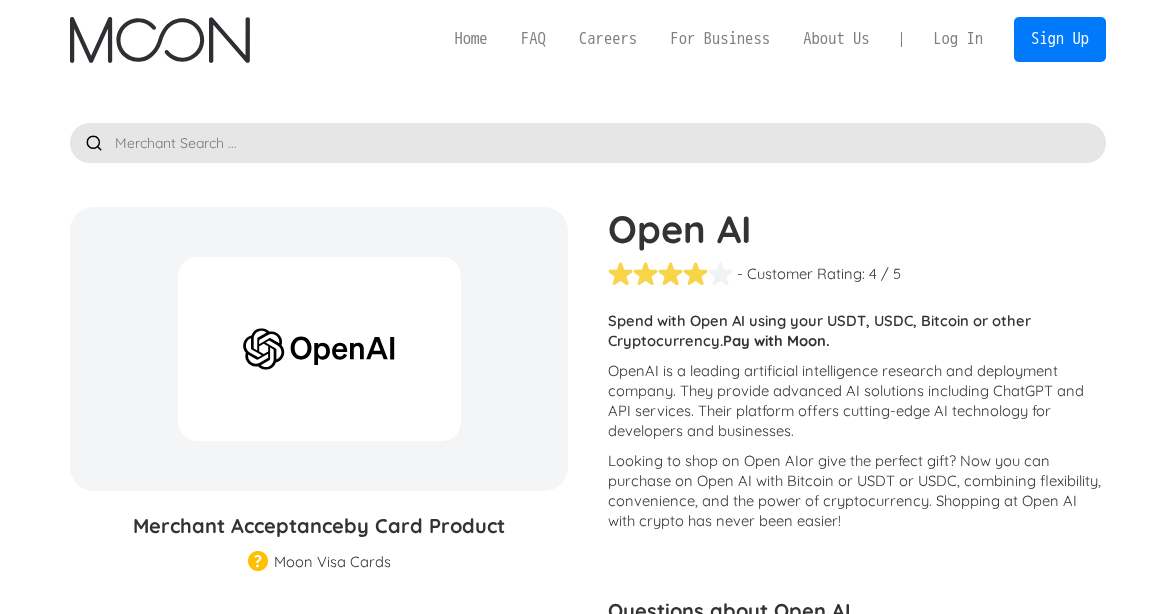scroll, scrollTop: 0, scrollLeft: 0, axis: both 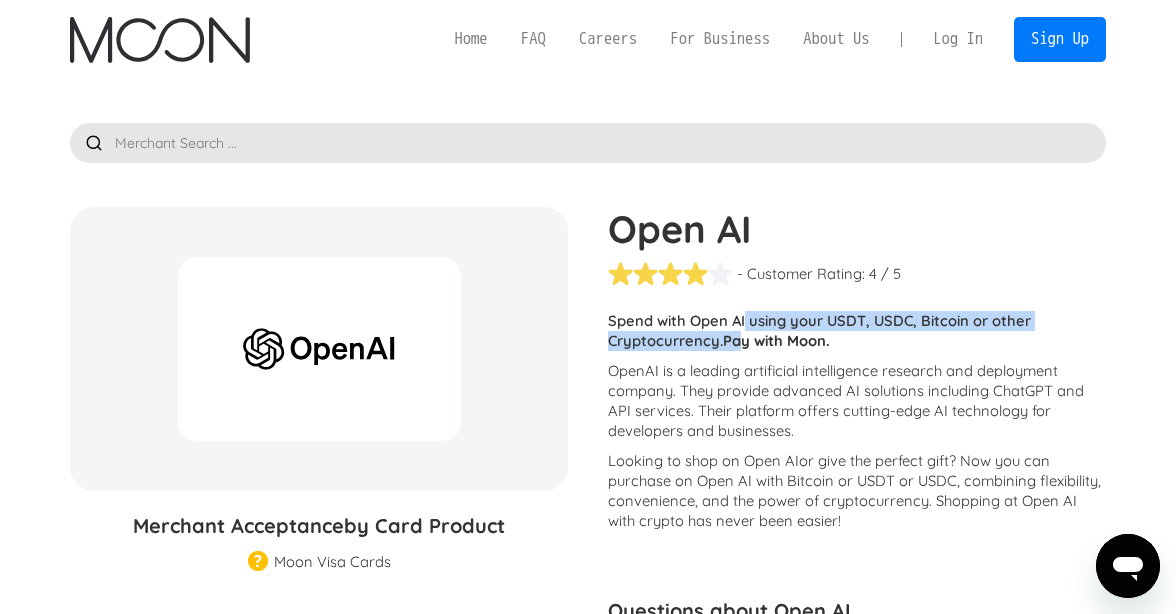 drag, startPoint x: 747, startPoint y: 321, endPoint x: 740, endPoint y: 341, distance: 21.189621 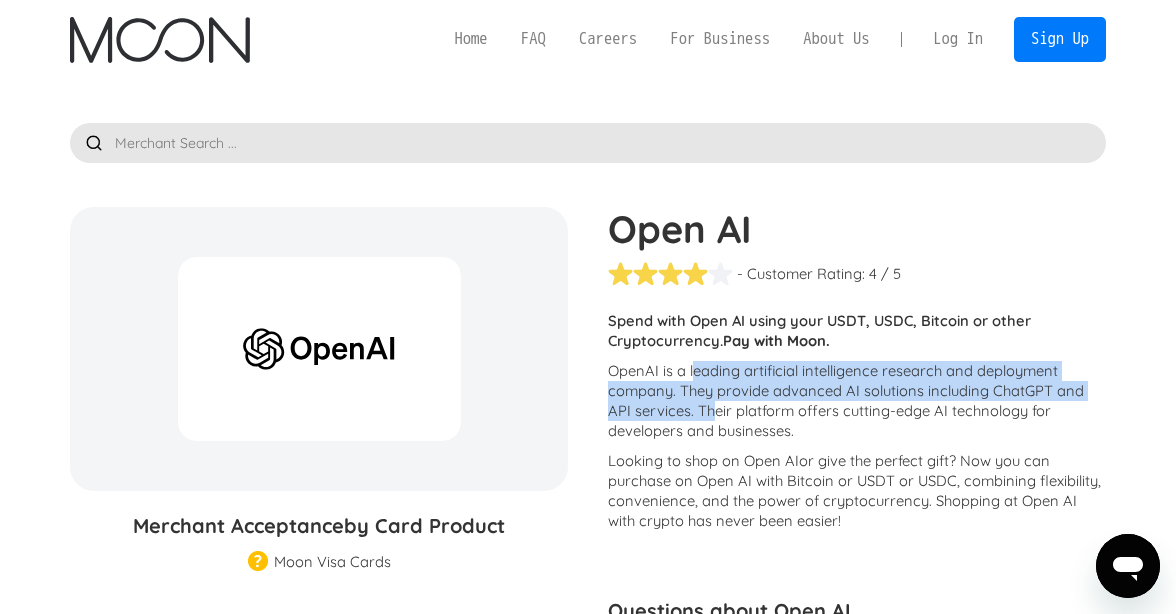 drag, startPoint x: 695, startPoint y: 378, endPoint x: 688, endPoint y: 408, distance: 30.805843 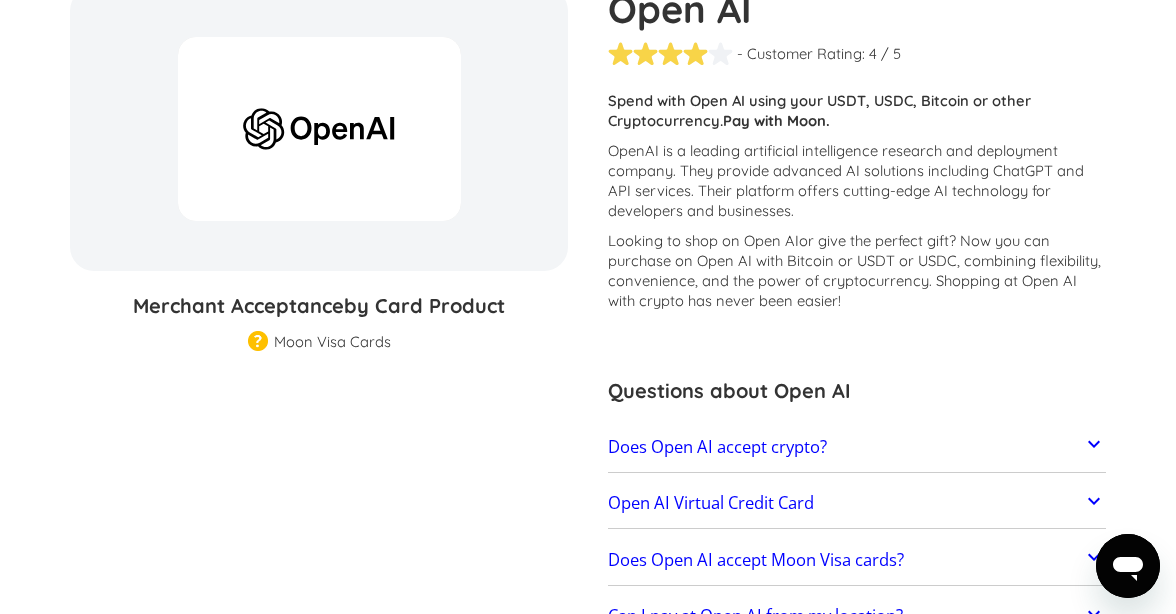 scroll, scrollTop: 291, scrollLeft: 0, axis: vertical 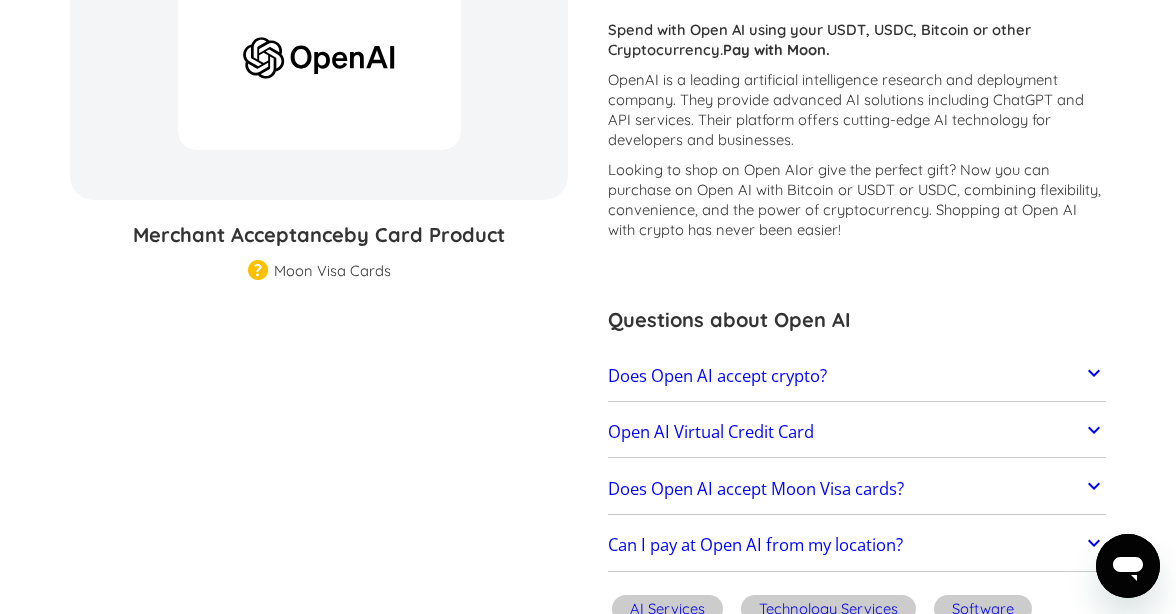 click on "Does Open AI accept crypto?" at bounding box center [717, 376] 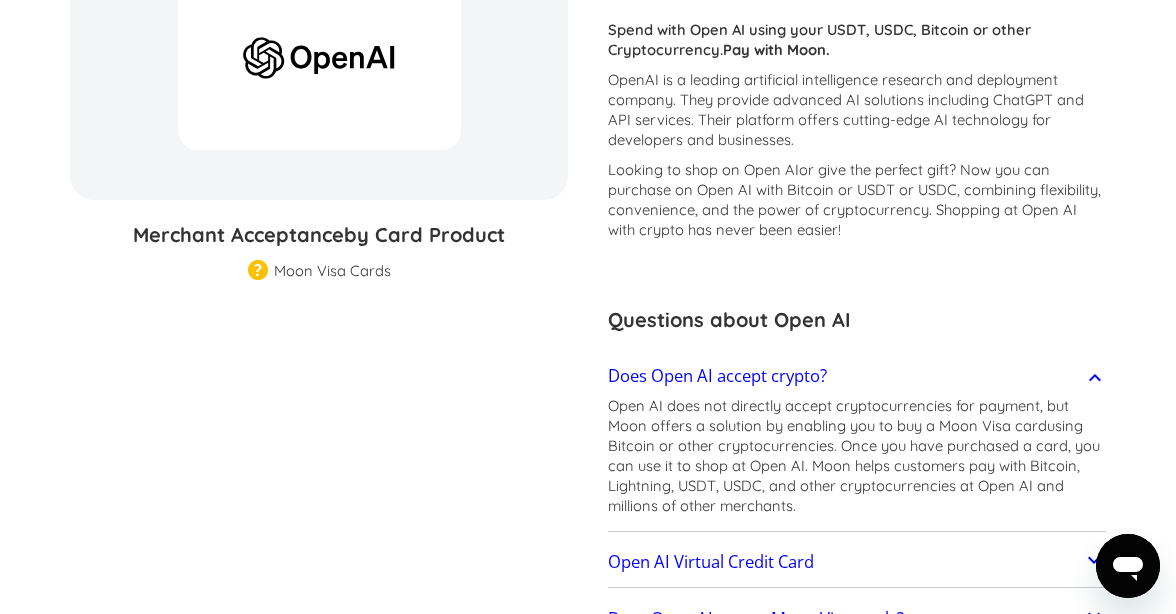 click on "Does Open AI accept crypto?" at bounding box center (717, 376) 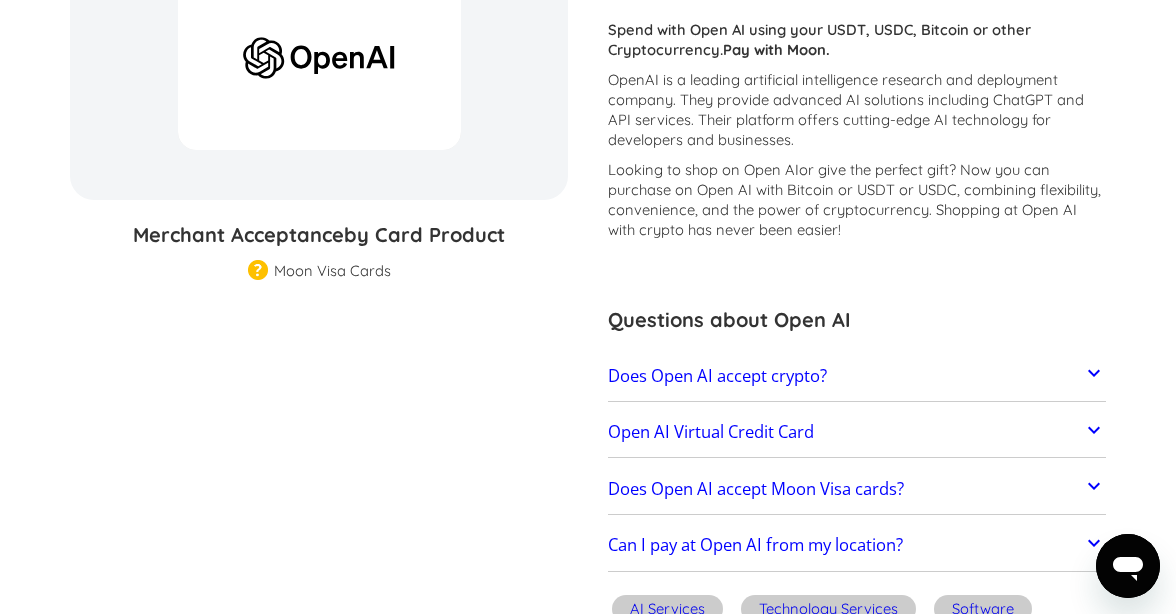 click on "Open AI Virtual Credit Card" at bounding box center (711, 432) 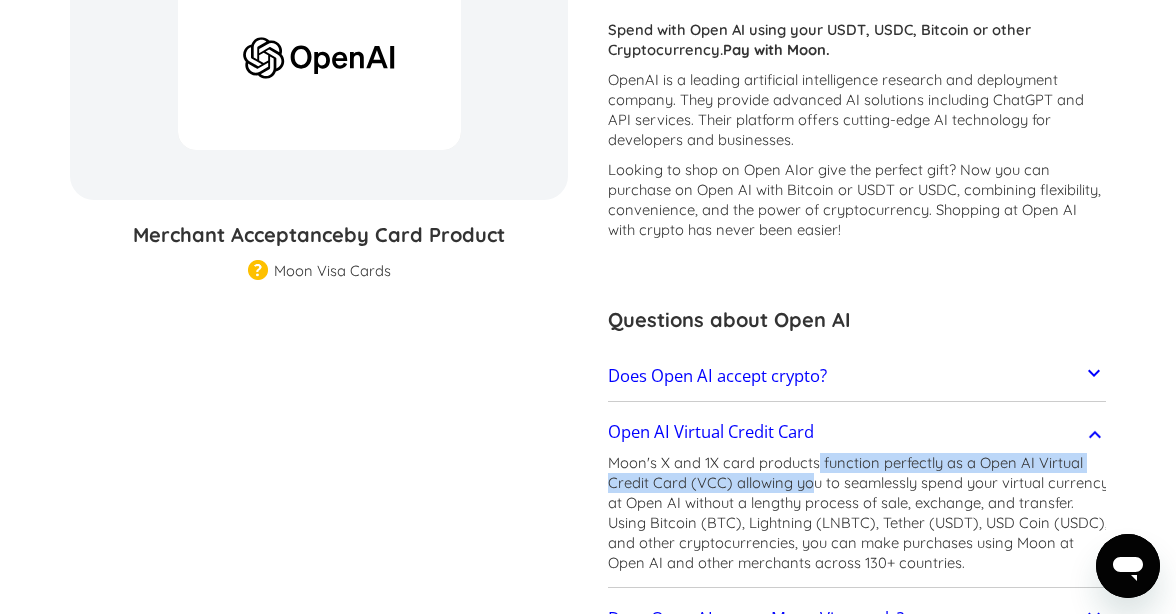 drag, startPoint x: 817, startPoint y: 471, endPoint x: 812, endPoint y: 493, distance: 22.561028 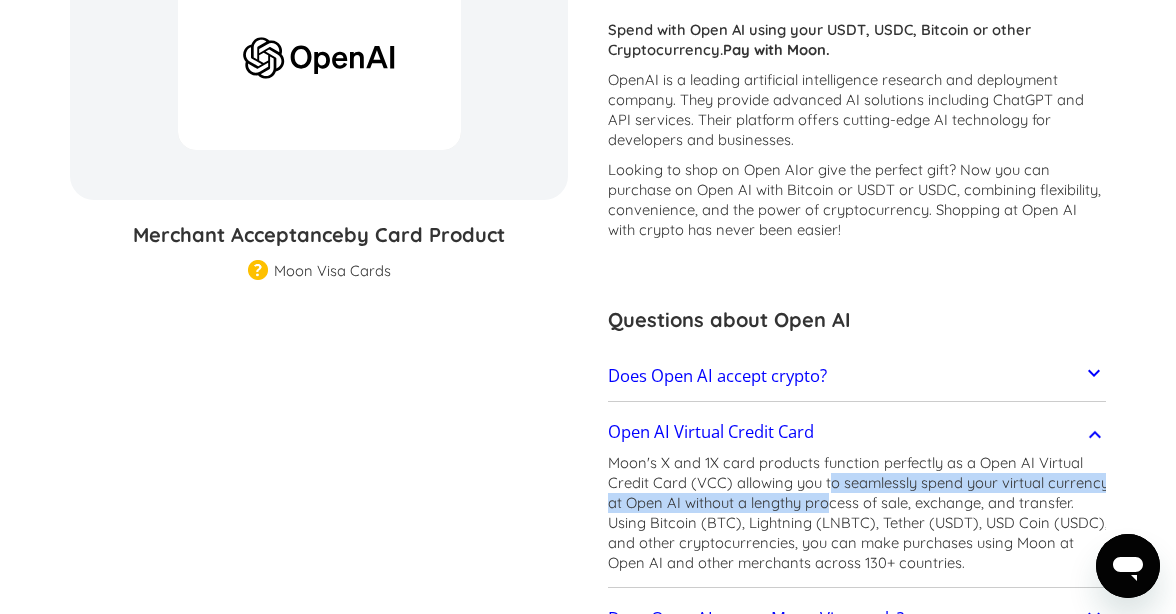 drag, startPoint x: 834, startPoint y: 477, endPoint x: 831, endPoint y: 501, distance: 24.186773 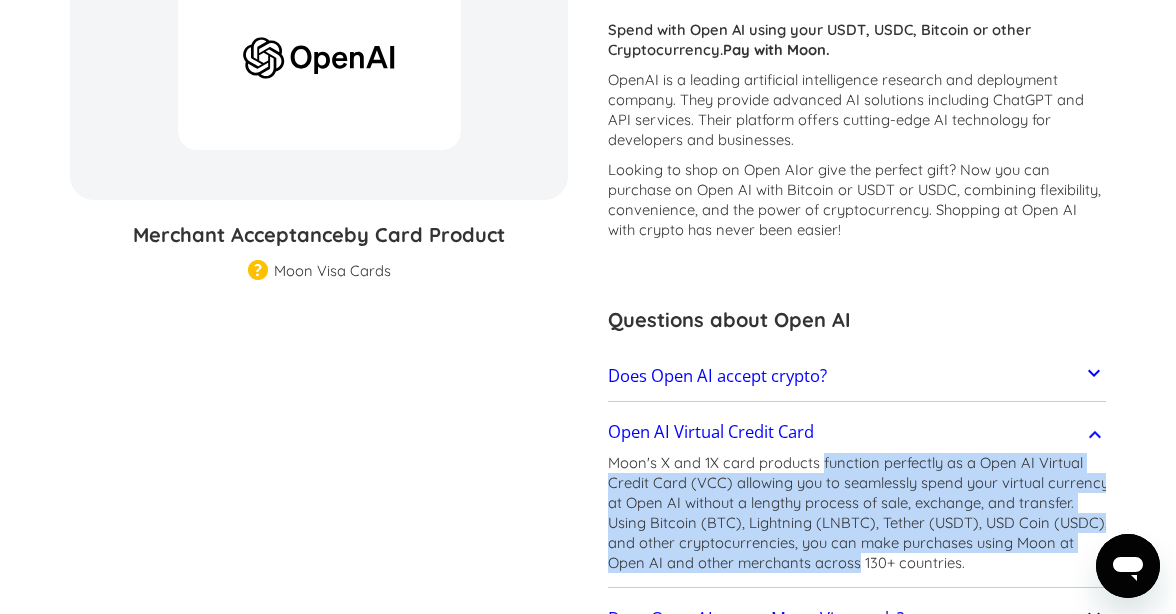 drag, startPoint x: 850, startPoint y: 471, endPoint x: 836, endPoint y: 561, distance: 91.08238 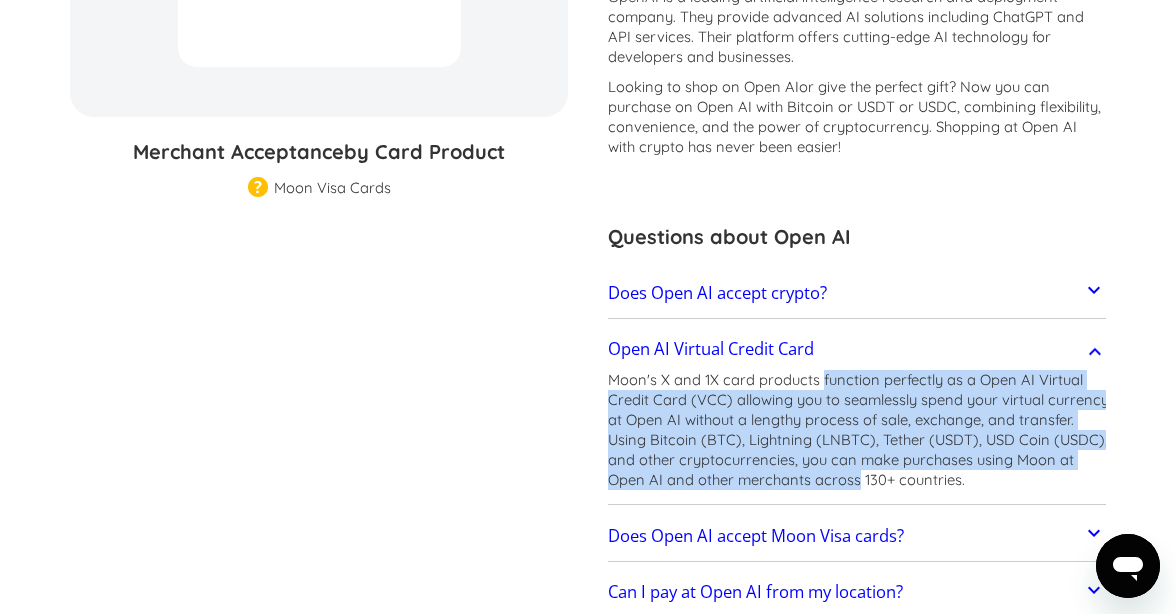 scroll, scrollTop: 408, scrollLeft: 0, axis: vertical 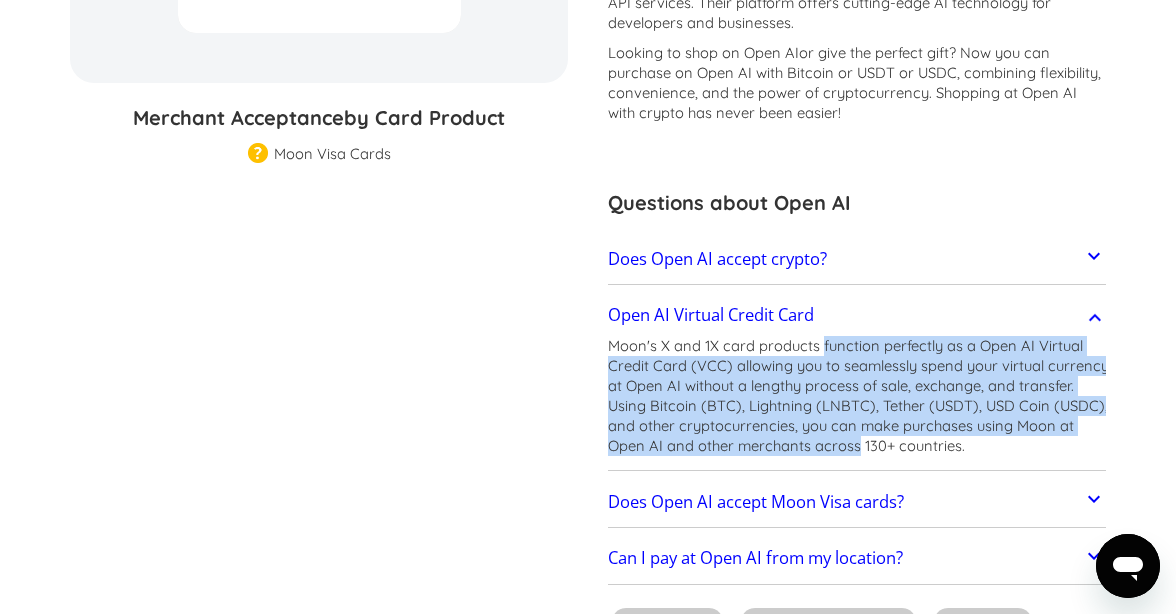 click on "Moon's X and 1X card products function perfectly as a Open AI Virtual Credit Card (VCC) allowing you to seamlessly spend your virtual currency at Open AI without a lengthy process of sale, exchange, and transfer. Using Bitcoin (BTC), Lightning (LNBTC), Tether (USDT), USD Coin (USDC), and other cryptocurrencies, you can make purchases using Moon at Open AI and other merchants across 130+ countries." at bounding box center [860, 396] 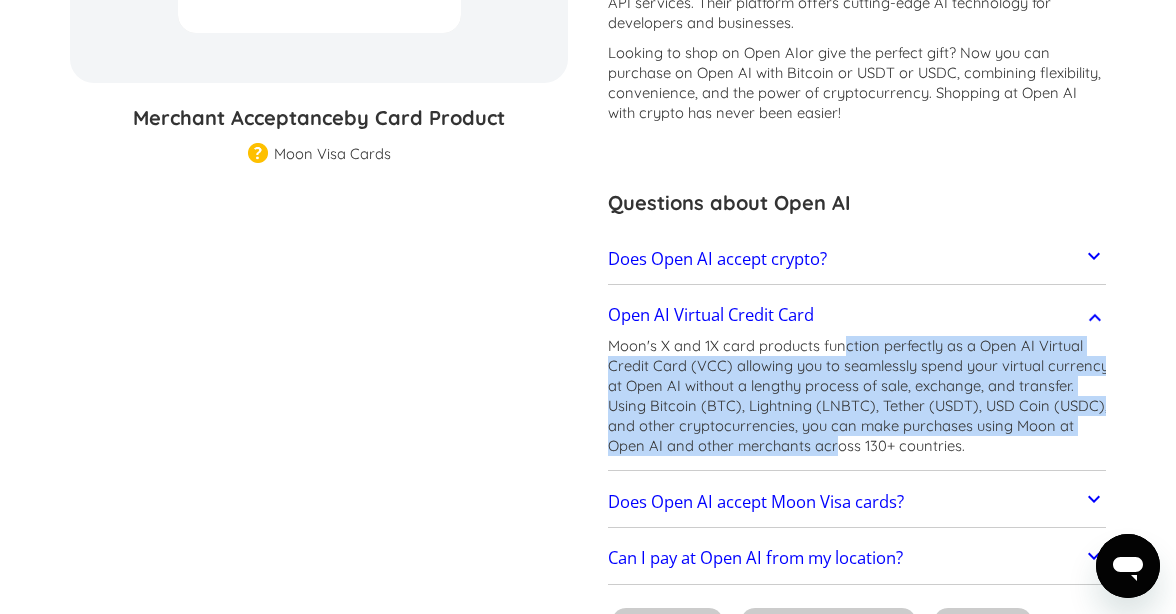 drag, startPoint x: 844, startPoint y: 352, endPoint x: 837, endPoint y: 445, distance: 93.26307 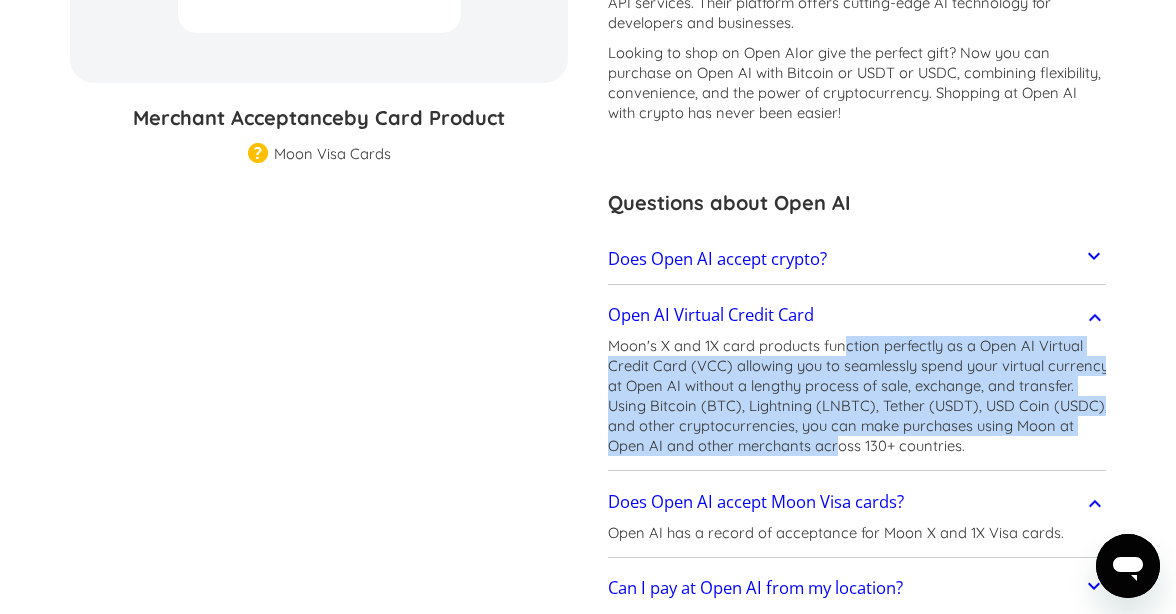 scroll, scrollTop: 493, scrollLeft: 0, axis: vertical 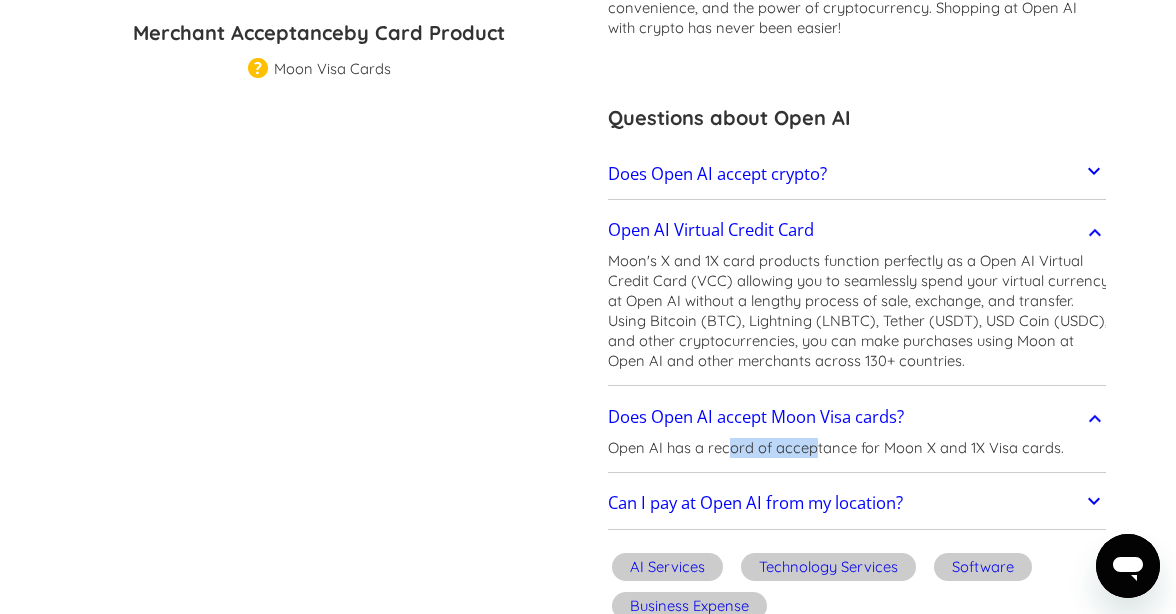drag, startPoint x: 730, startPoint y: 453, endPoint x: 817, endPoint y: 453, distance: 87 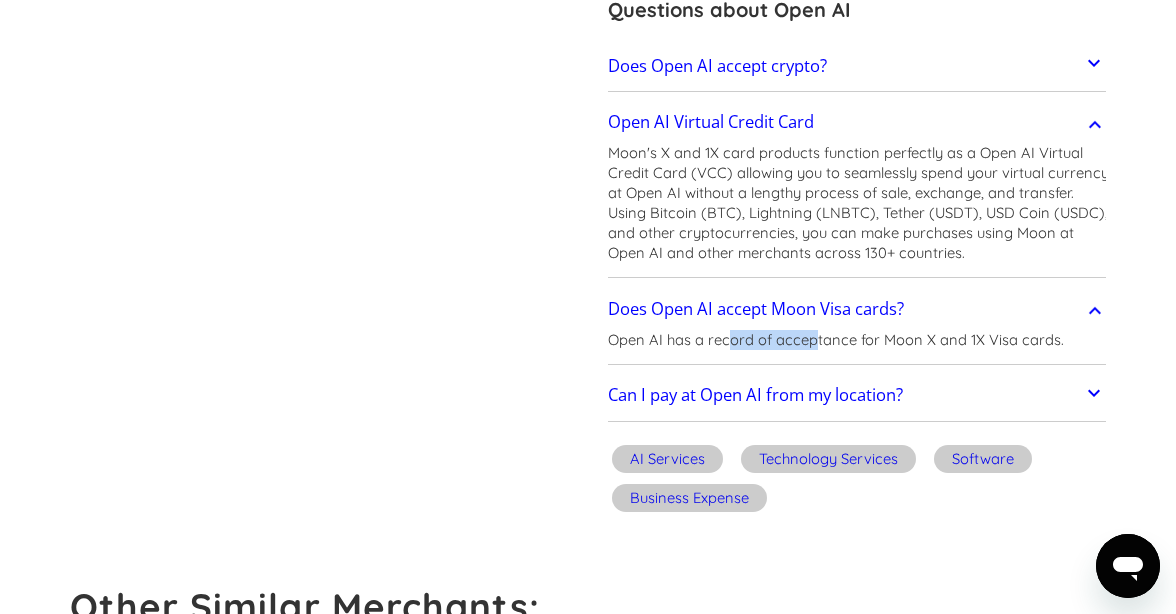 scroll, scrollTop: 670, scrollLeft: 0, axis: vertical 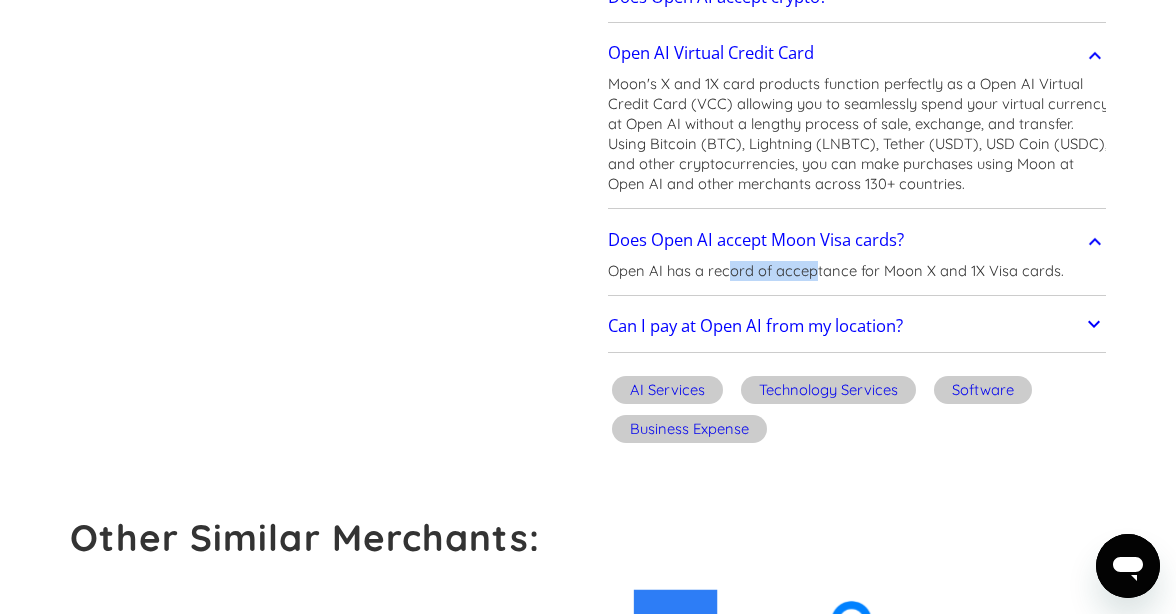 click on "Can I pay at Open AI from my location?" at bounding box center (755, 326) 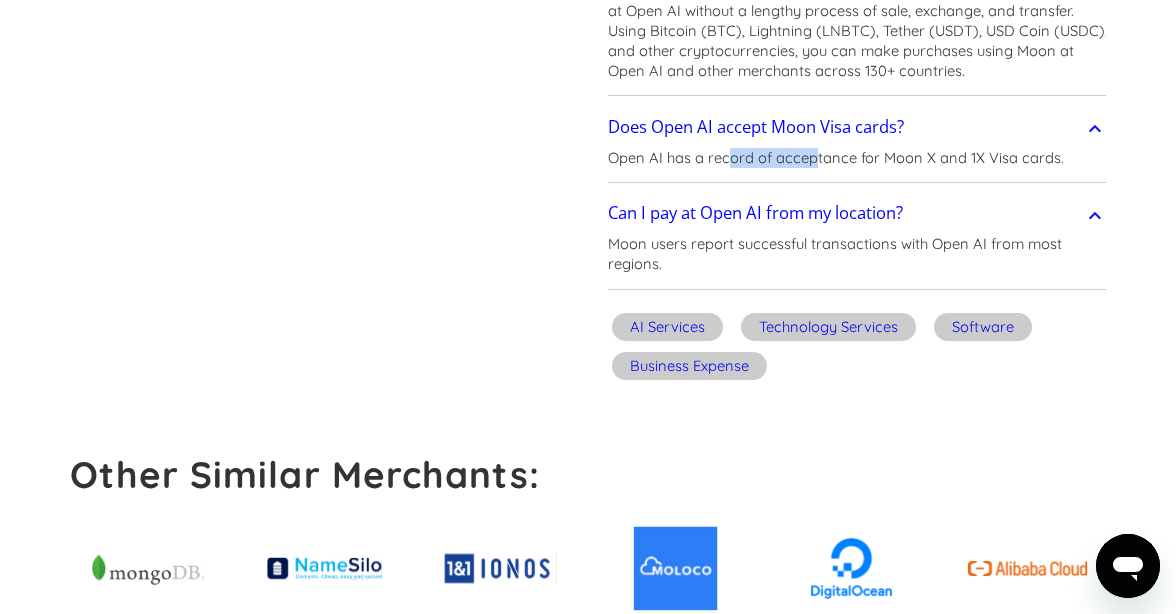 scroll, scrollTop: 759, scrollLeft: 0, axis: vertical 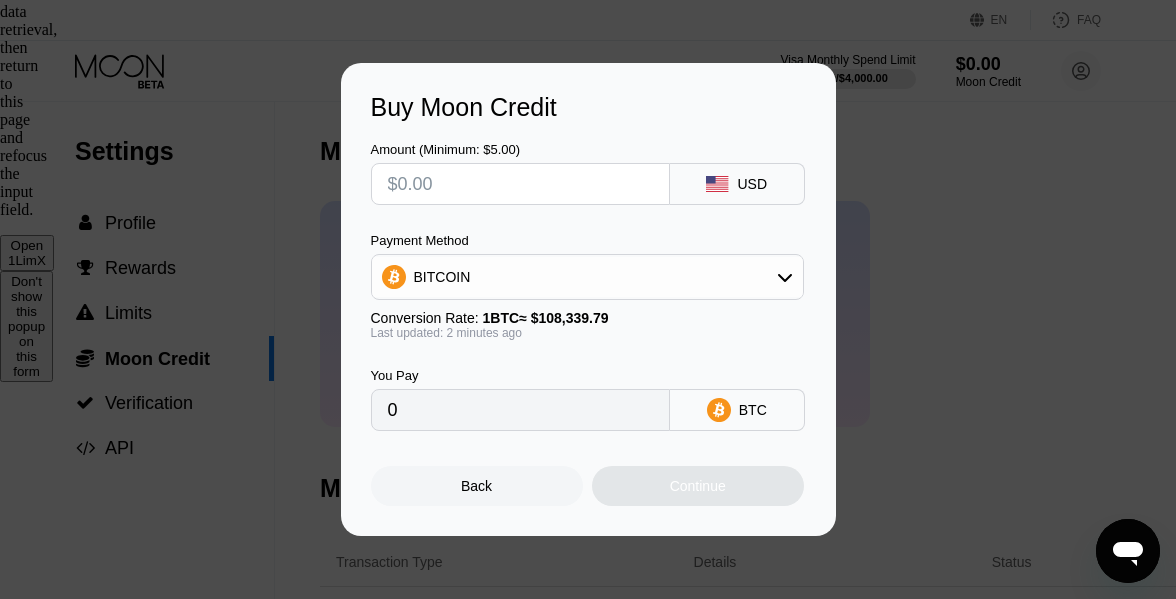 click on "Buy Moon Credit Amount (Minimum: $5.00) USD Payment Method BITCOIN Conversion Rate:   1  BTC  ≈   $108,339.79 Last updated:   2 minutes ago You Pay 0 BTC Back Continue" at bounding box center [588, 299] 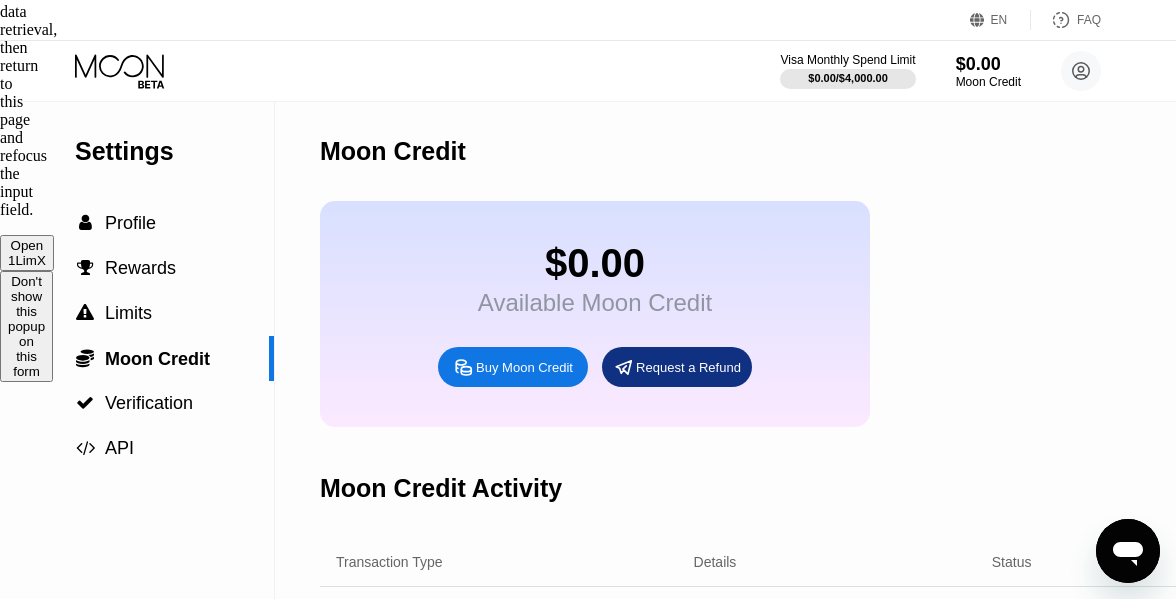 scroll, scrollTop: 0, scrollLeft: 0, axis: both 